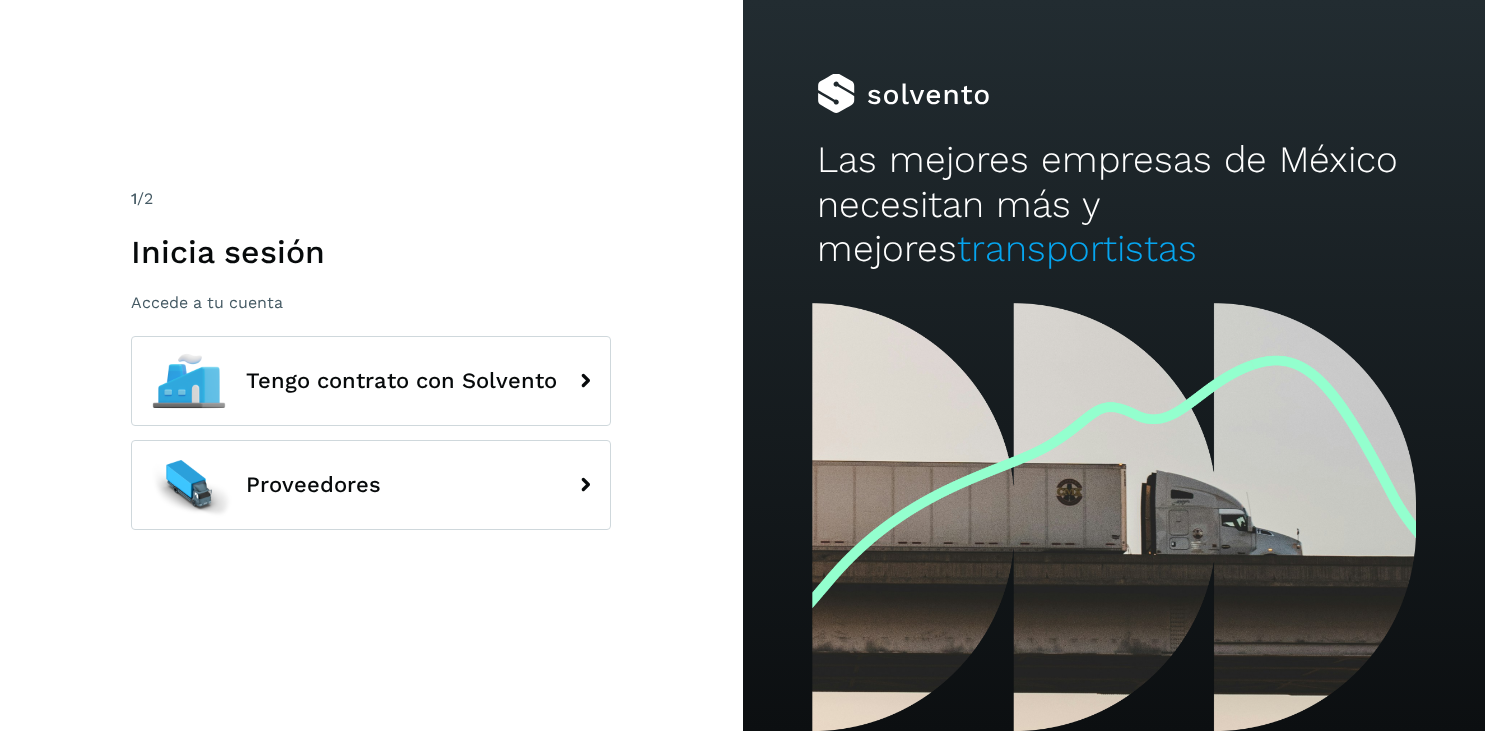 scroll, scrollTop: 0, scrollLeft: 0, axis: both 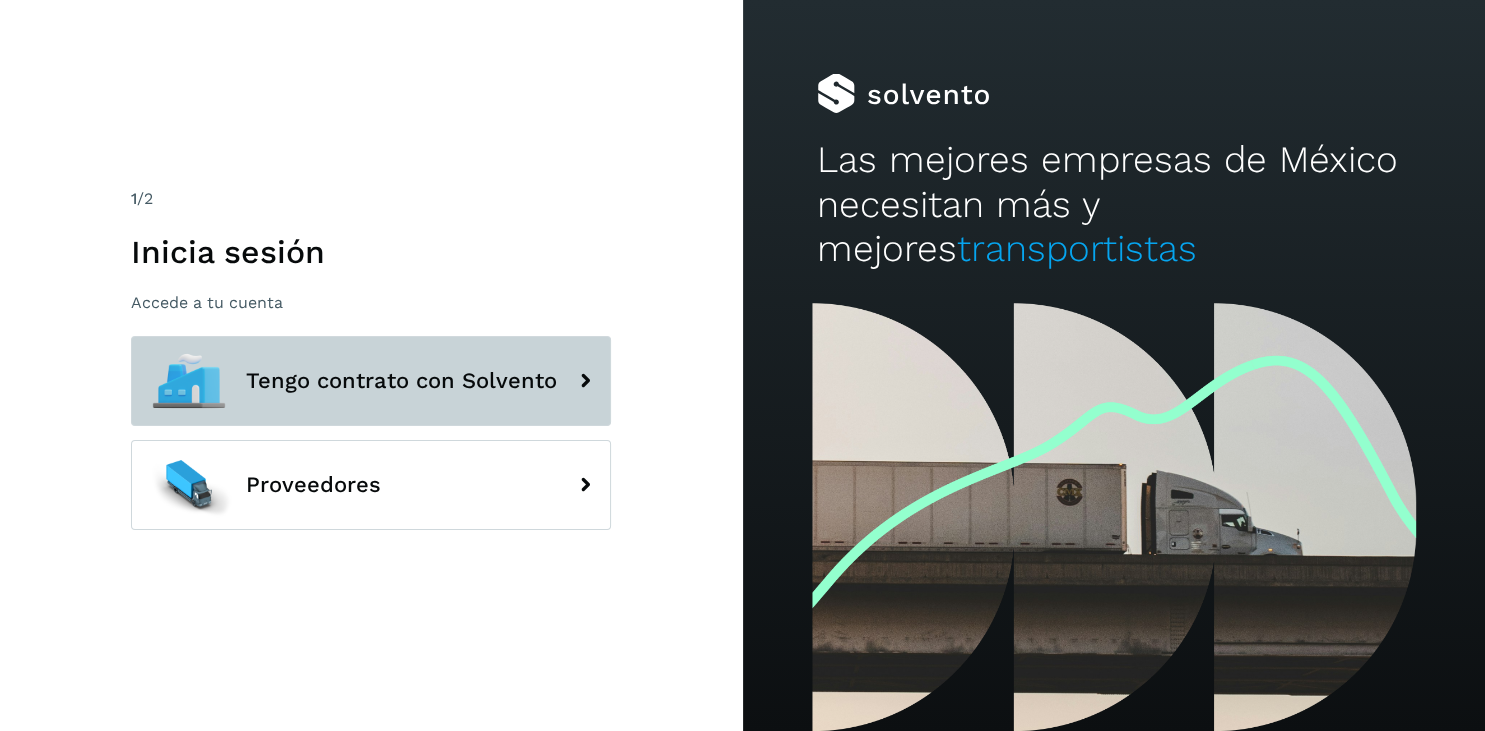 click on "Tengo contrato con Solvento" 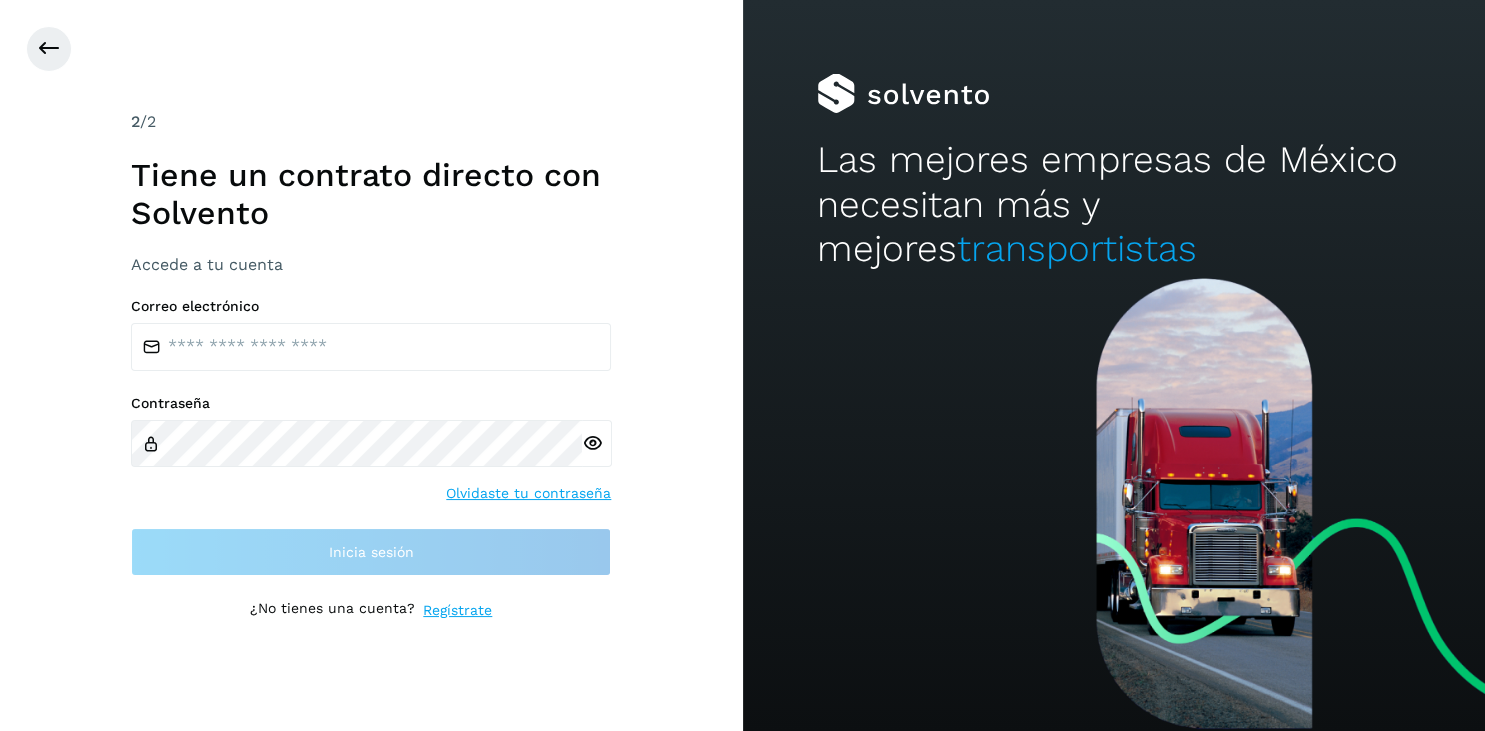 click on "Regístrate" at bounding box center (457, 610) 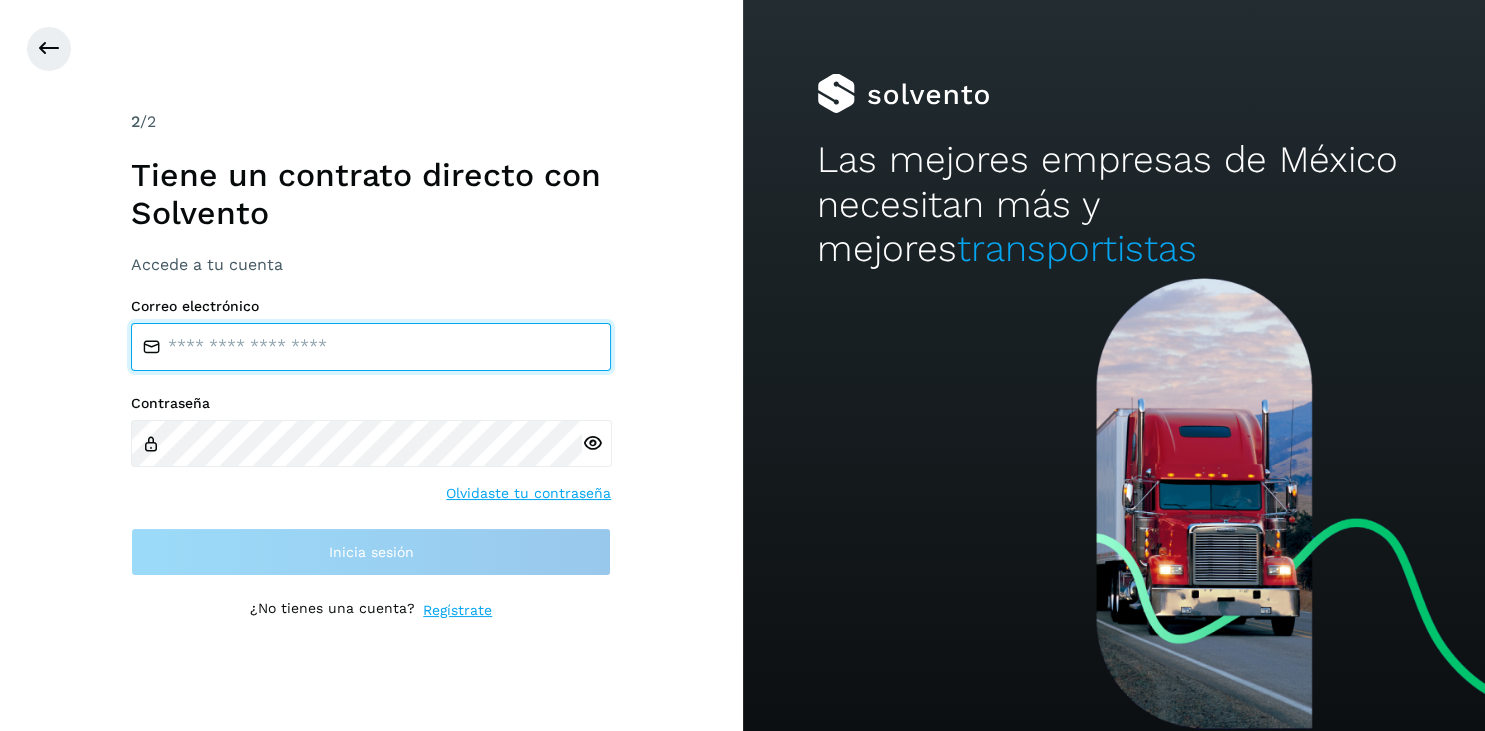 click at bounding box center [371, 347] 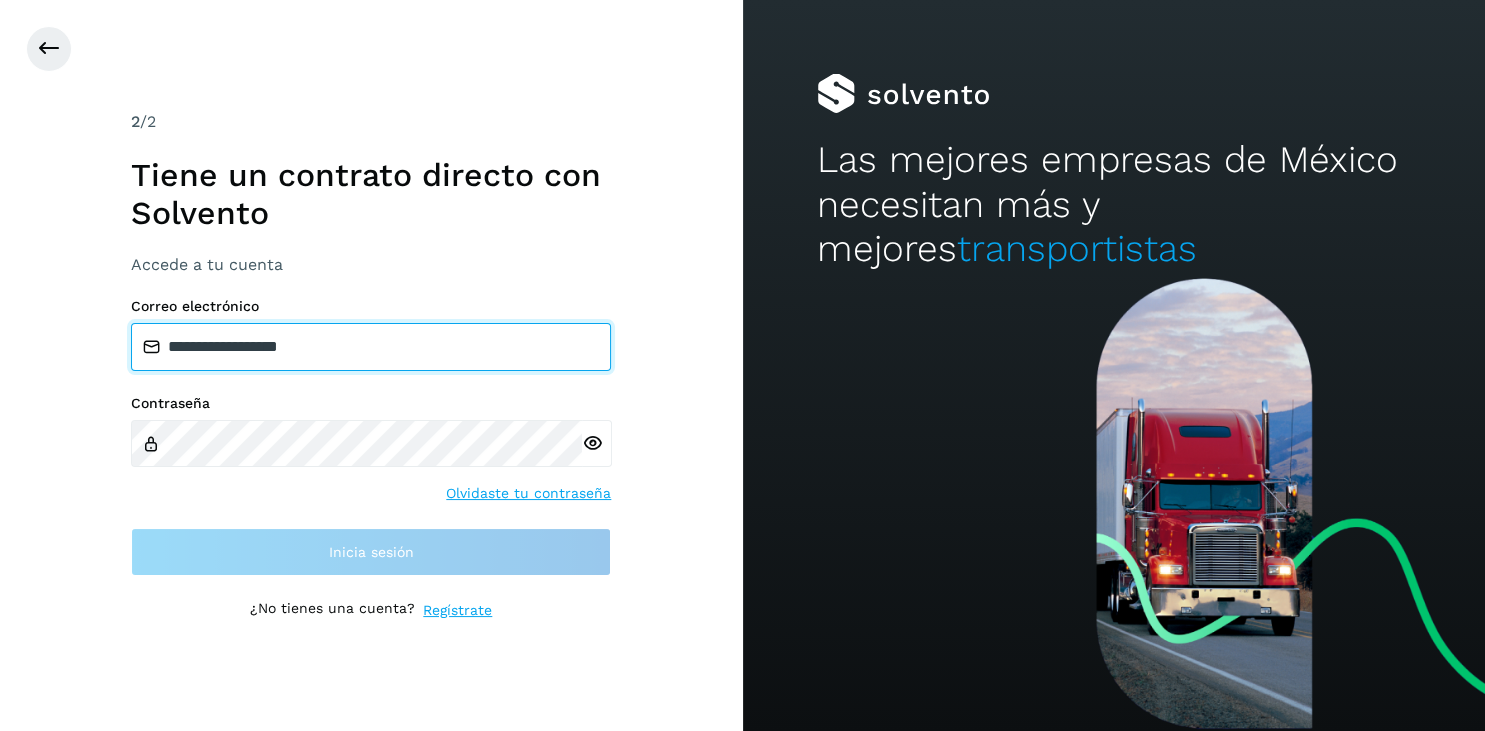 type on "**********" 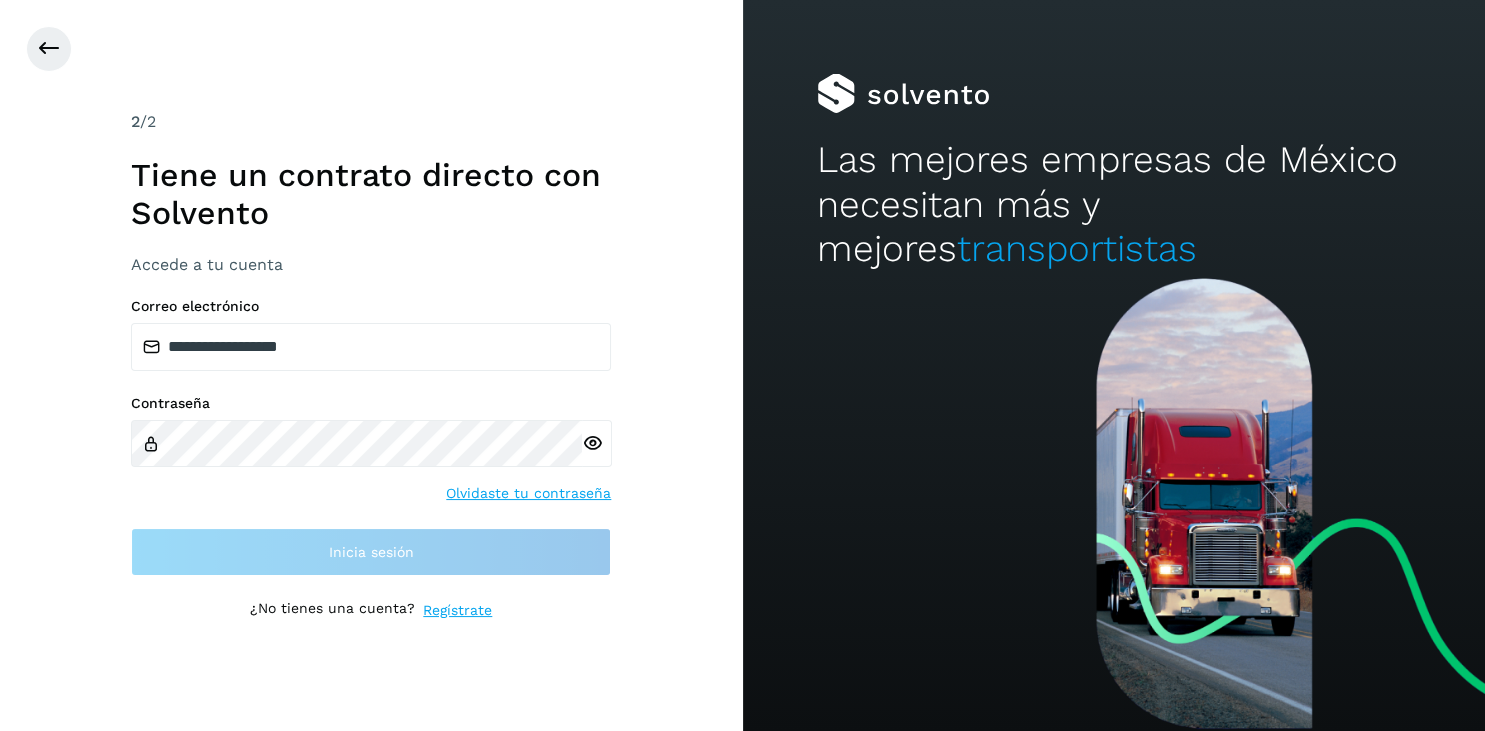 click at bounding box center (597, 444) 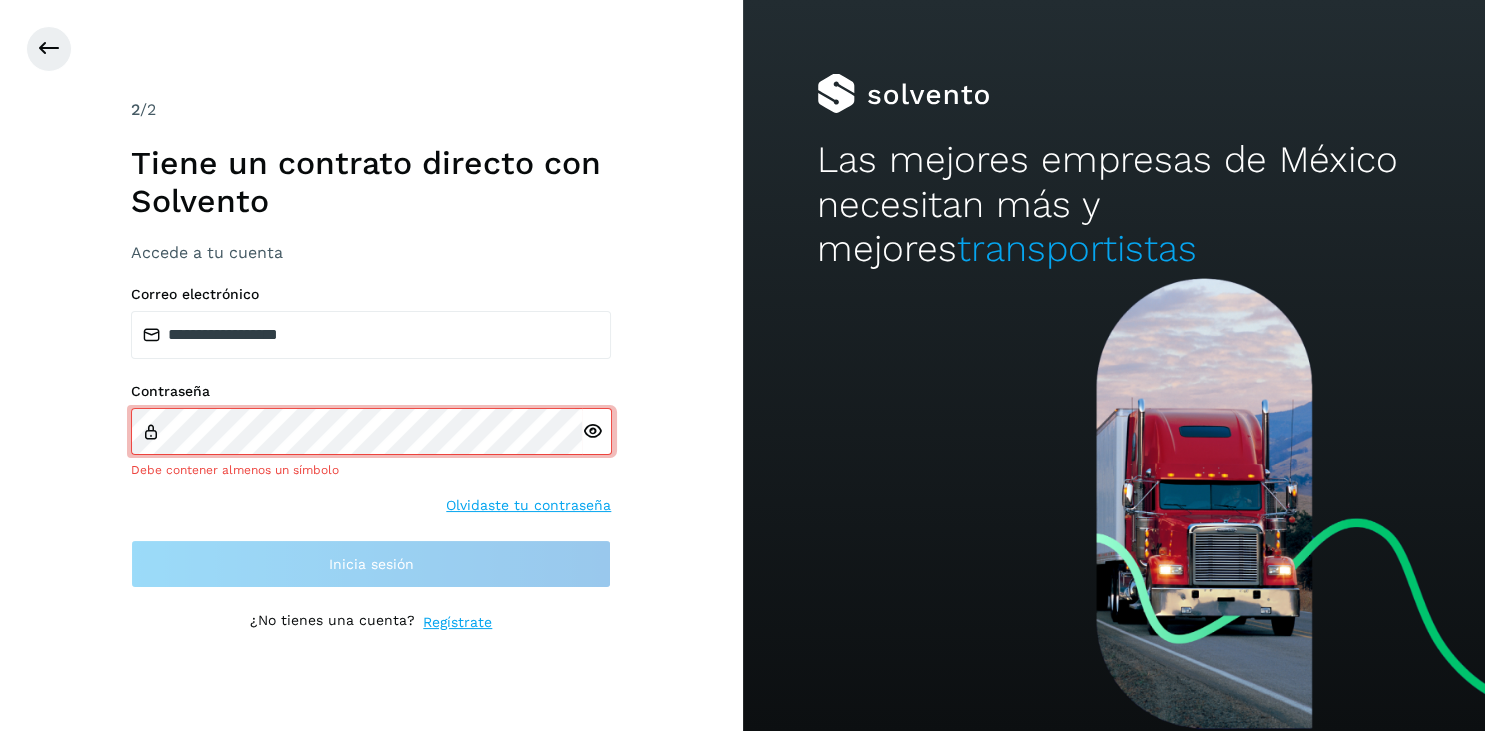 click at bounding box center [592, 431] 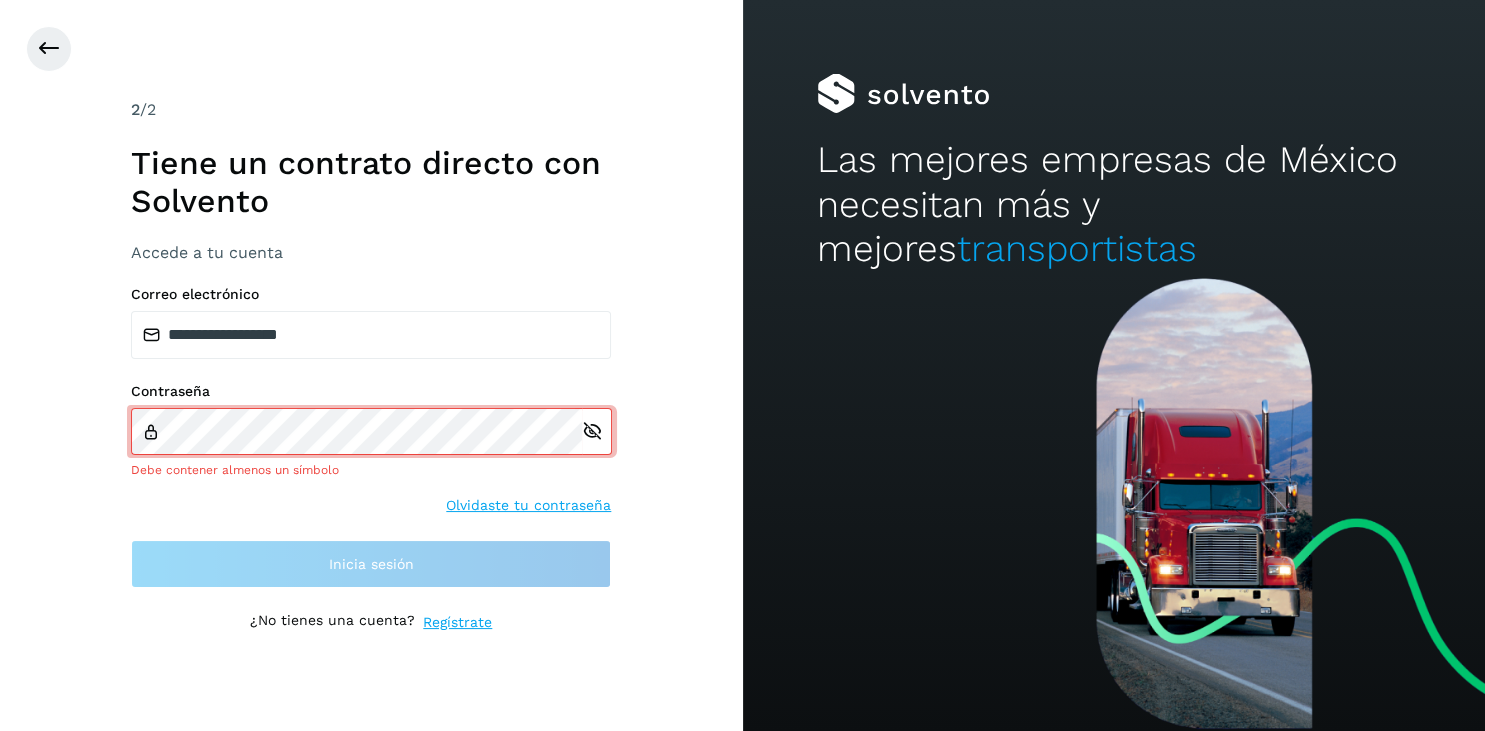 click at bounding box center (592, 431) 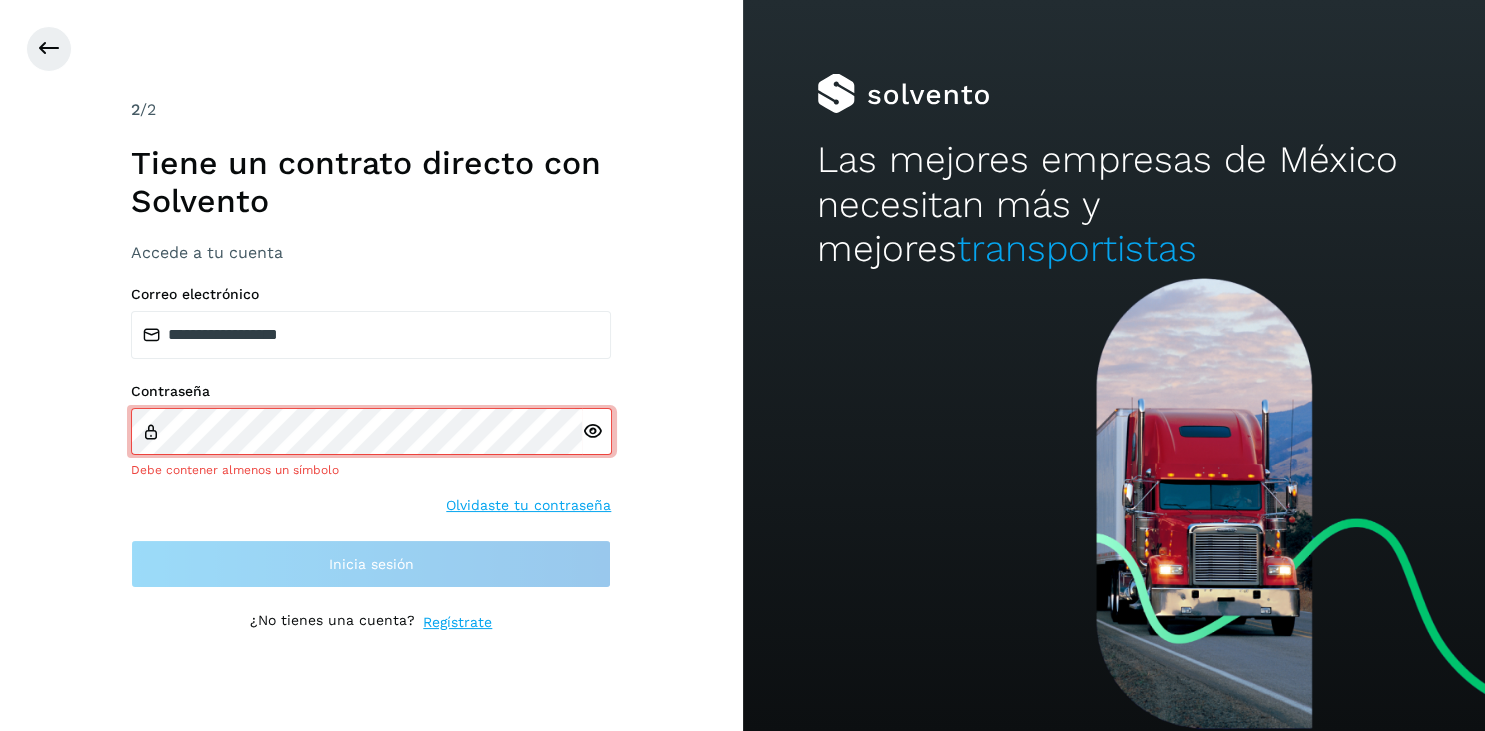 click at bounding box center [597, 432] 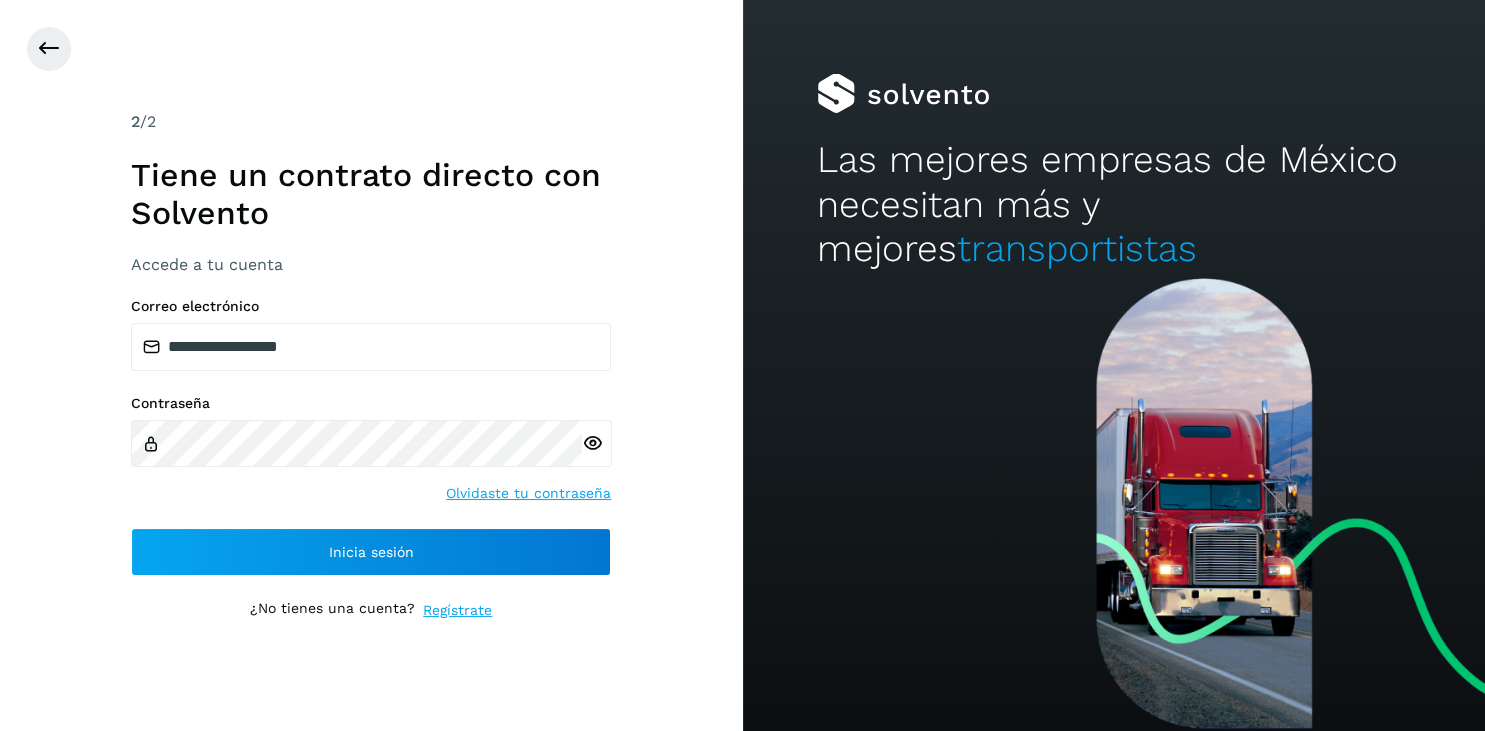 click at bounding box center (592, 443) 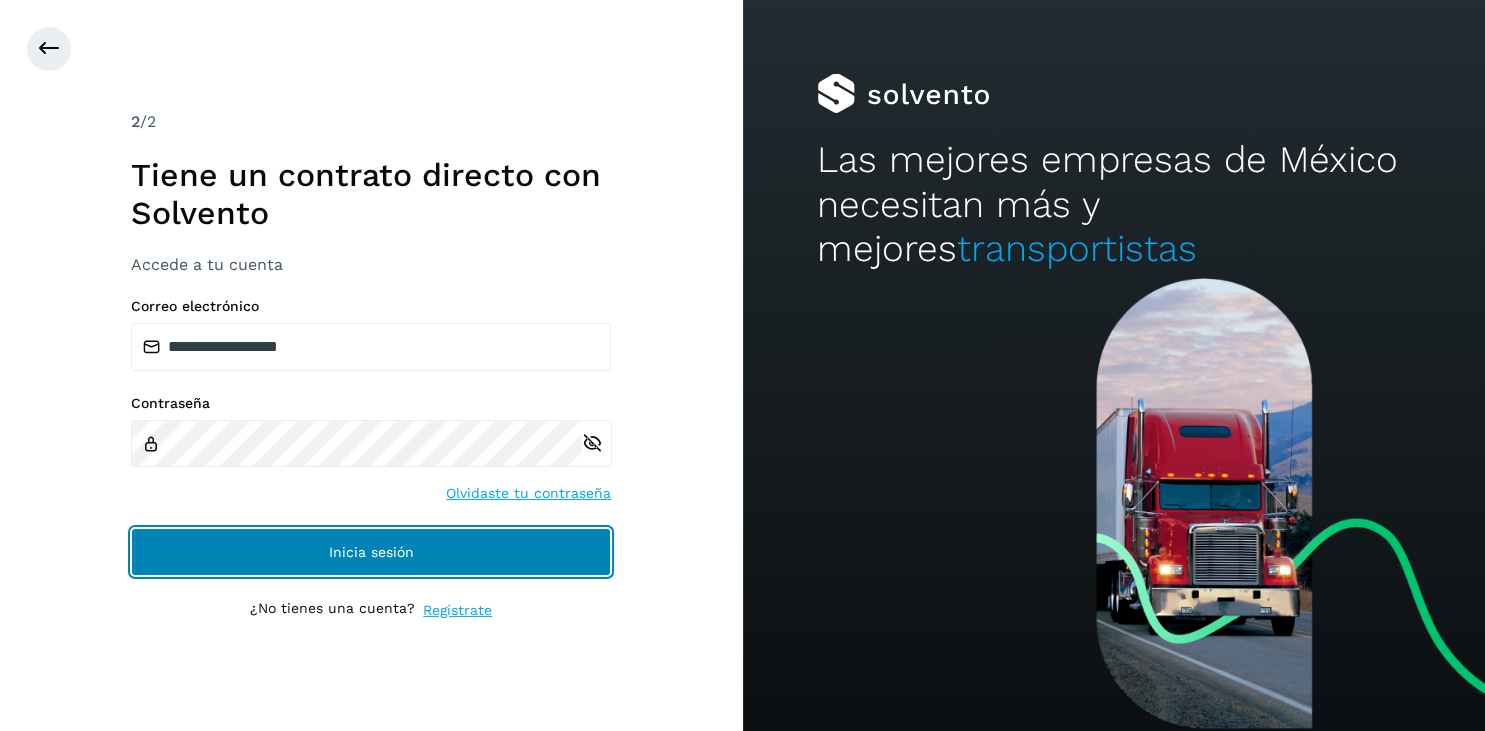 click on "Inicia sesión" at bounding box center (371, 552) 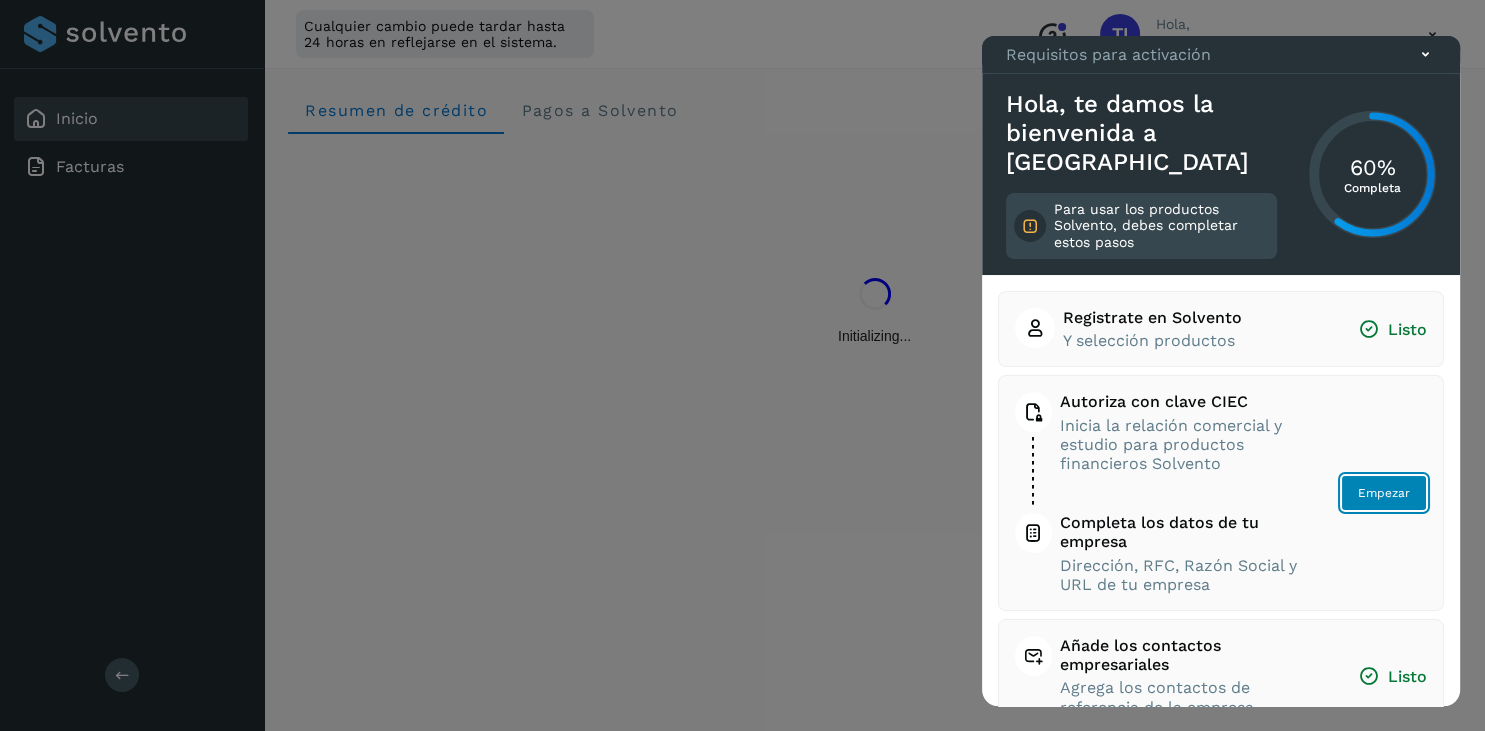 click on "Empezar" 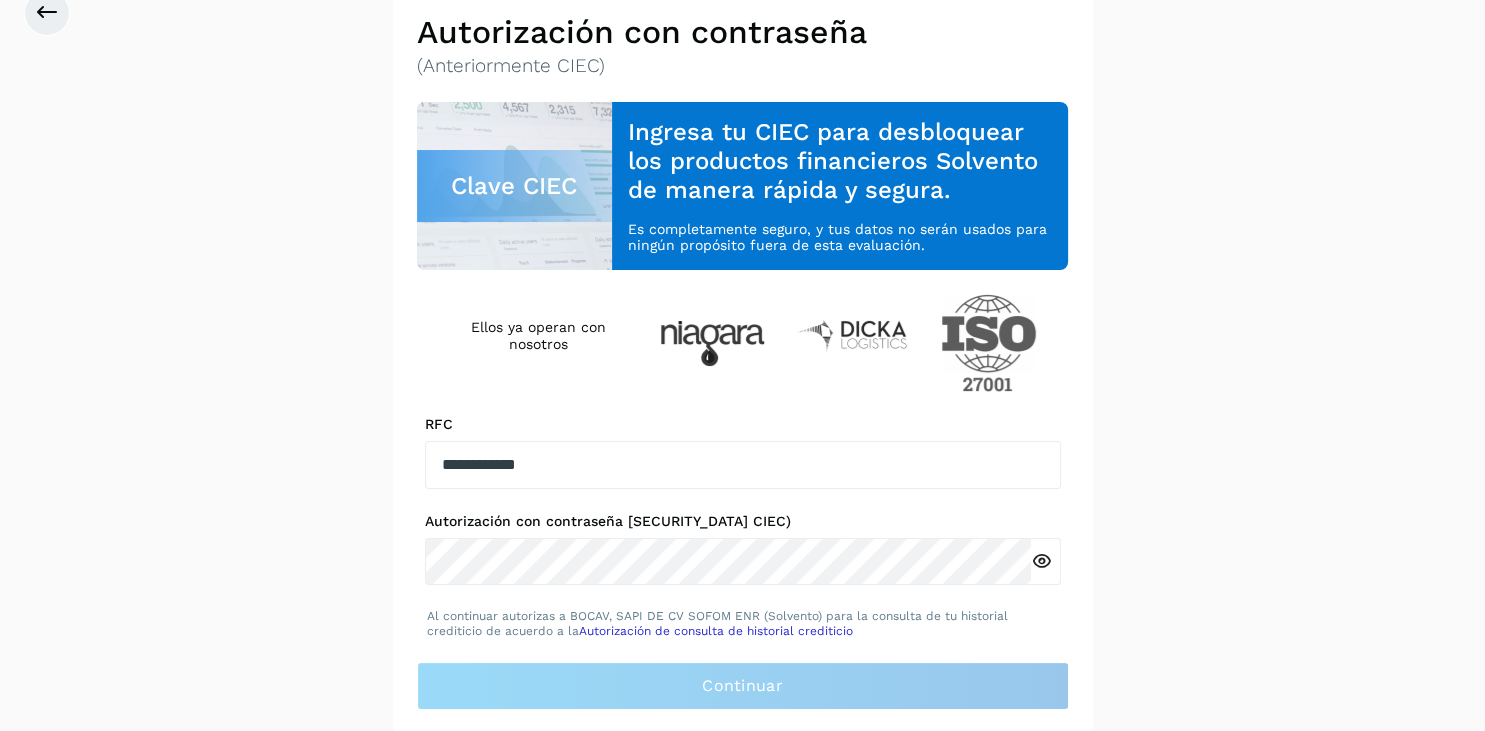scroll, scrollTop: 176, scrollLeft: 0, axis: vertical 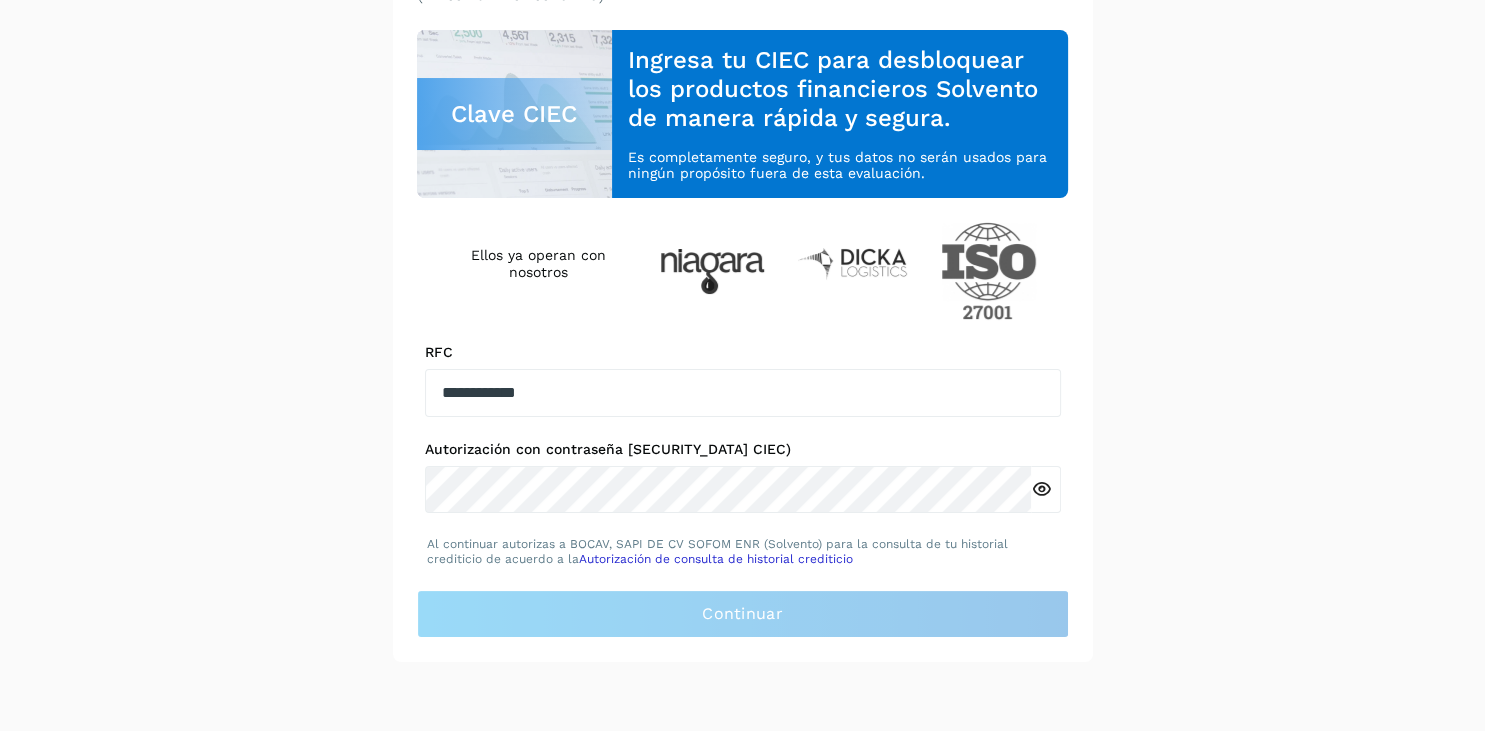 click at bounding box center (1041, 489) 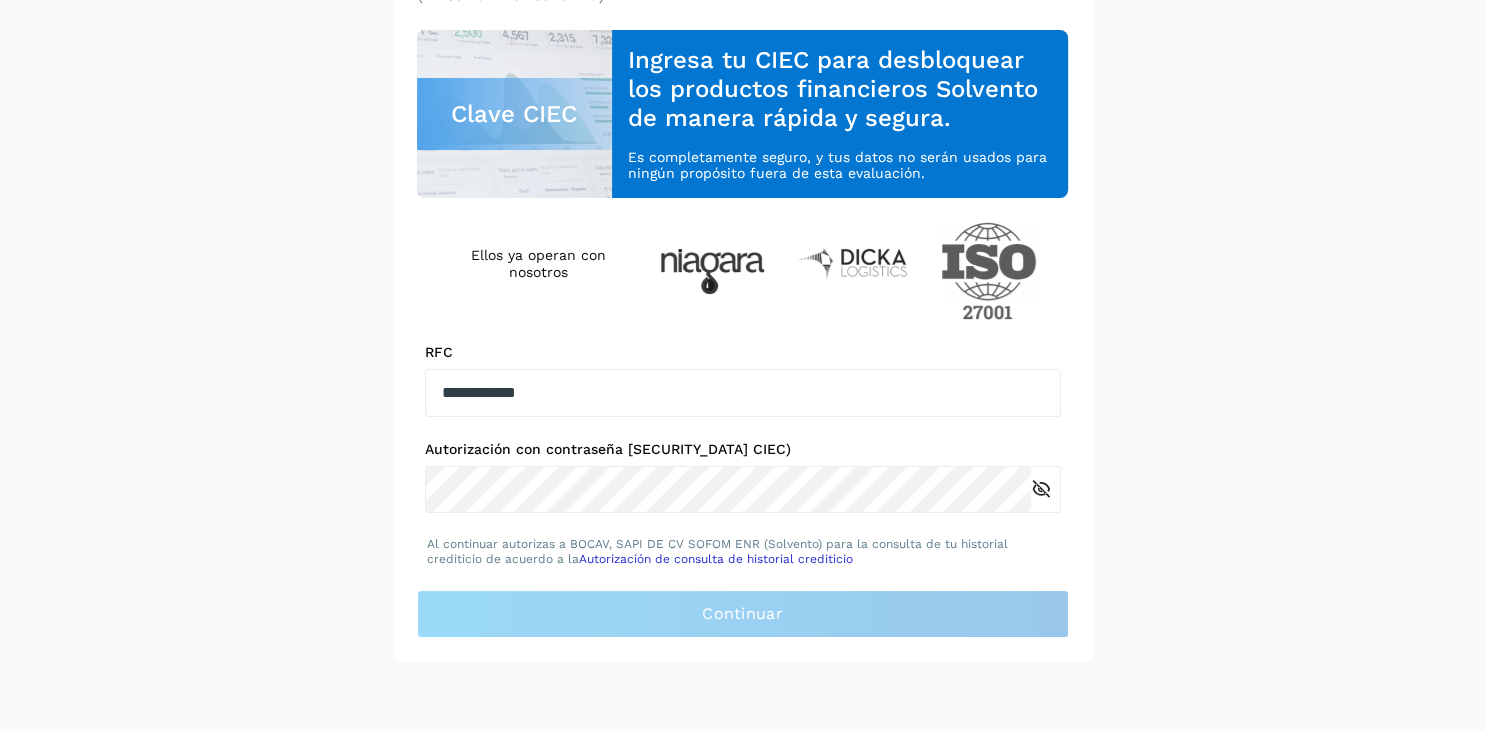 click at bounding box center [1041, 489] 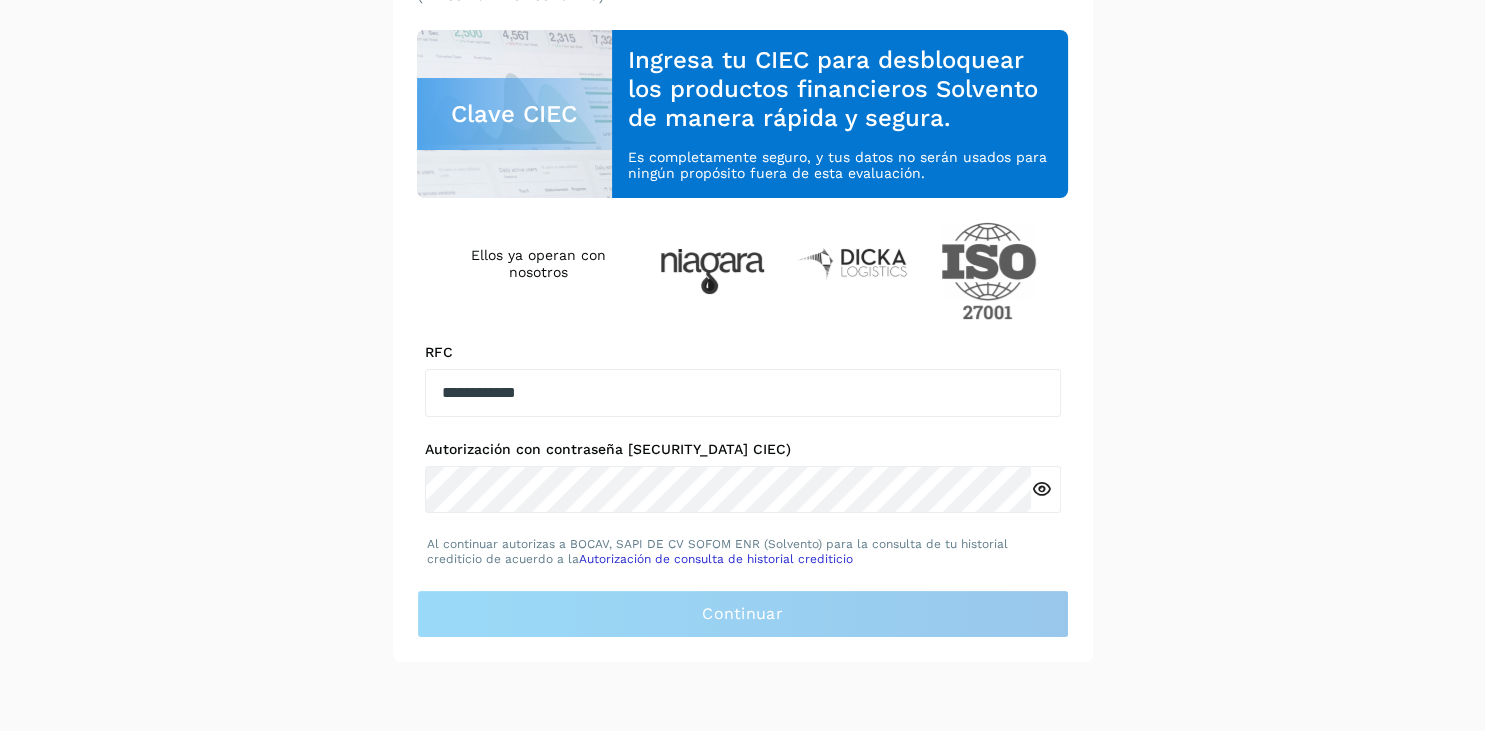 scroll, scrollTop: 0, scrollLeft: 0, axis: both 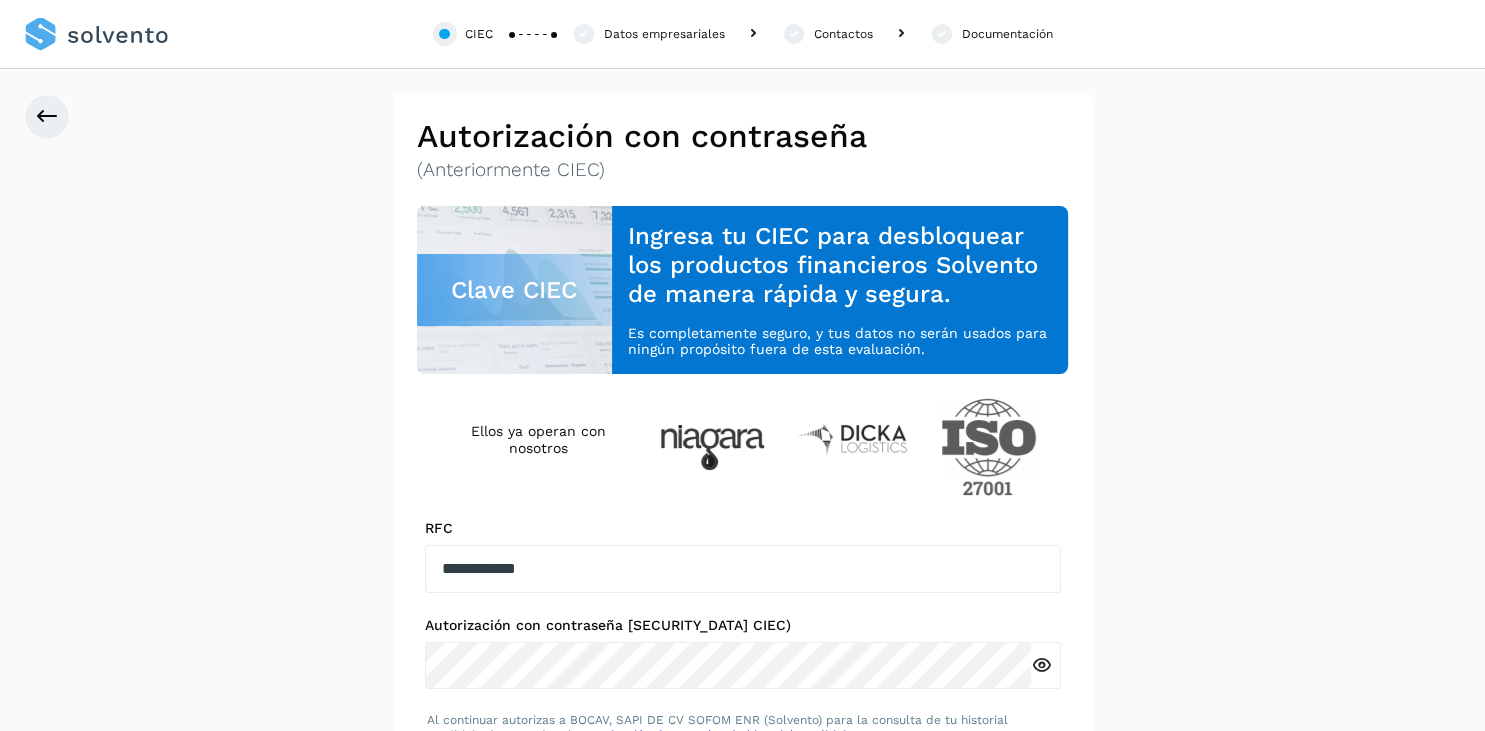 click on "Datos empresariales" 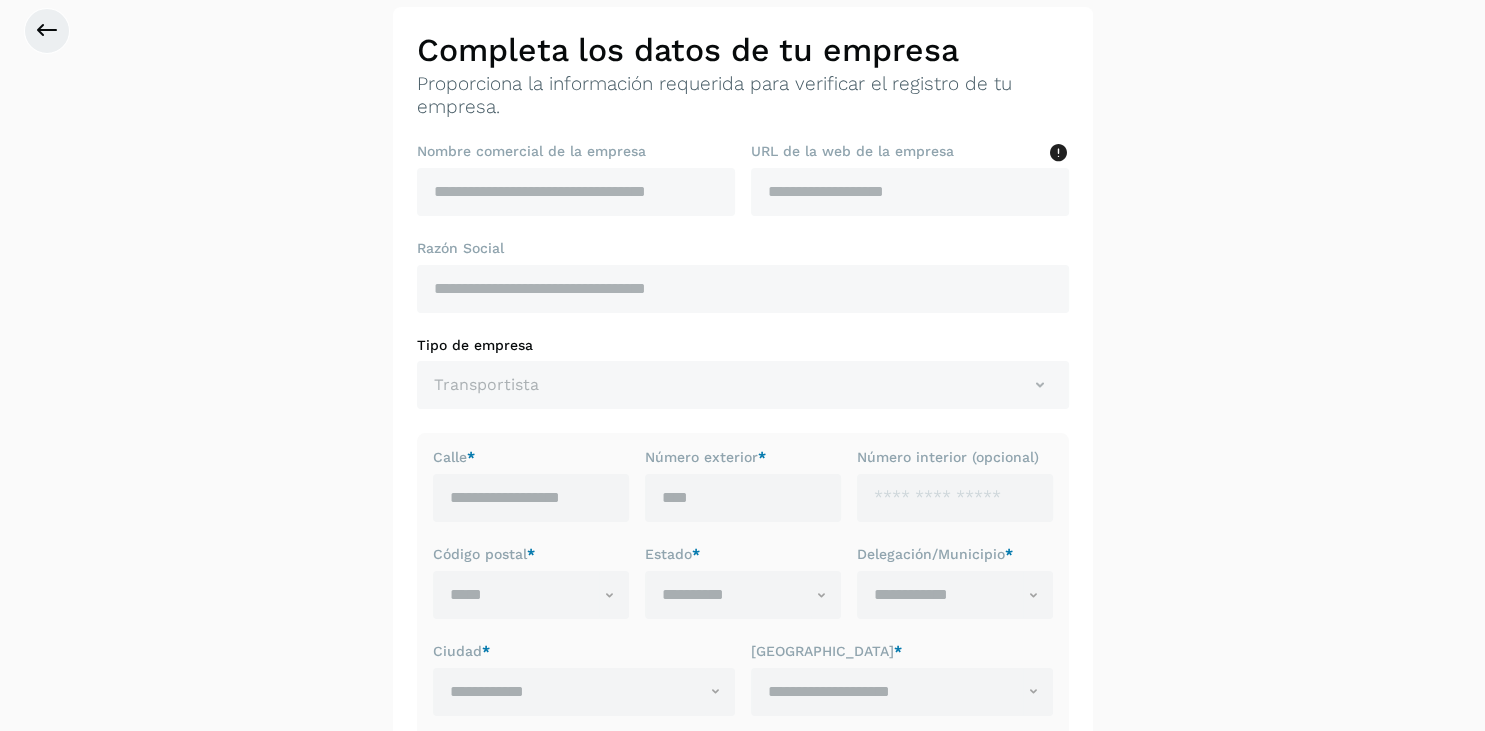 scroll, scrollTop: 0, scrollLeft: 0, axis: both 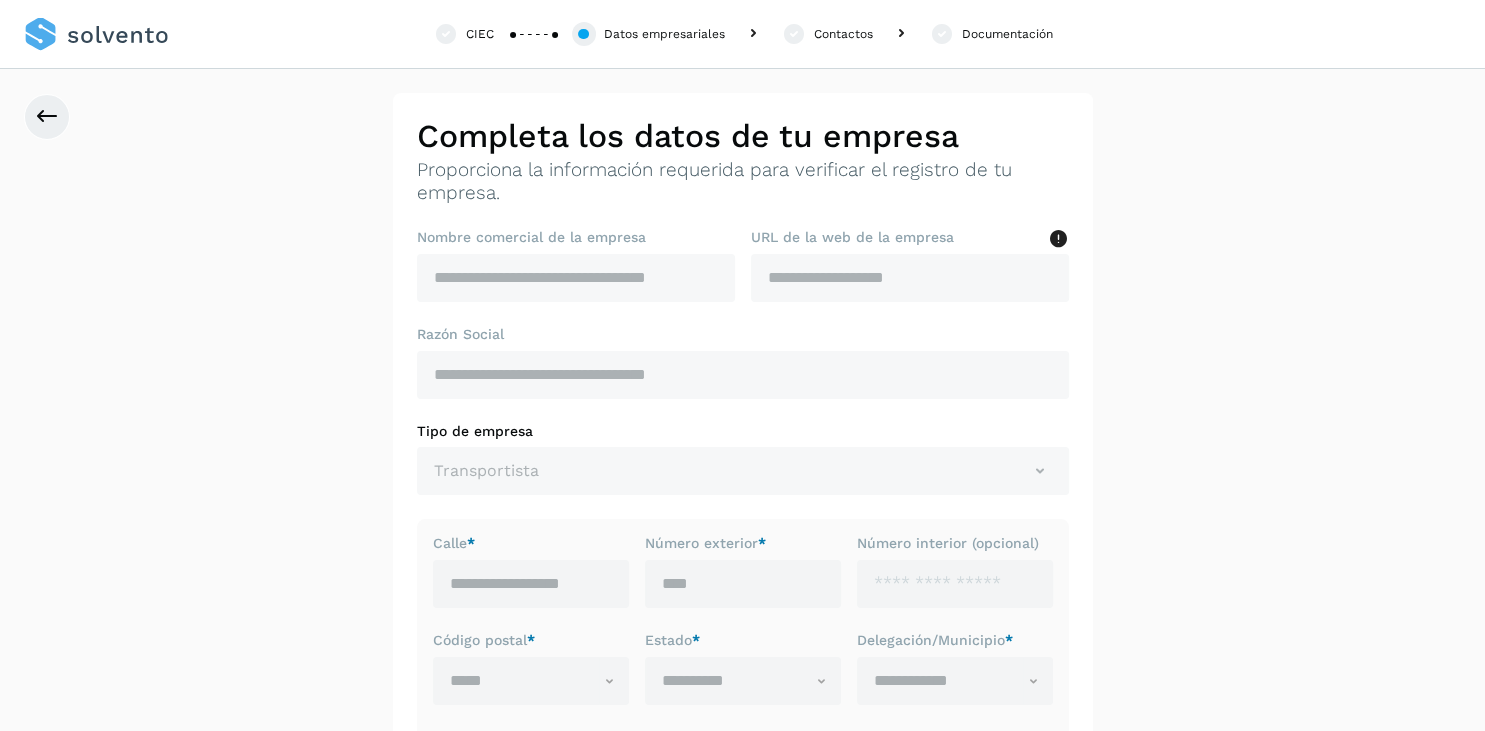 click on "CIEC" 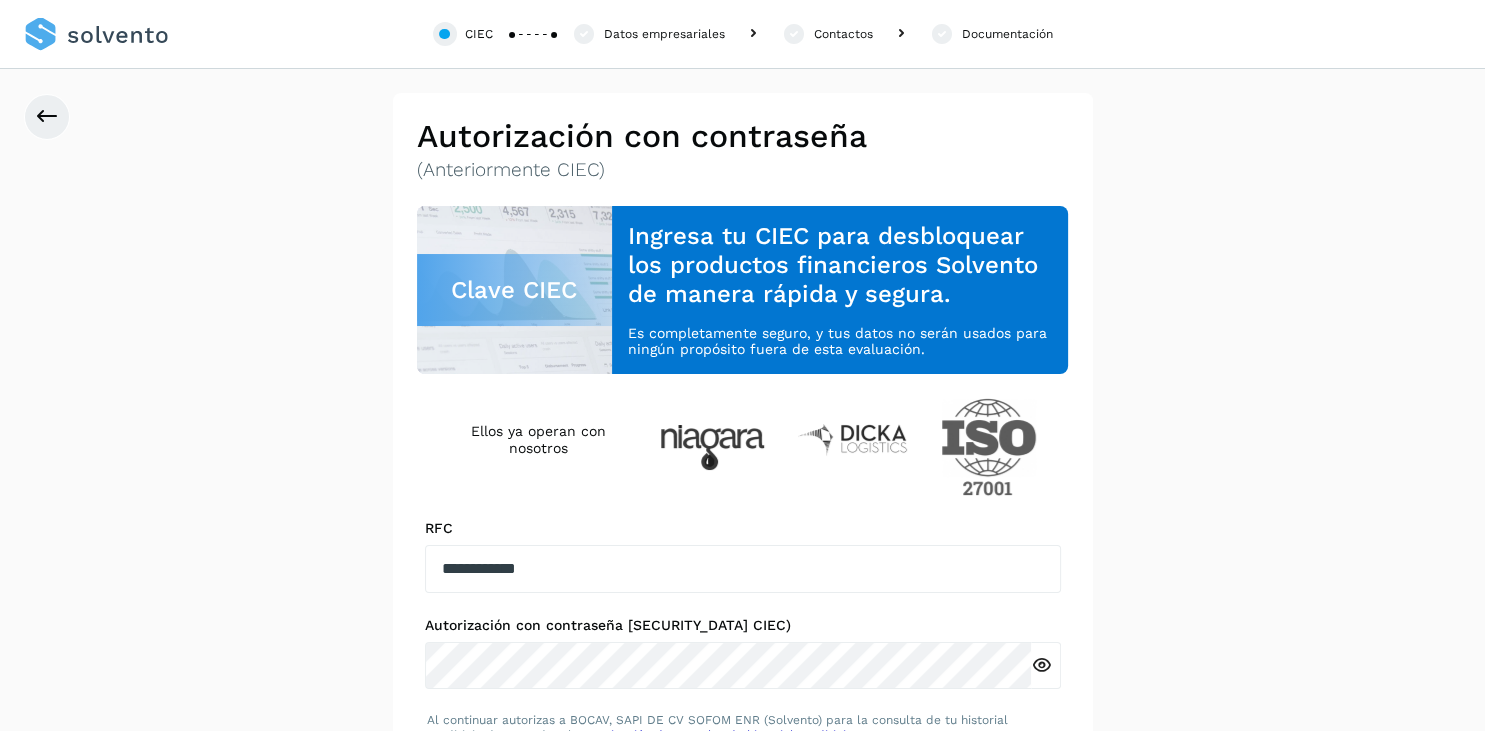 click at bounding box center (1041, 665) 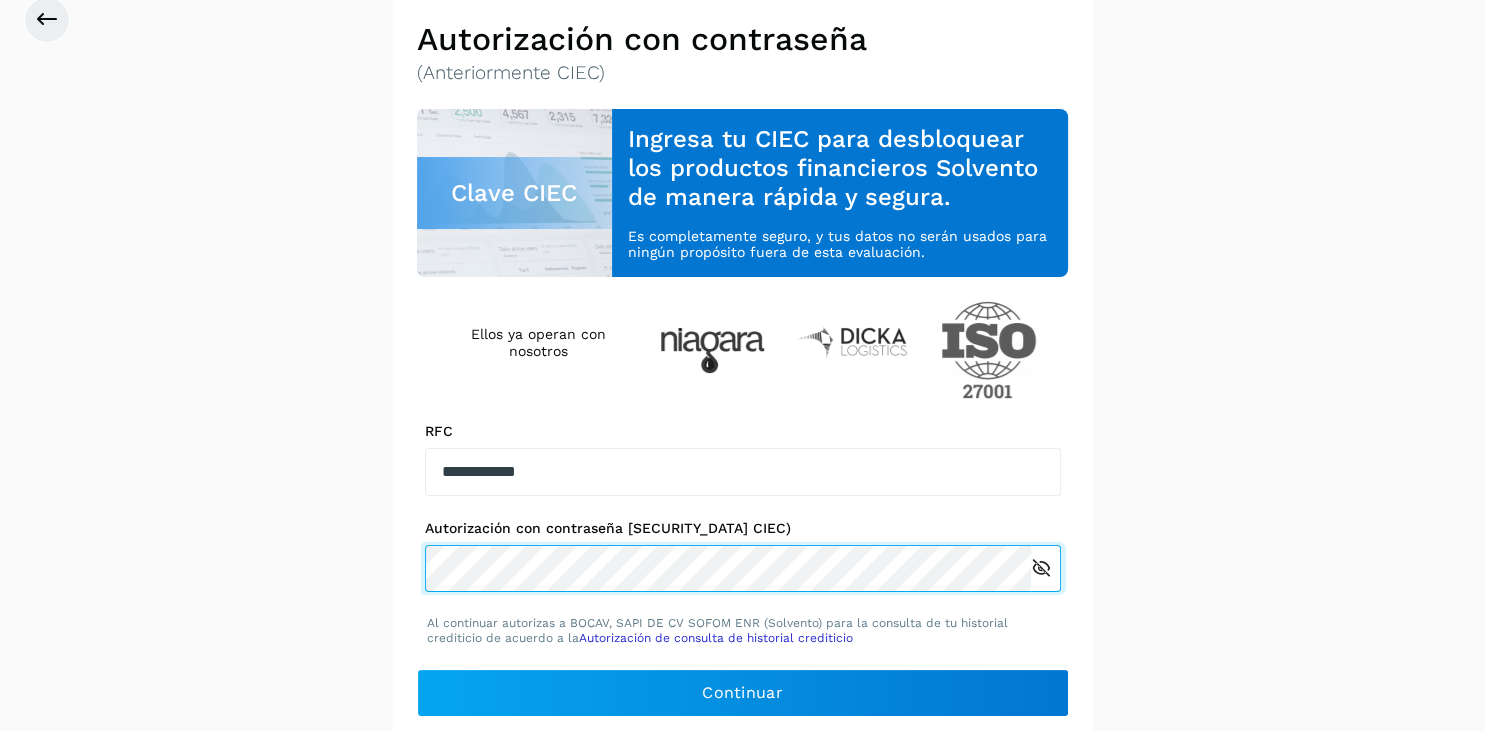 scroll, scrollTop: 196, scrollLeft: 0, axis: vertical 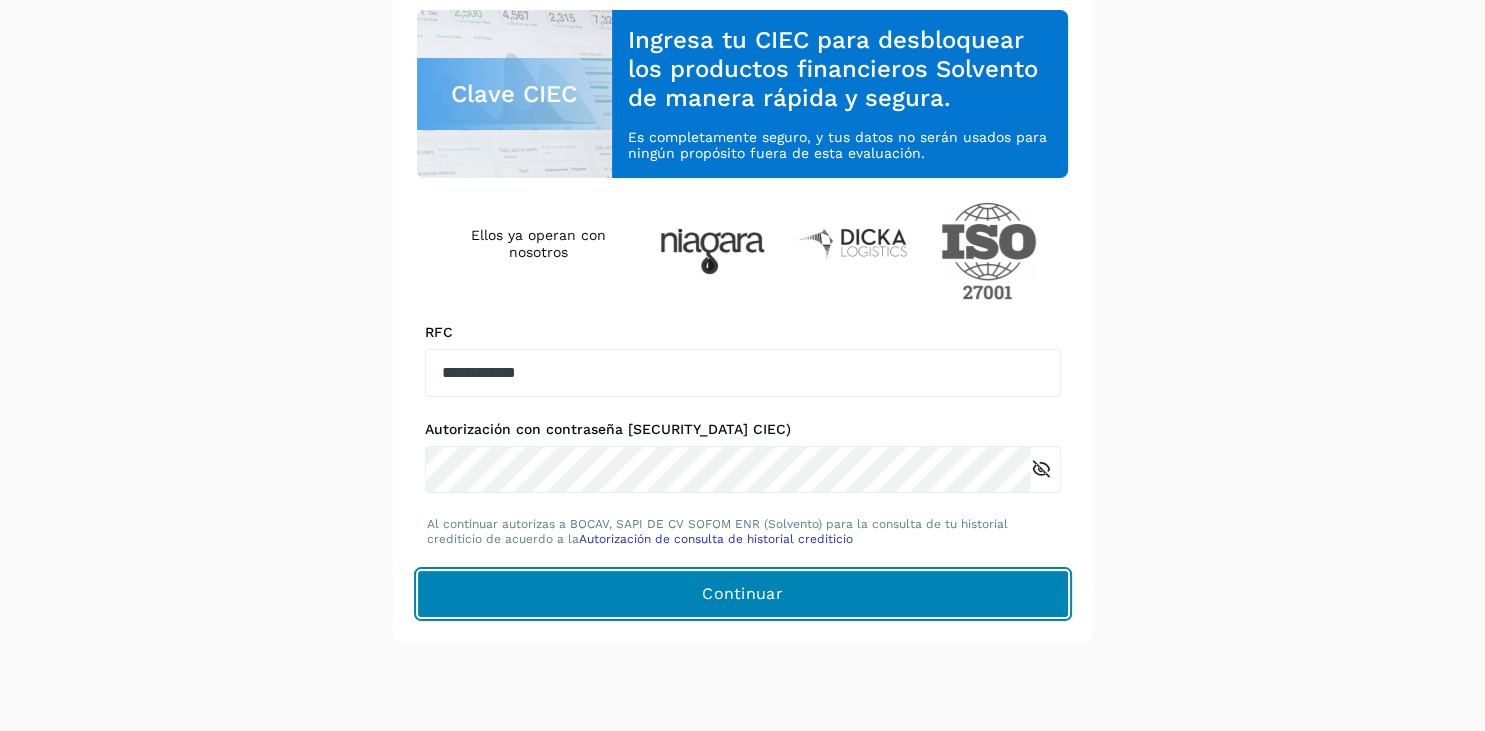 click on "Continuar" at bounding box center (743, 594) 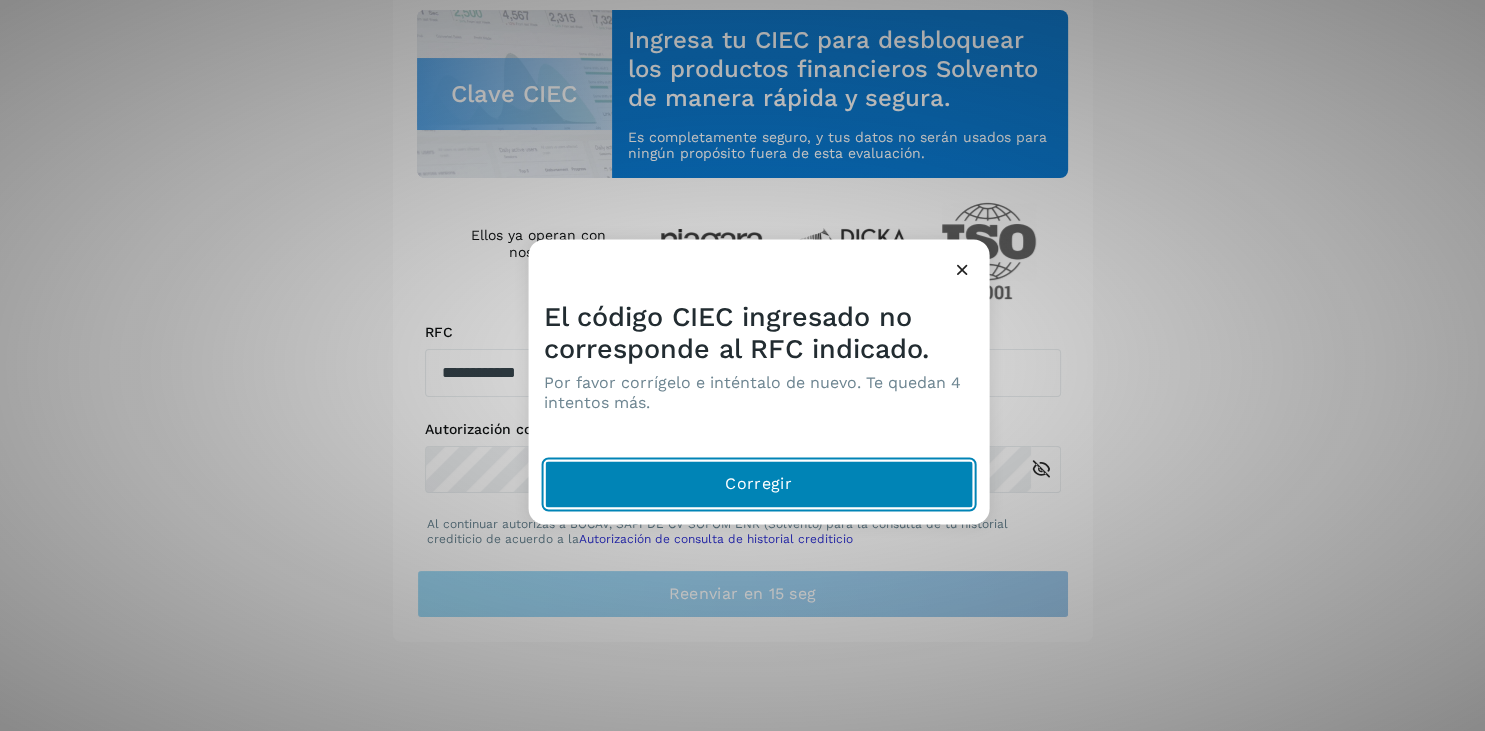click on "Corregir" 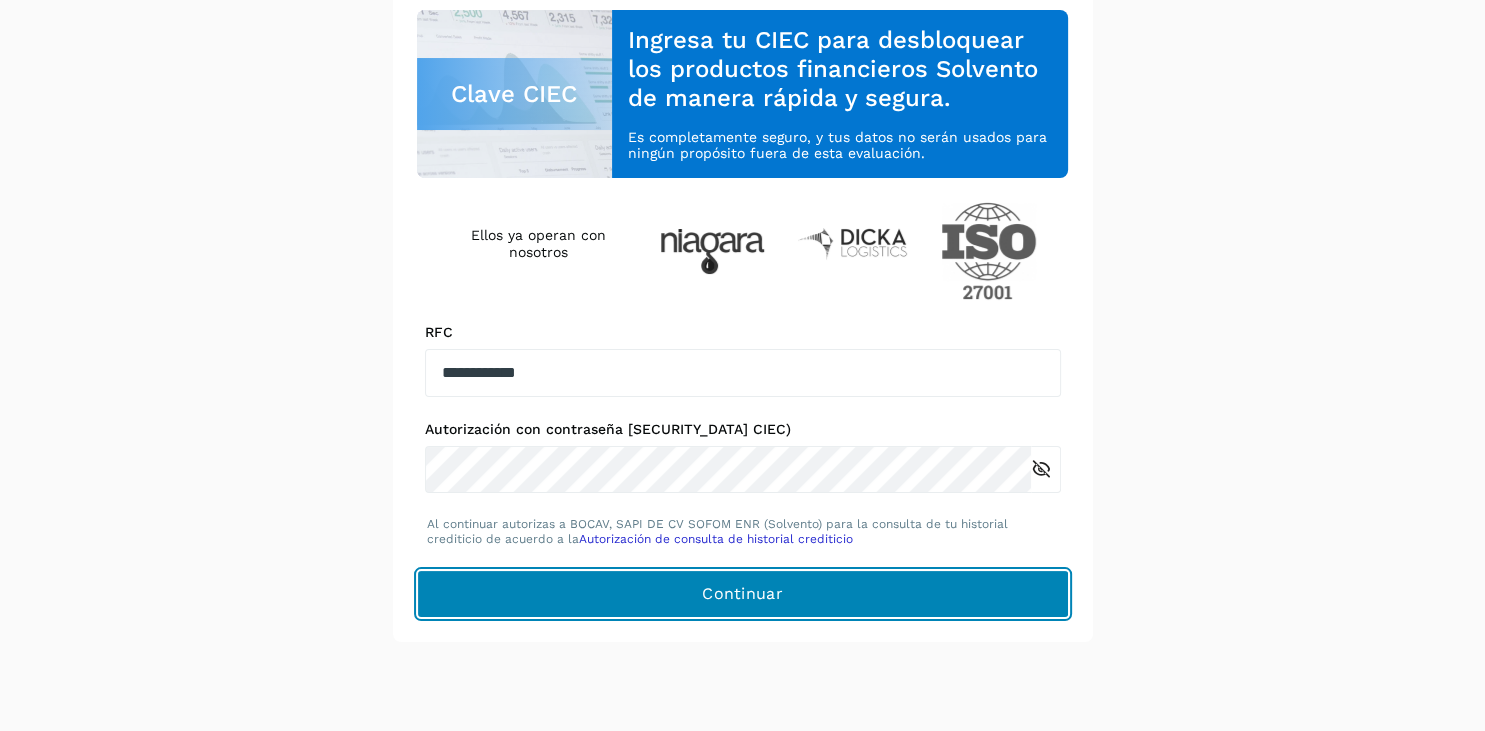 click on "Continuar" 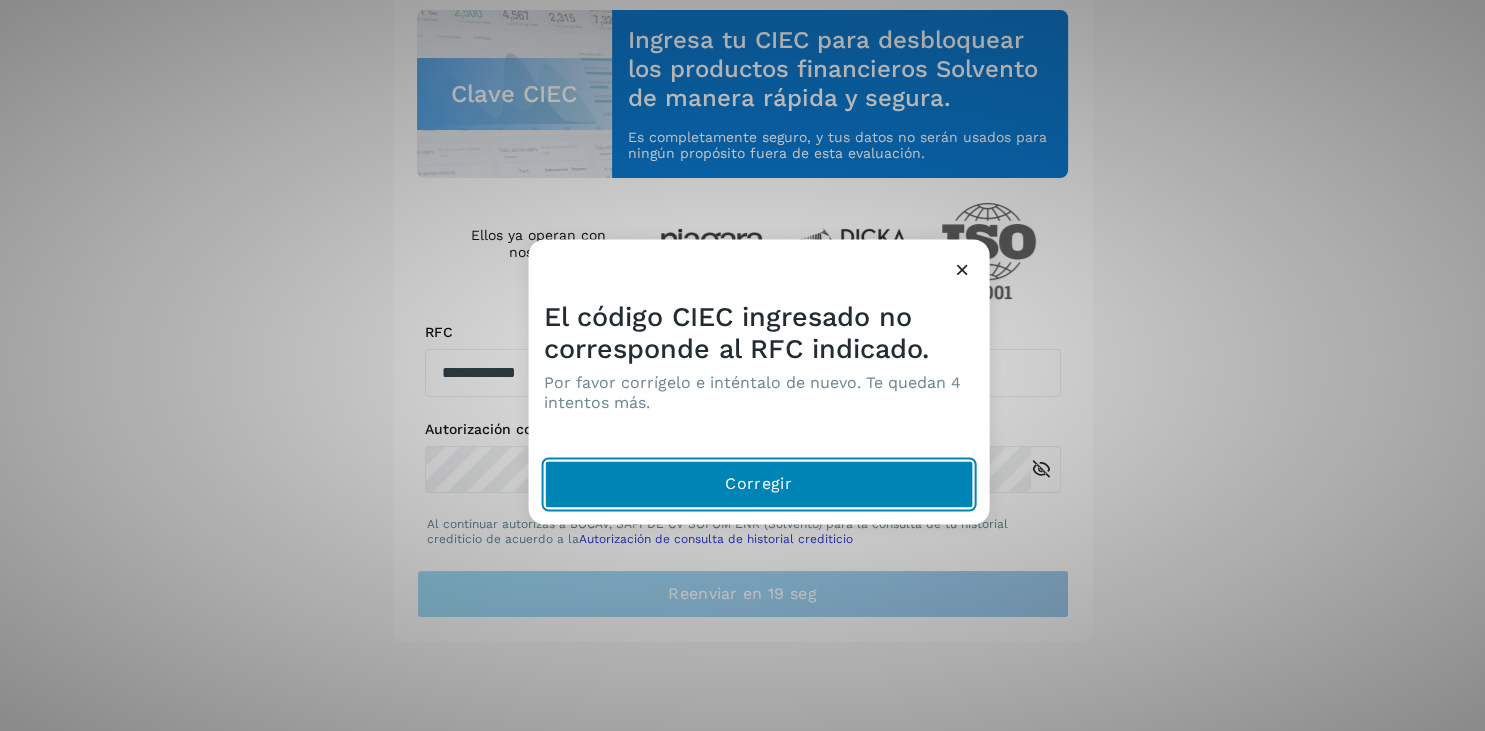 click on "Corregir" 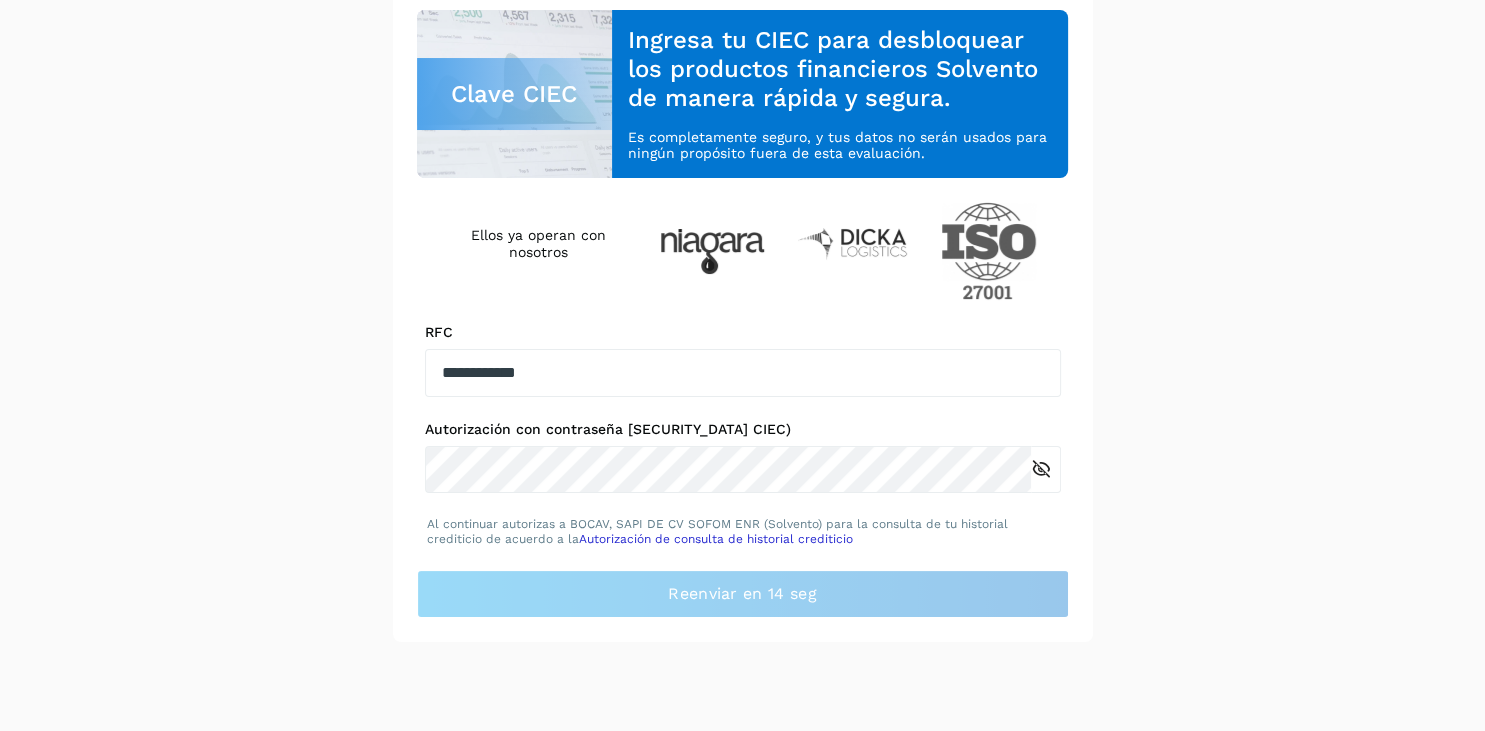 click on "**********" at bounding box center [742, 269] 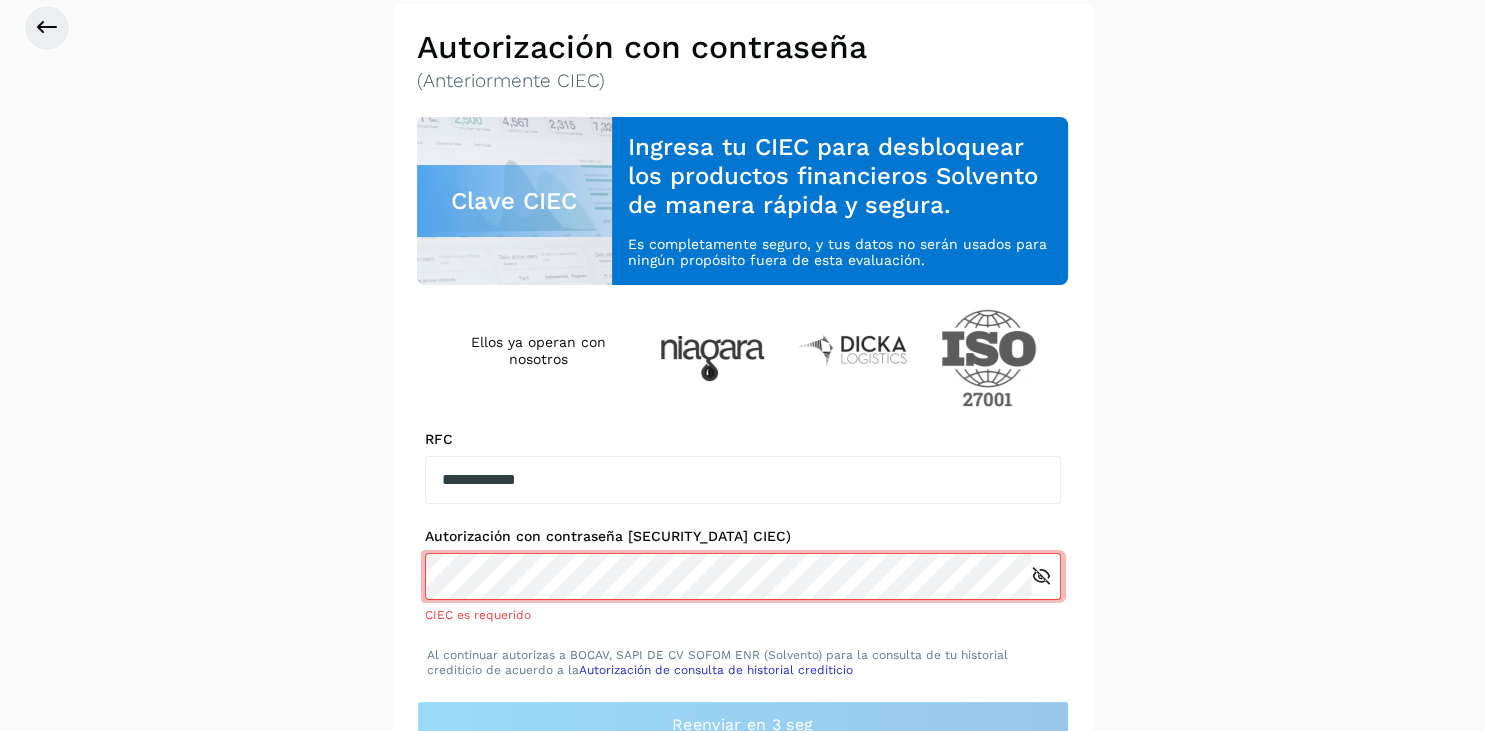 scroll, scrollTop: 176, scrollLeft: 0, axis: vertical 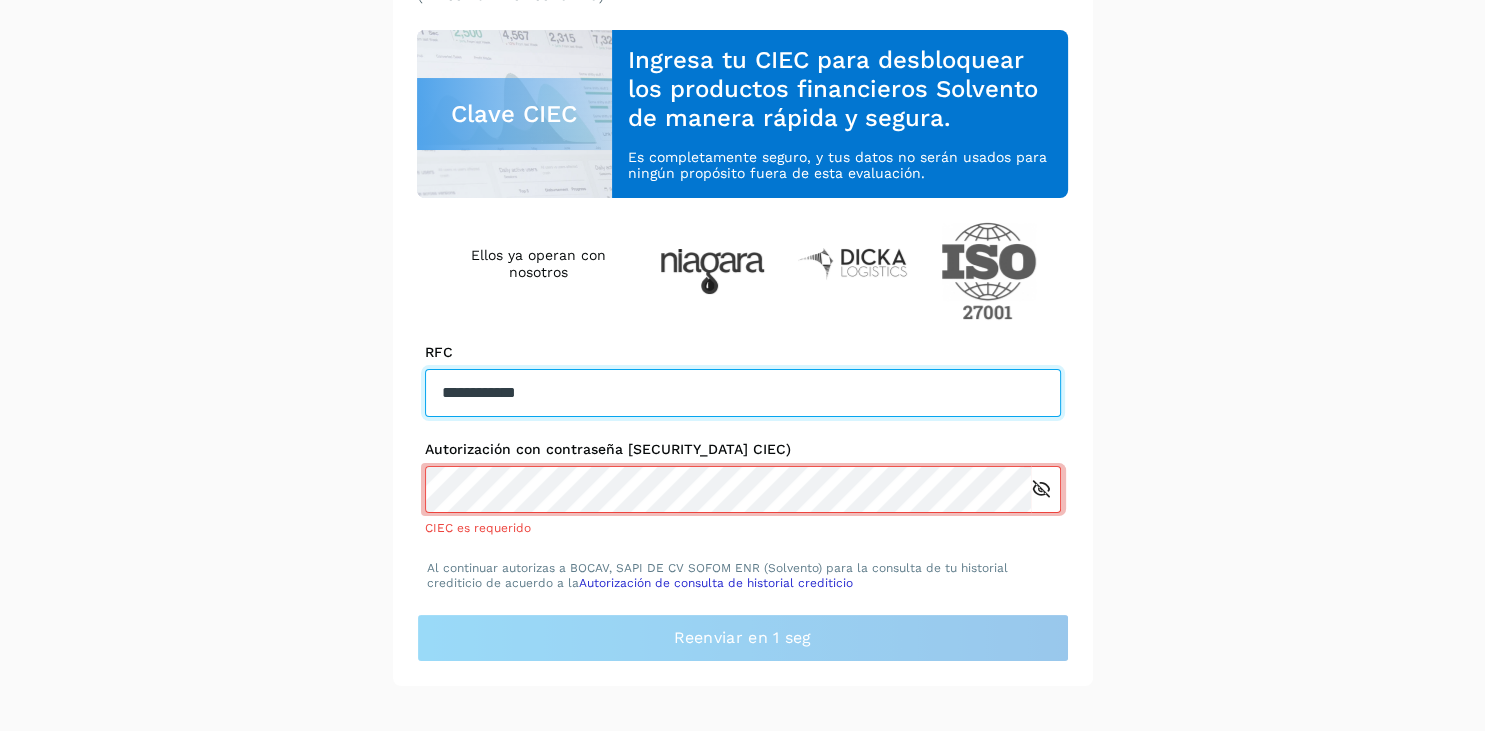 click on "**********" at bounding box center (743, 393) 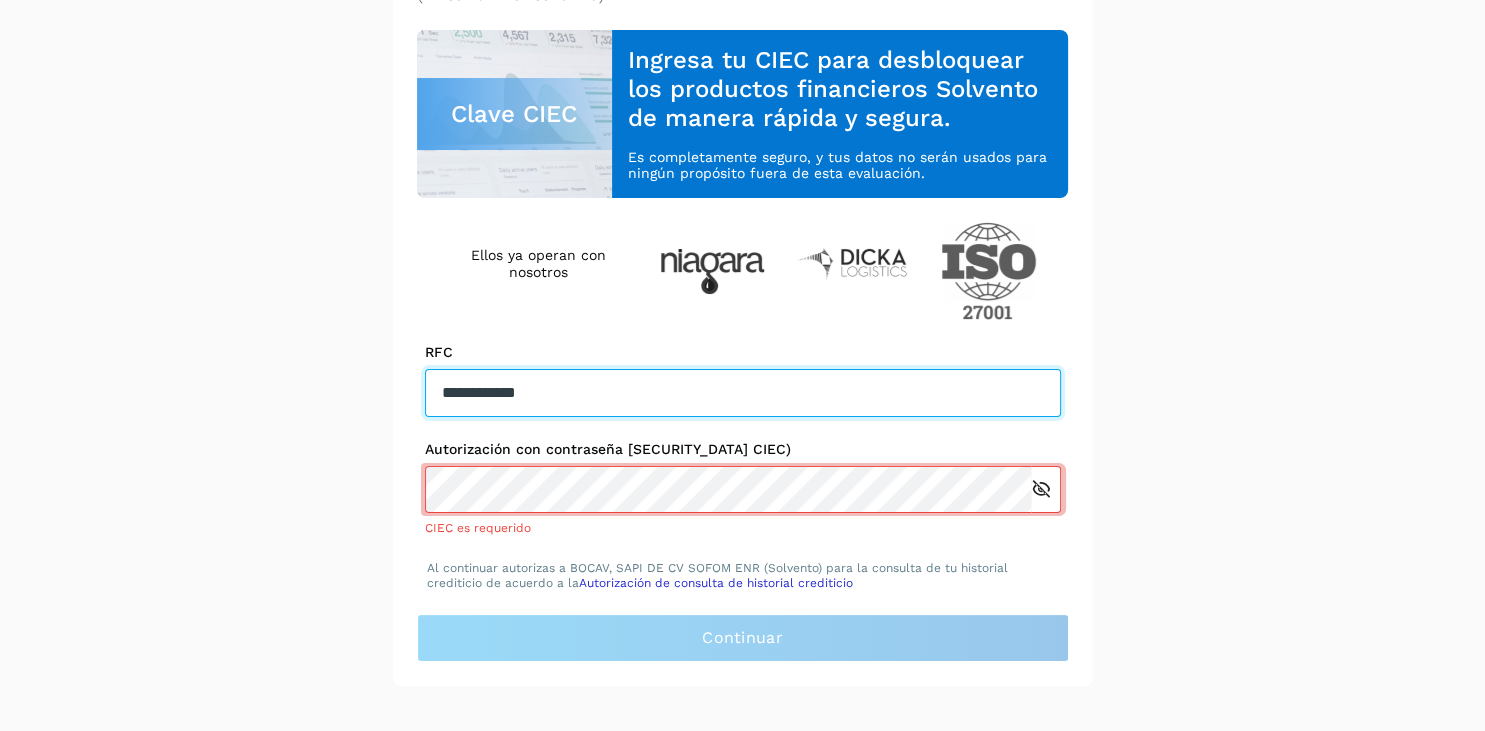 click on "**********" at bounding box center (743, 393) 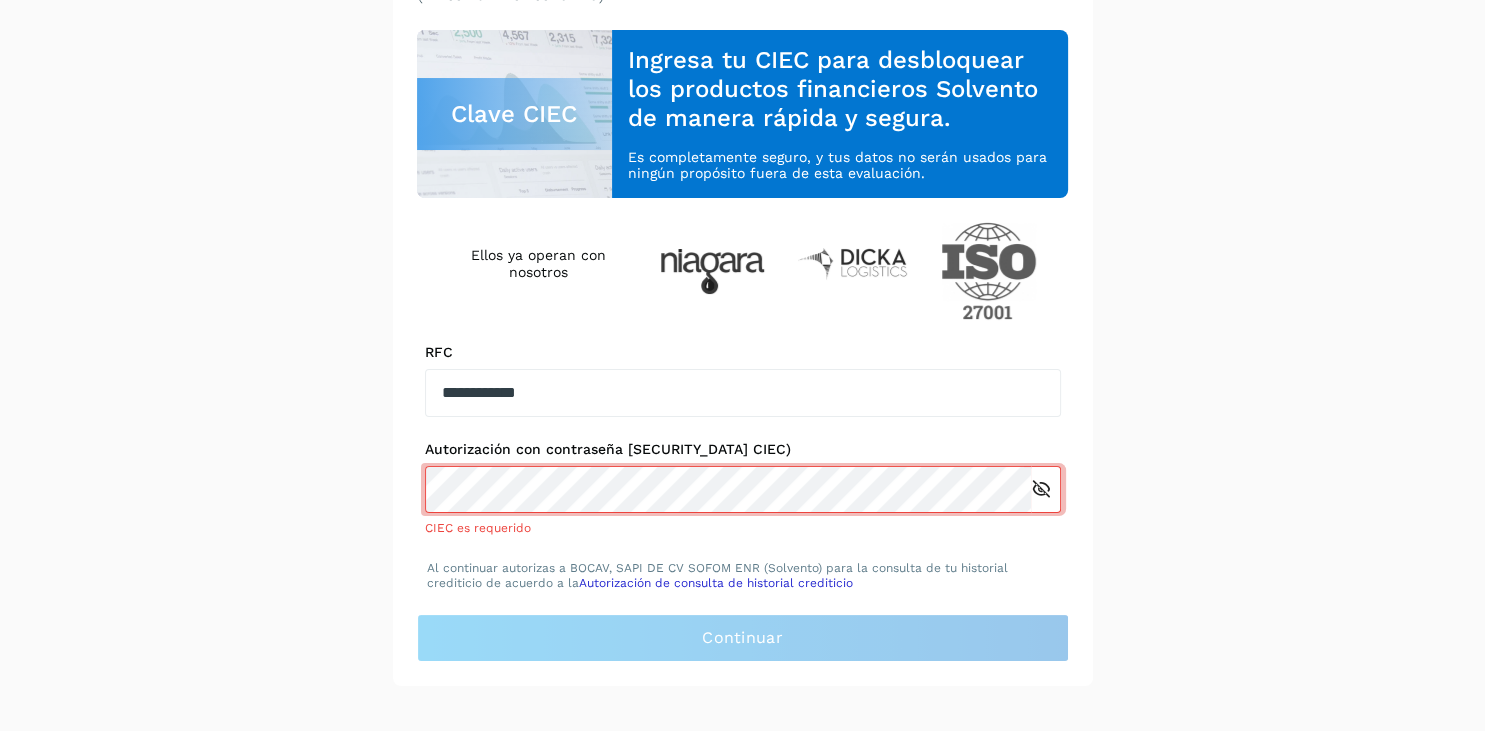 click on "**********" at bounding box center (742, 301) 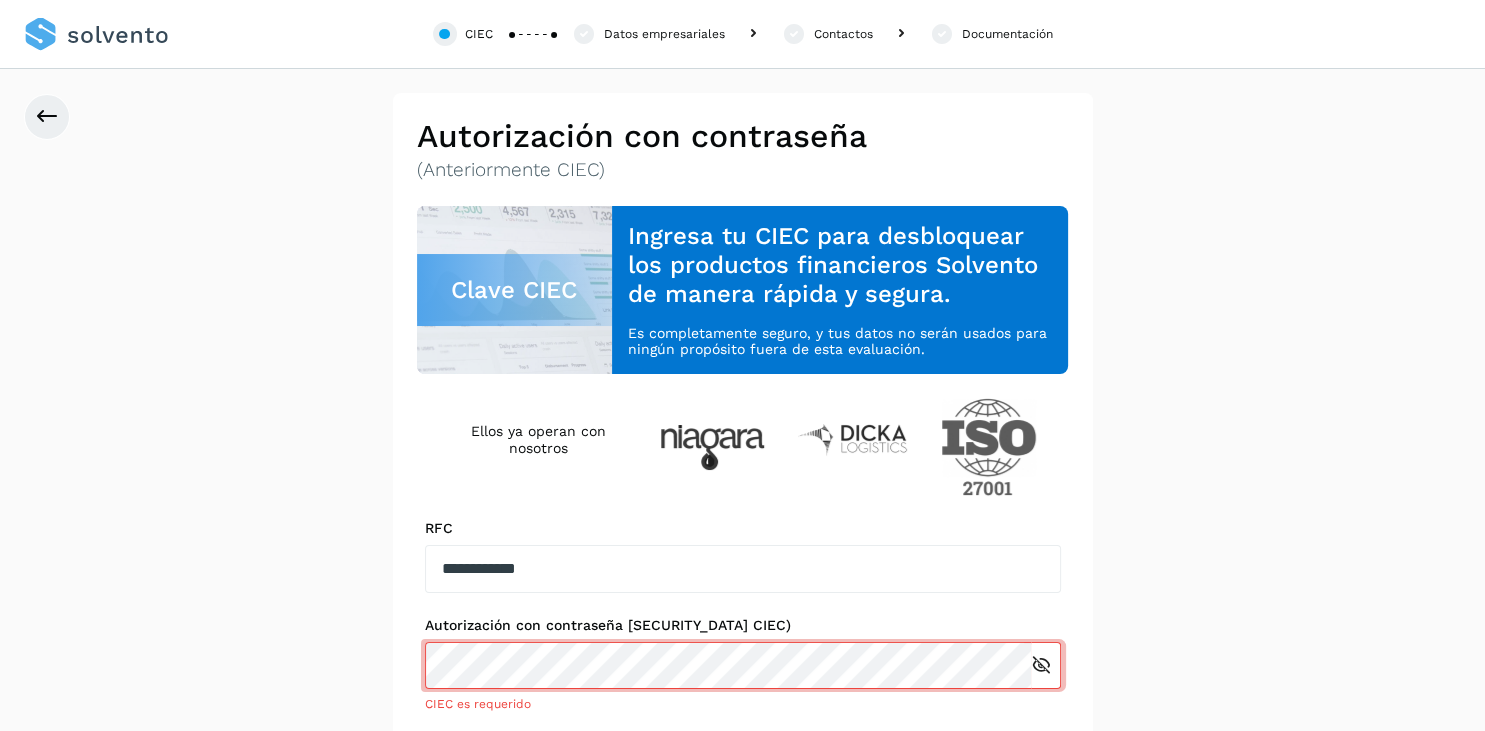 click on "Datos empresariales" 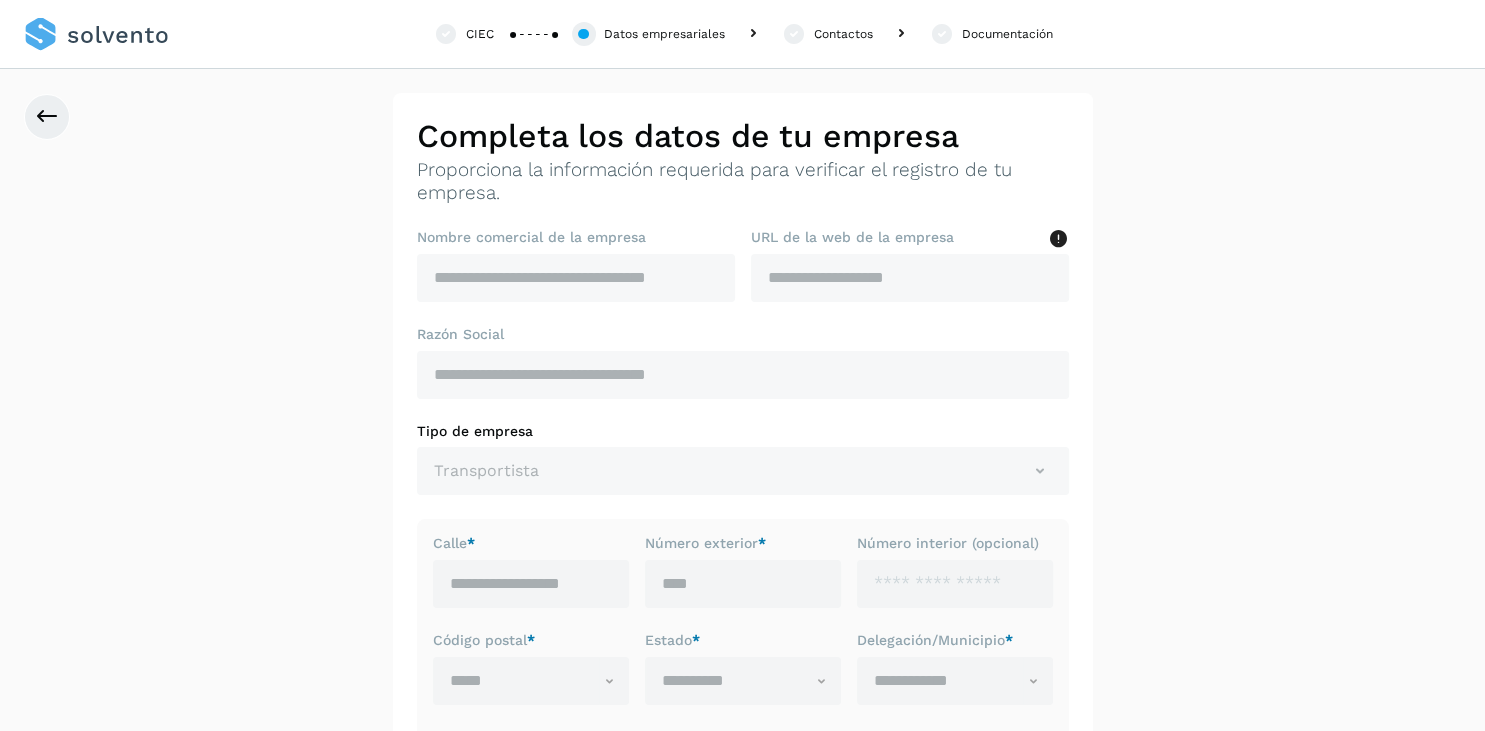 click on "Documentación" 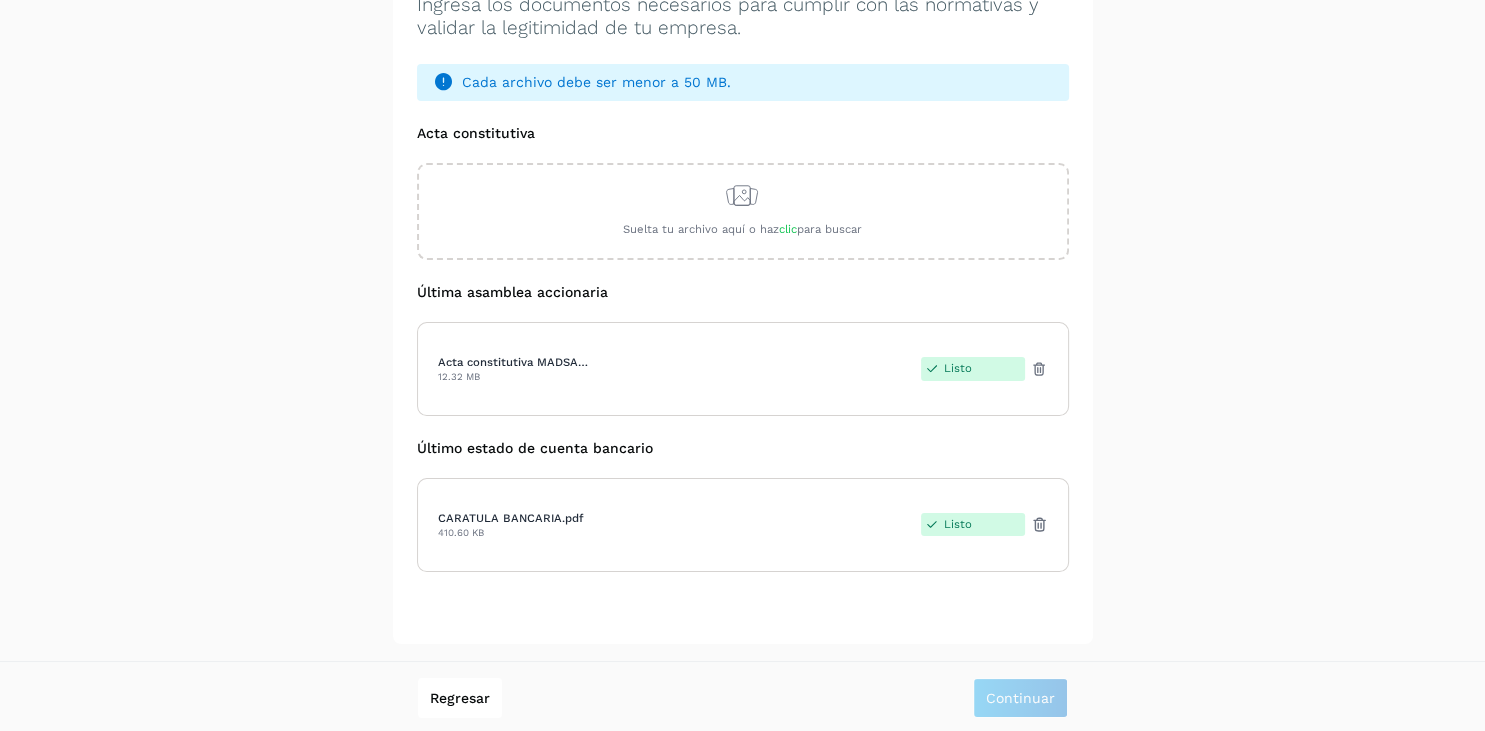 scroll, scrollTop: 0, scrollLeft: 0, axis: both 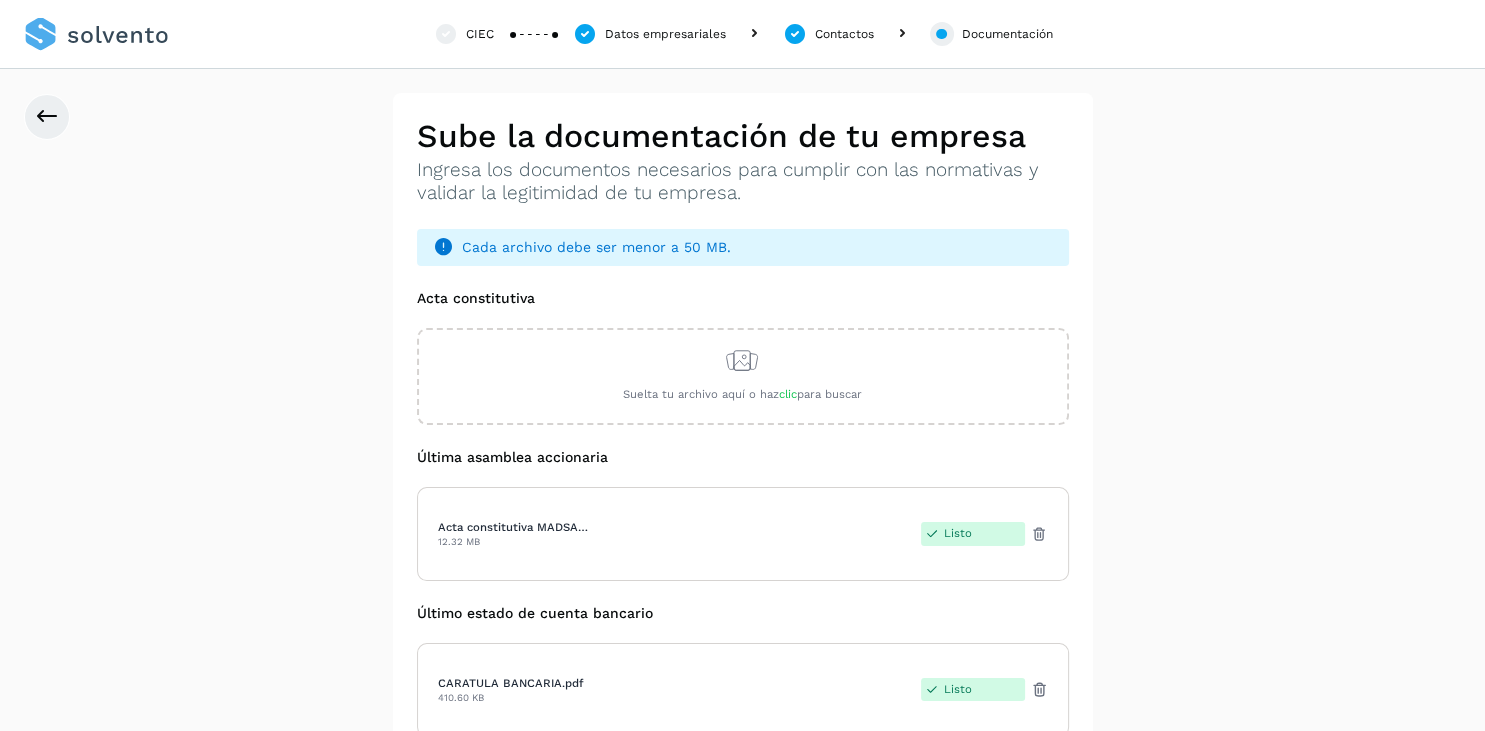 click on "Contactos" 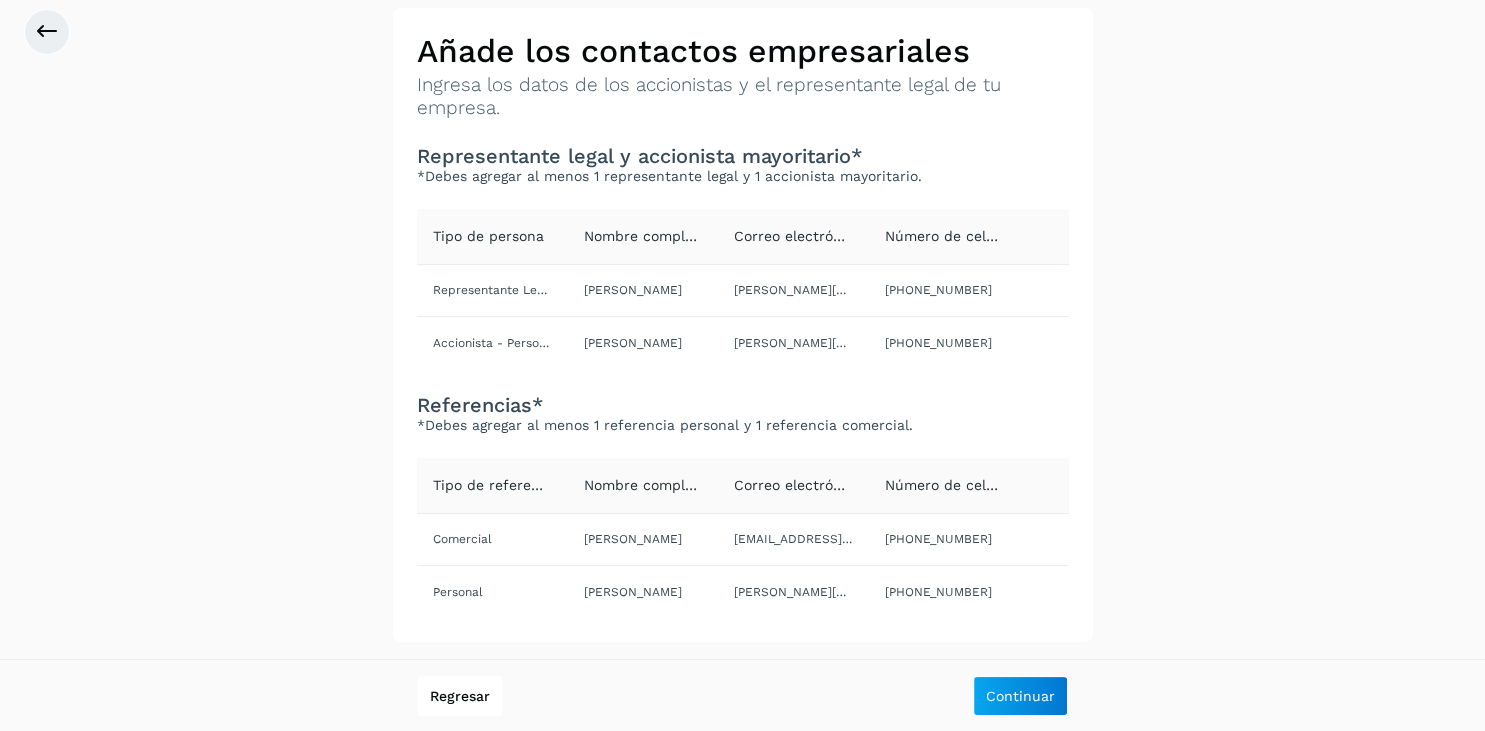 scroll, scrollTop: 0, scrollLeft: 0, axis: both 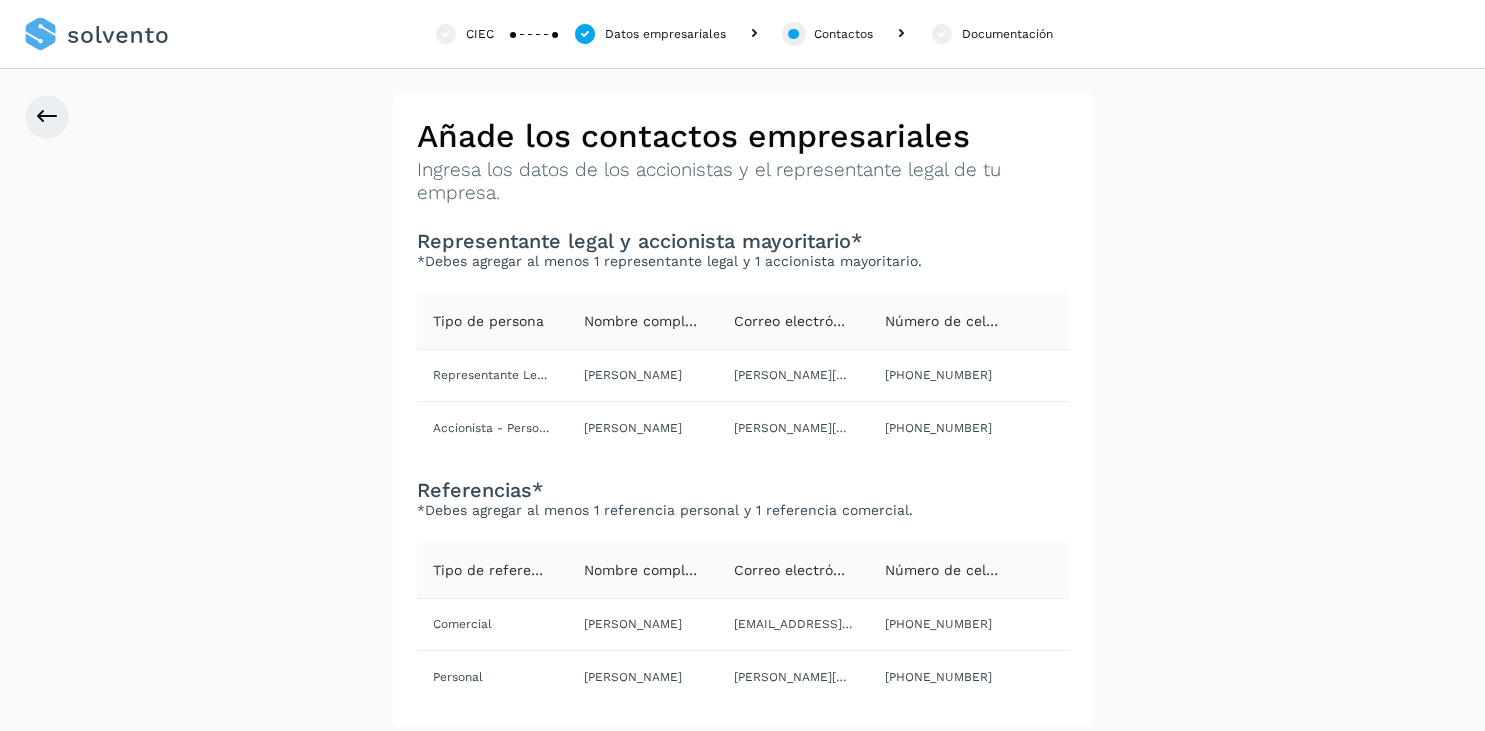 click on "Datos empresariales" 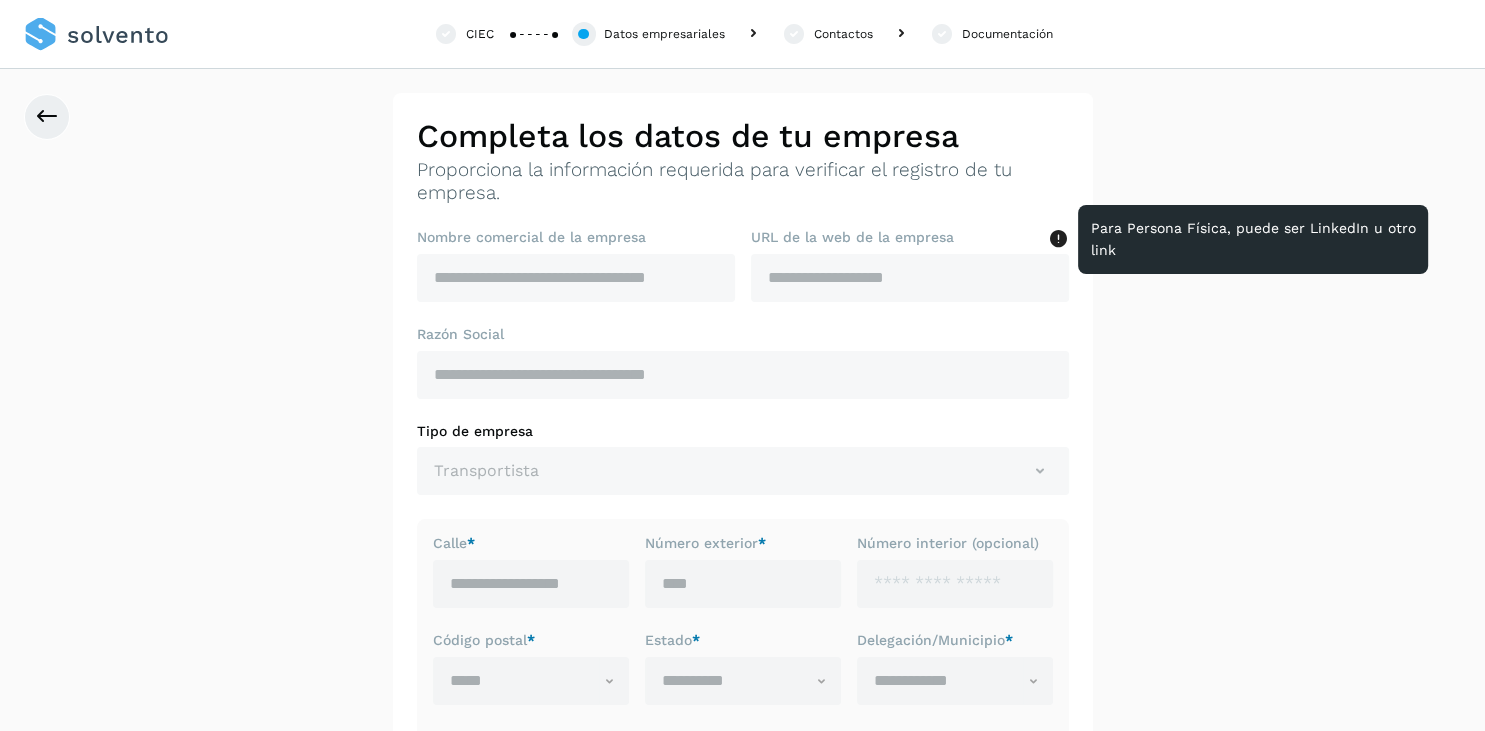click at bounding box center [1058, 239] 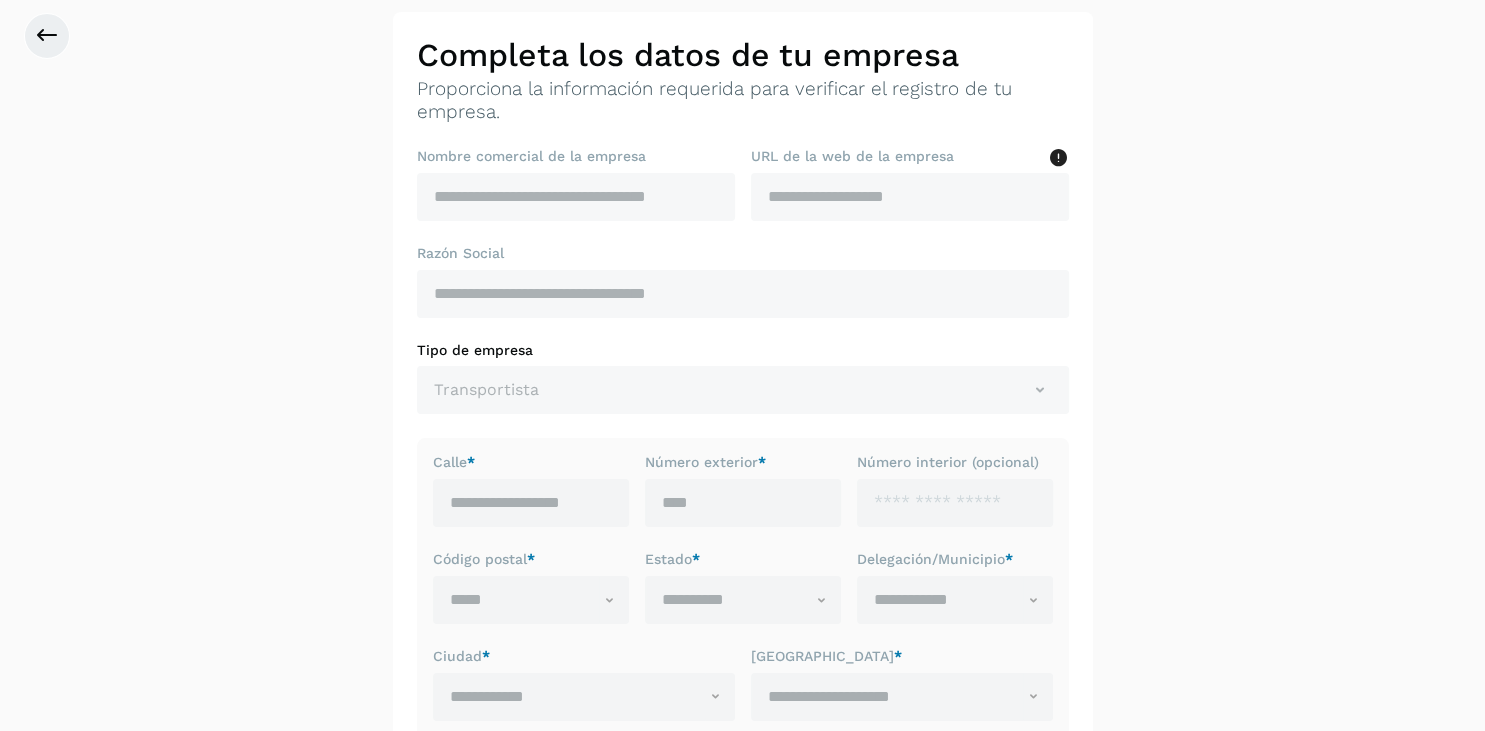 scroll, scrollTop: 78, scrollLeft: 0, axis: vertical 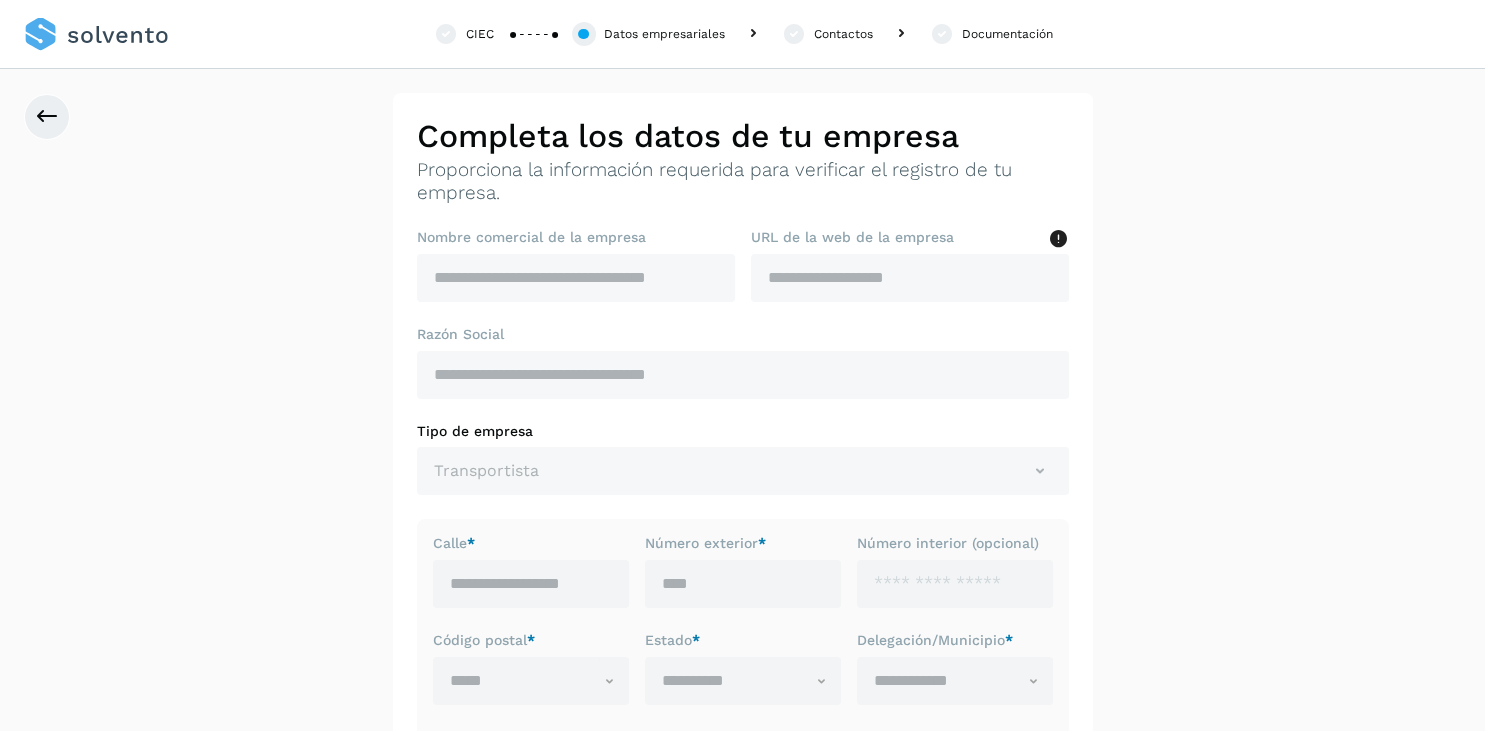 click on "CIEC" at bounding box center [463, 34] 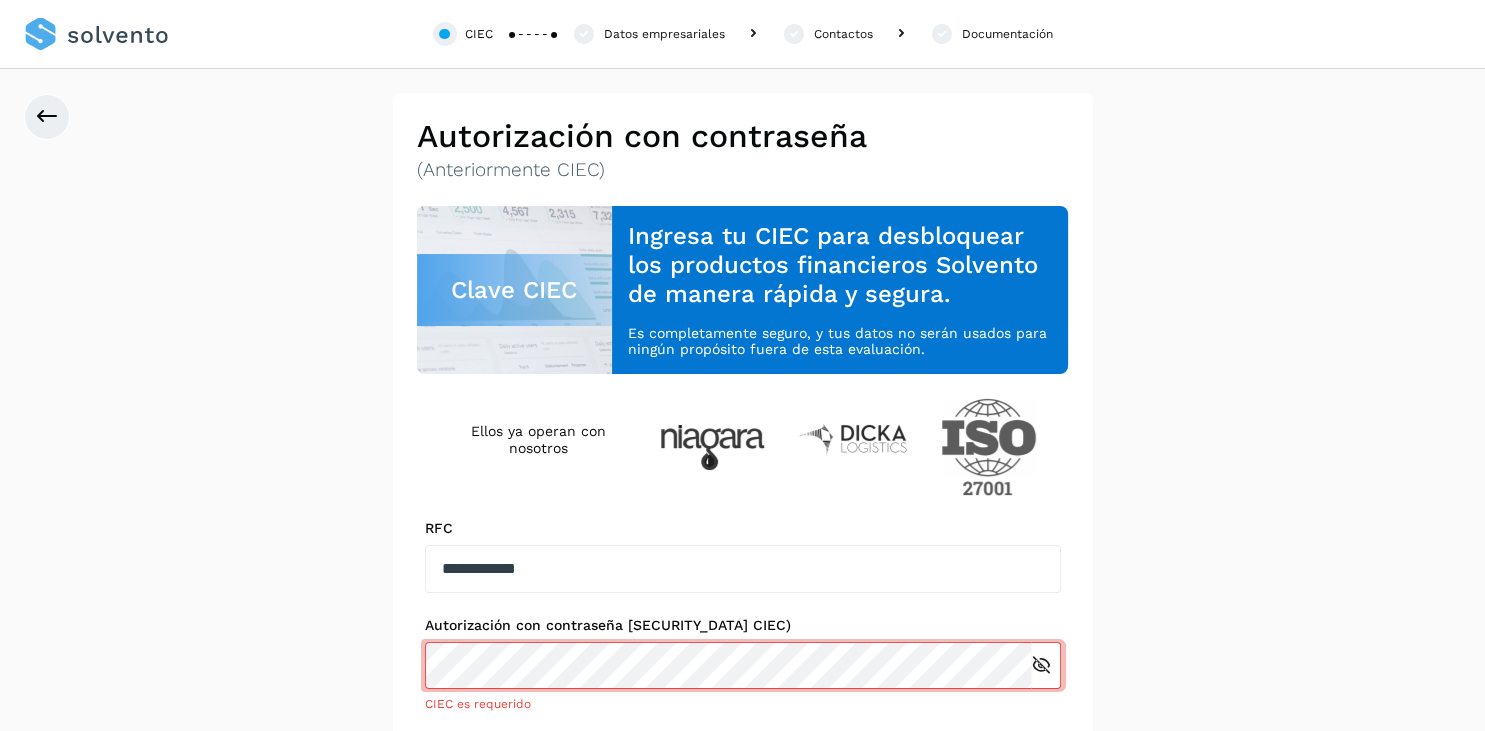 click on "**********" at bounding box center (742, 477) 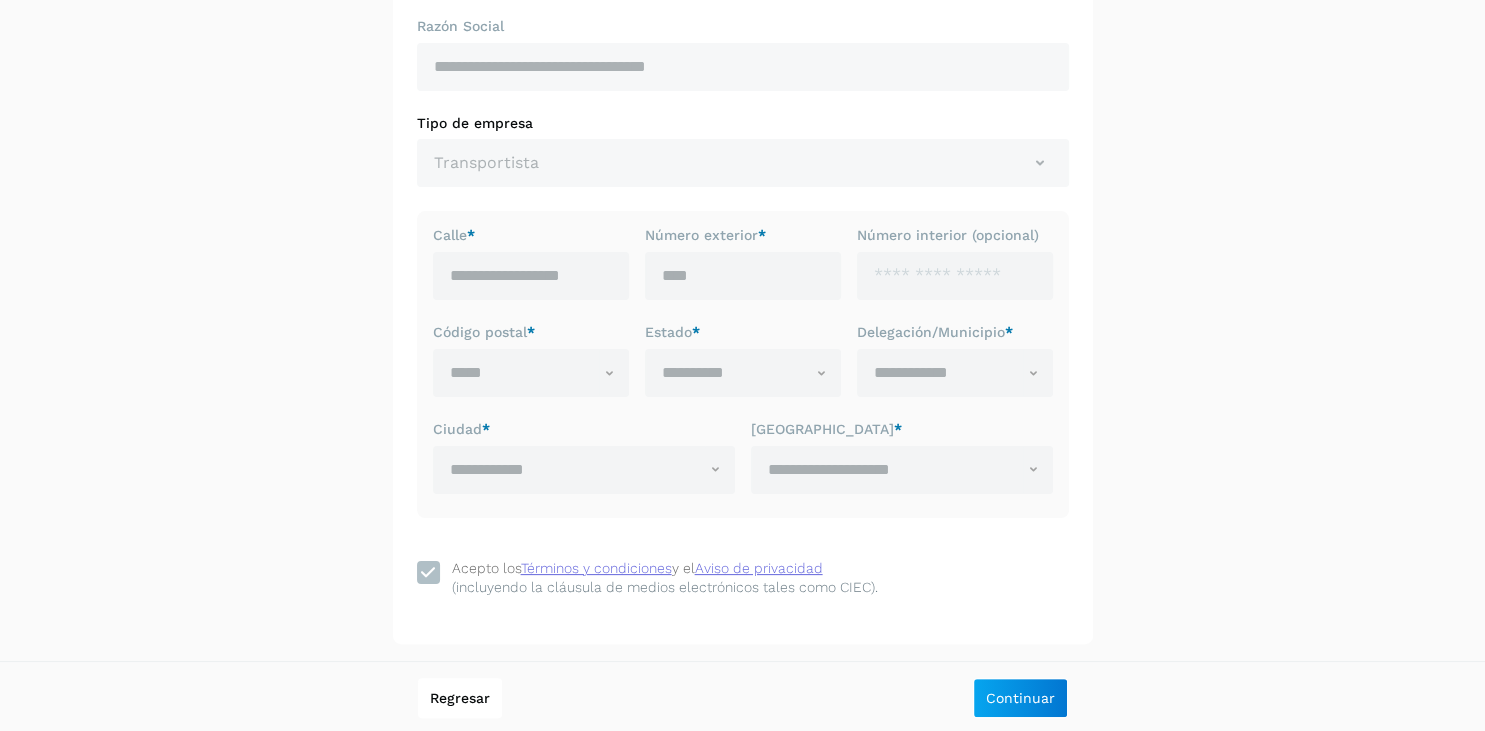 scroll, scrollTop: 0, scrollLeft: 0, axis: both 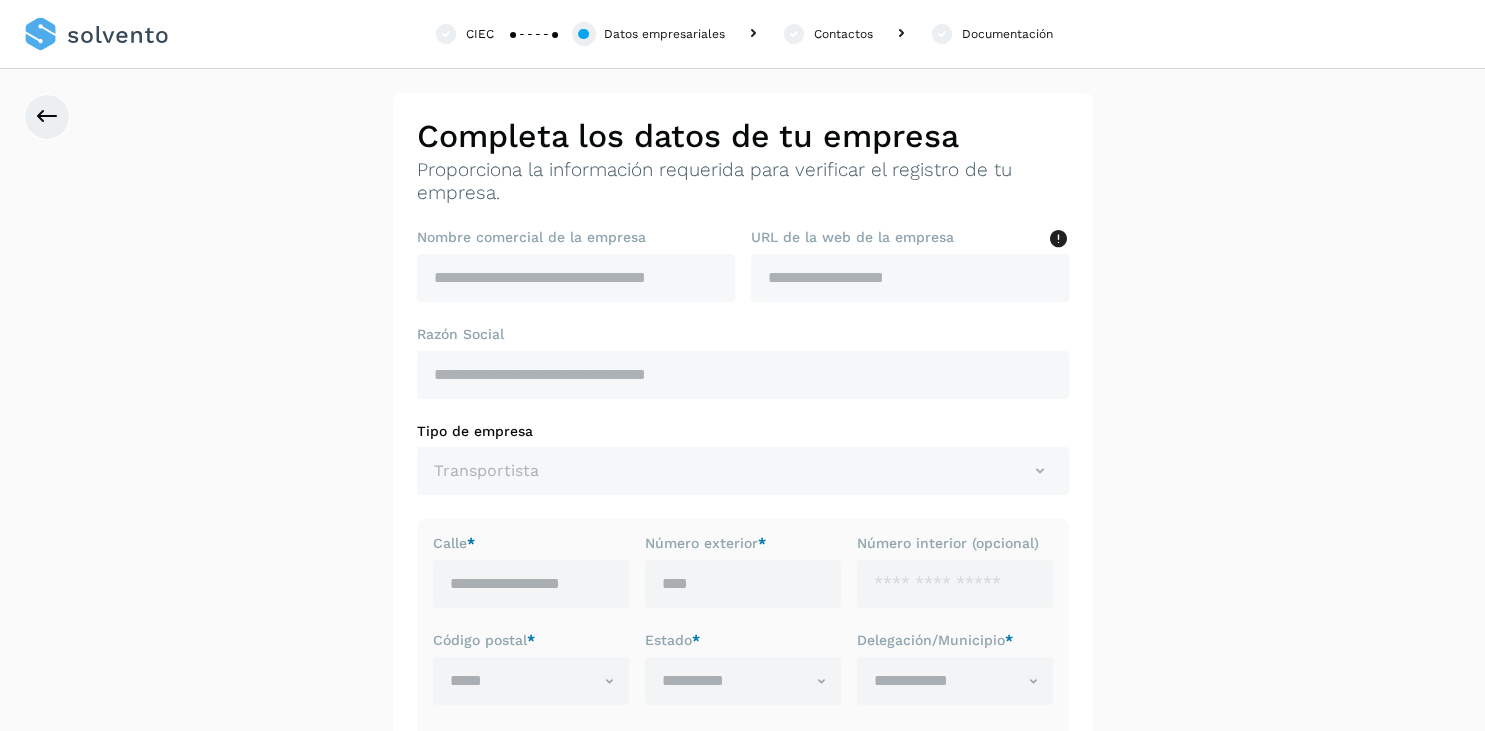 click on "Contactos" 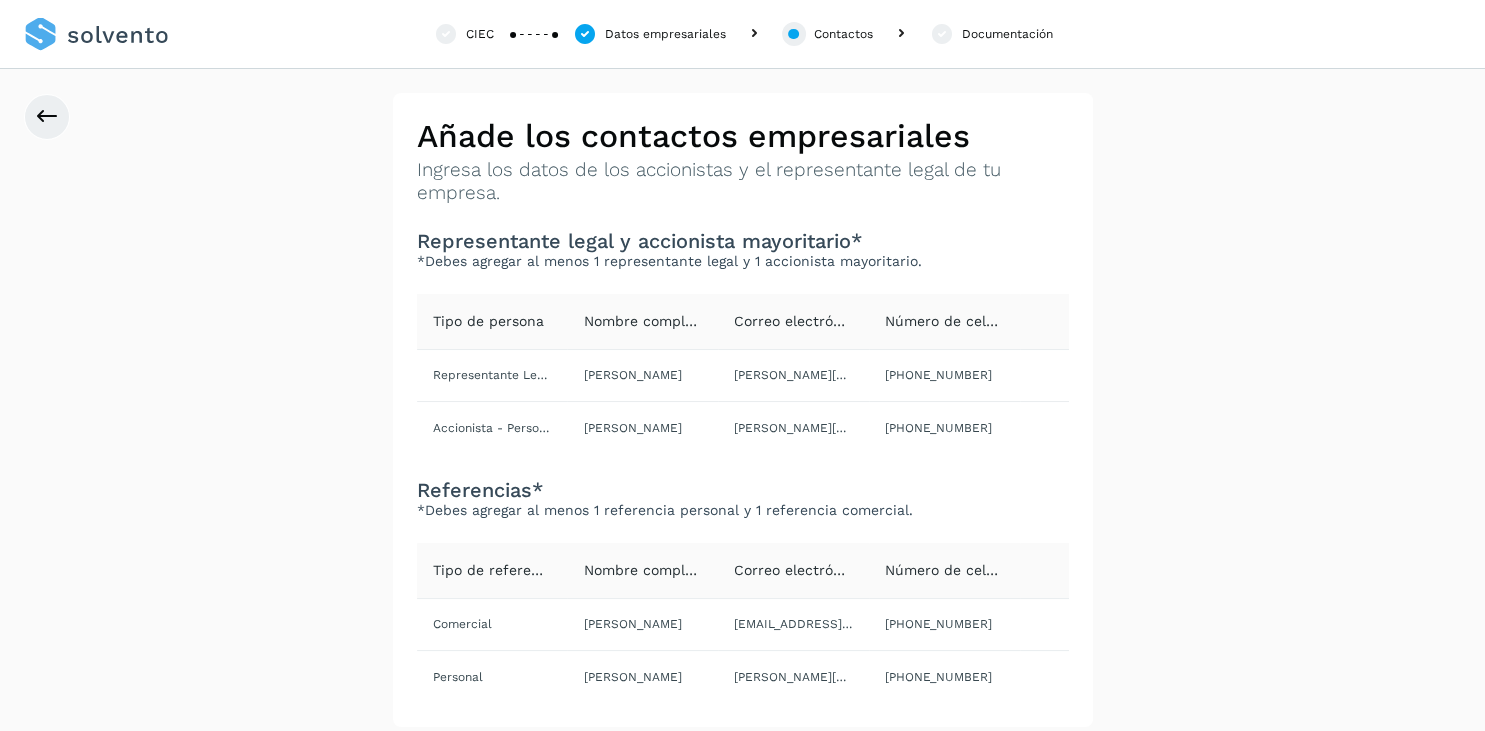 click on "Documentación" 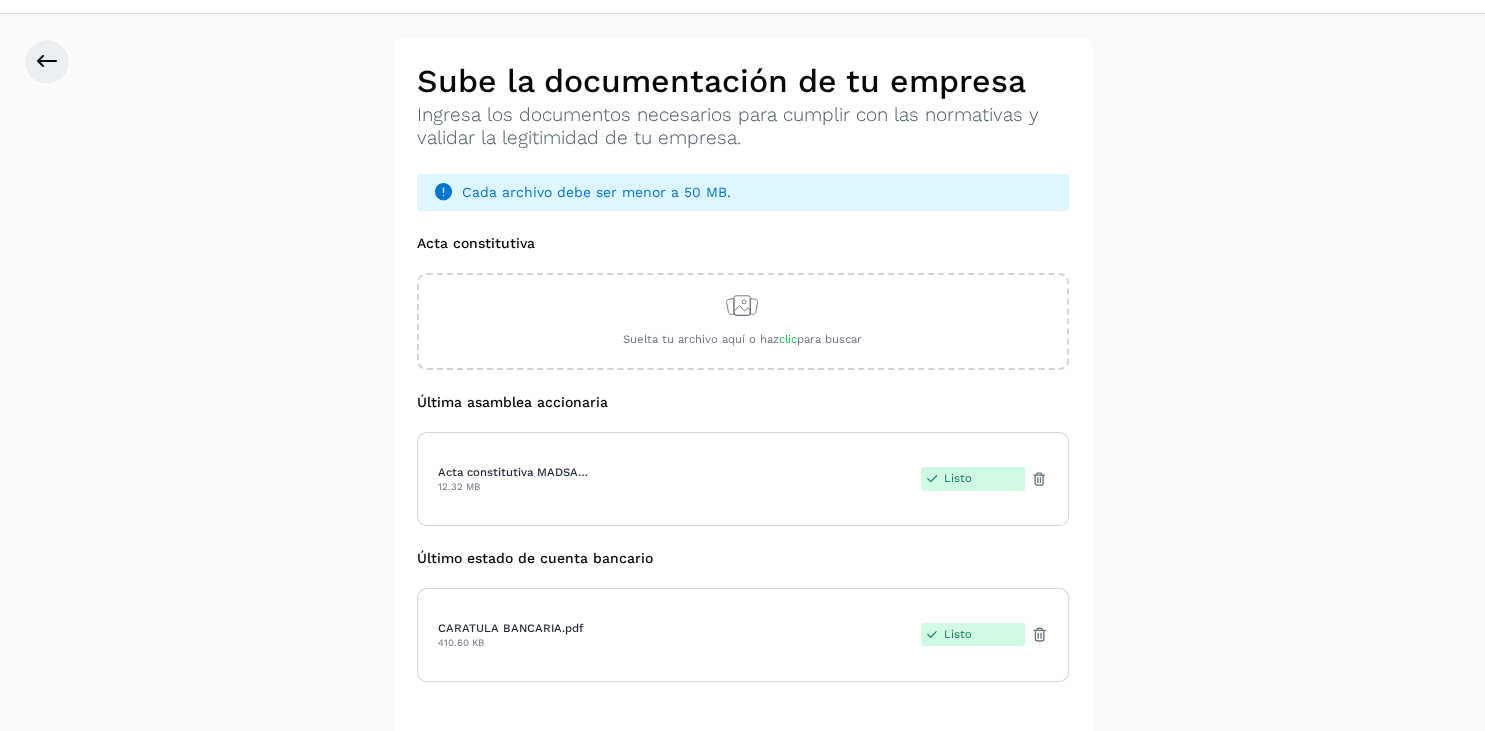 scroll, scrollTop: 0, scrollLeft: 0, axis: both 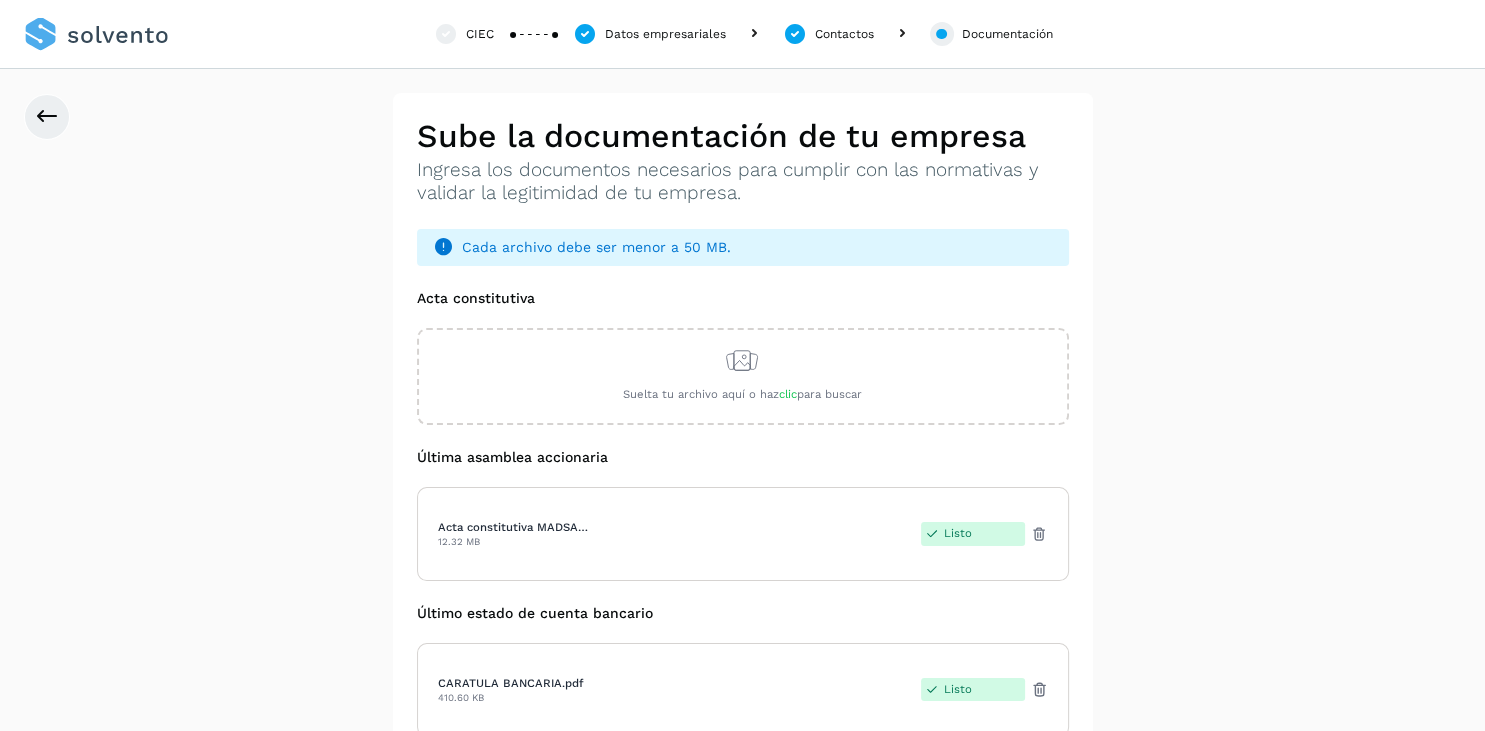 click on "Datos empresariales" 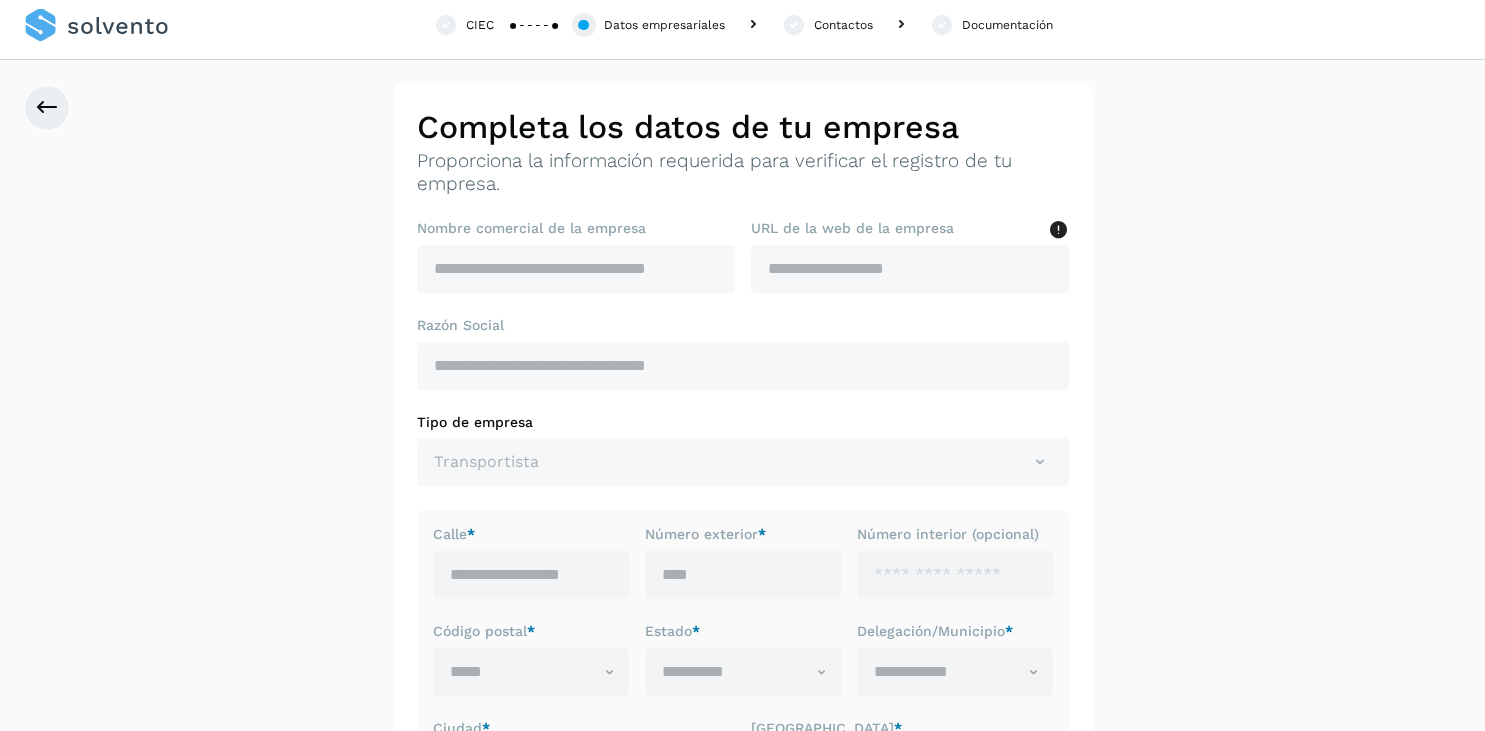 scroll, scrollTop: 0, scrollLeft: 0, axis: both 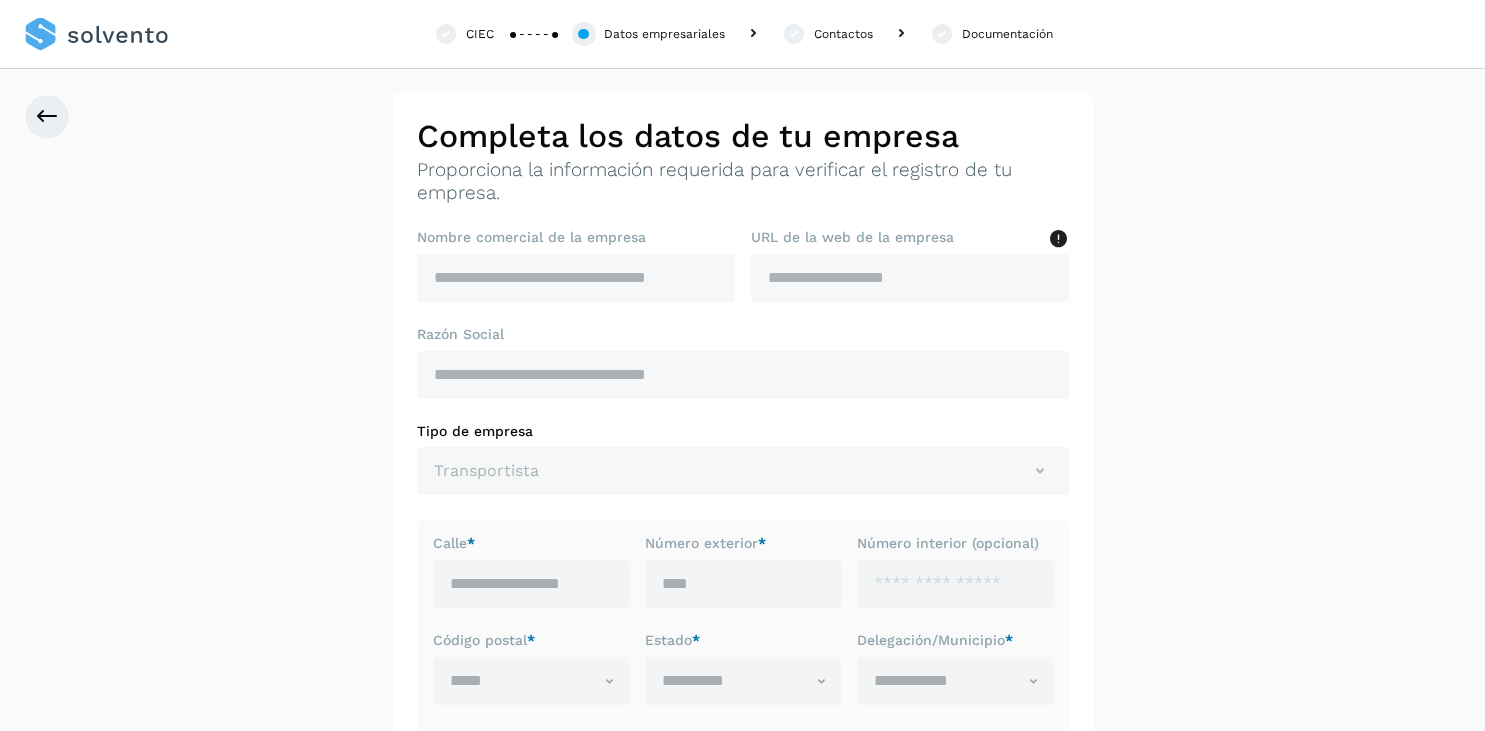 click 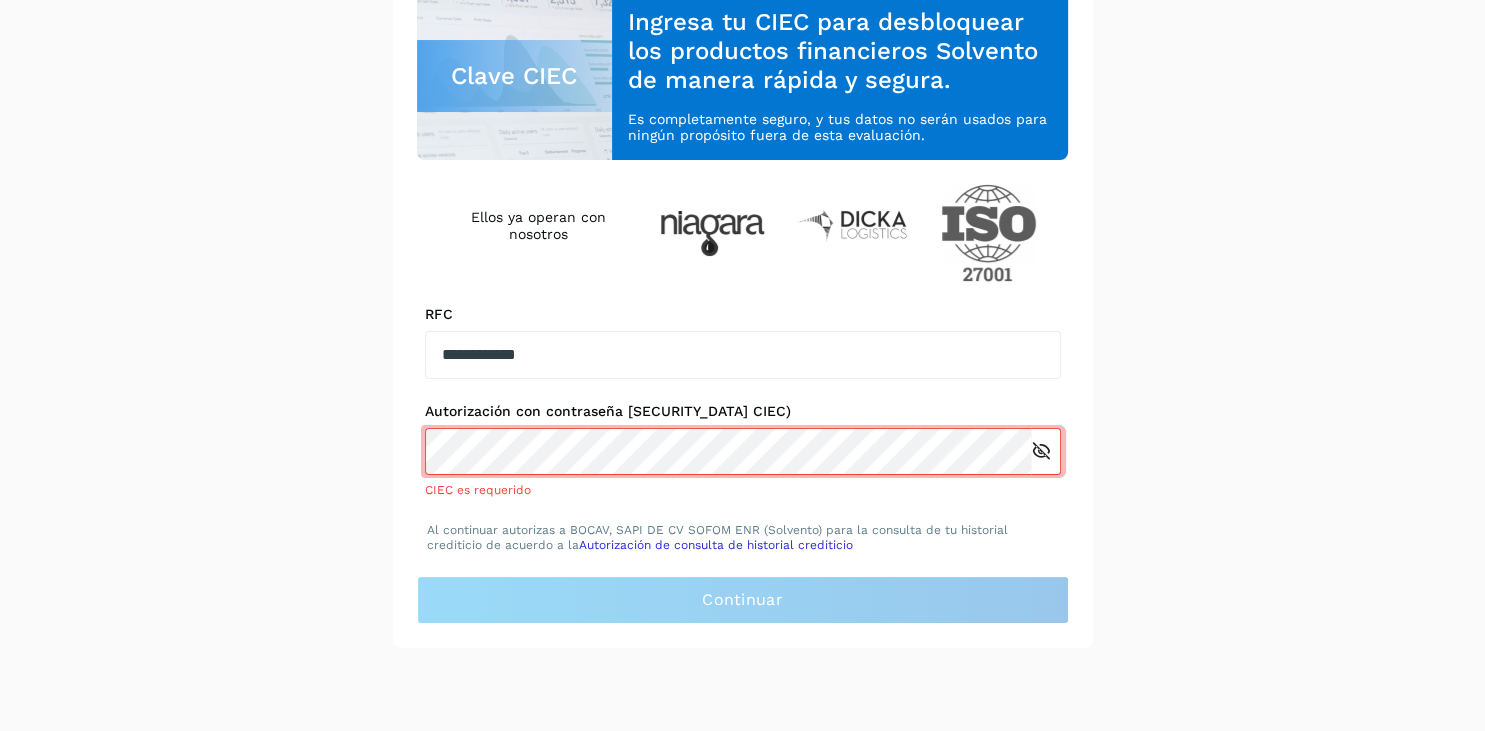 scroll, scrollTop: 220, scrollLeft: 0, axis: vertical 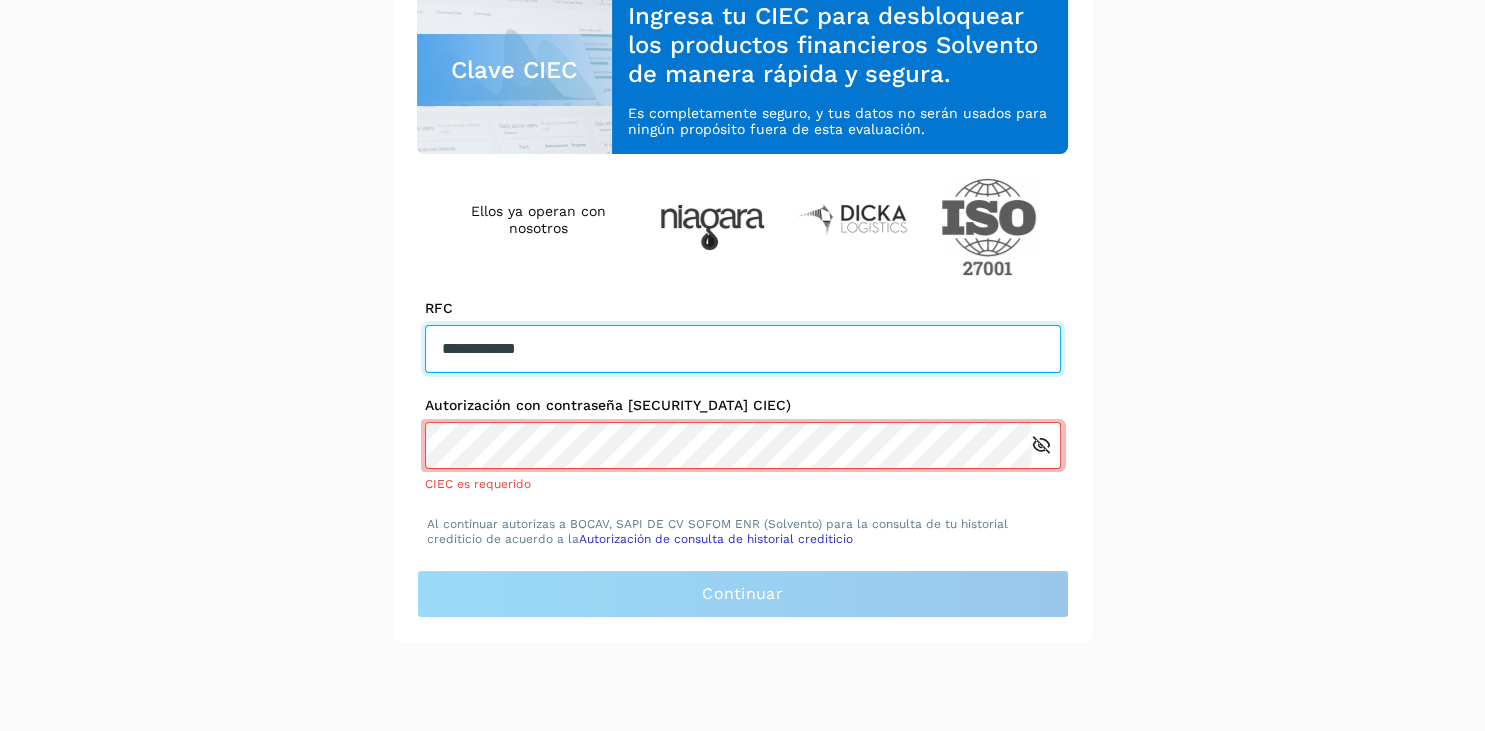 click on "**********" at bounding box center (743, 349) 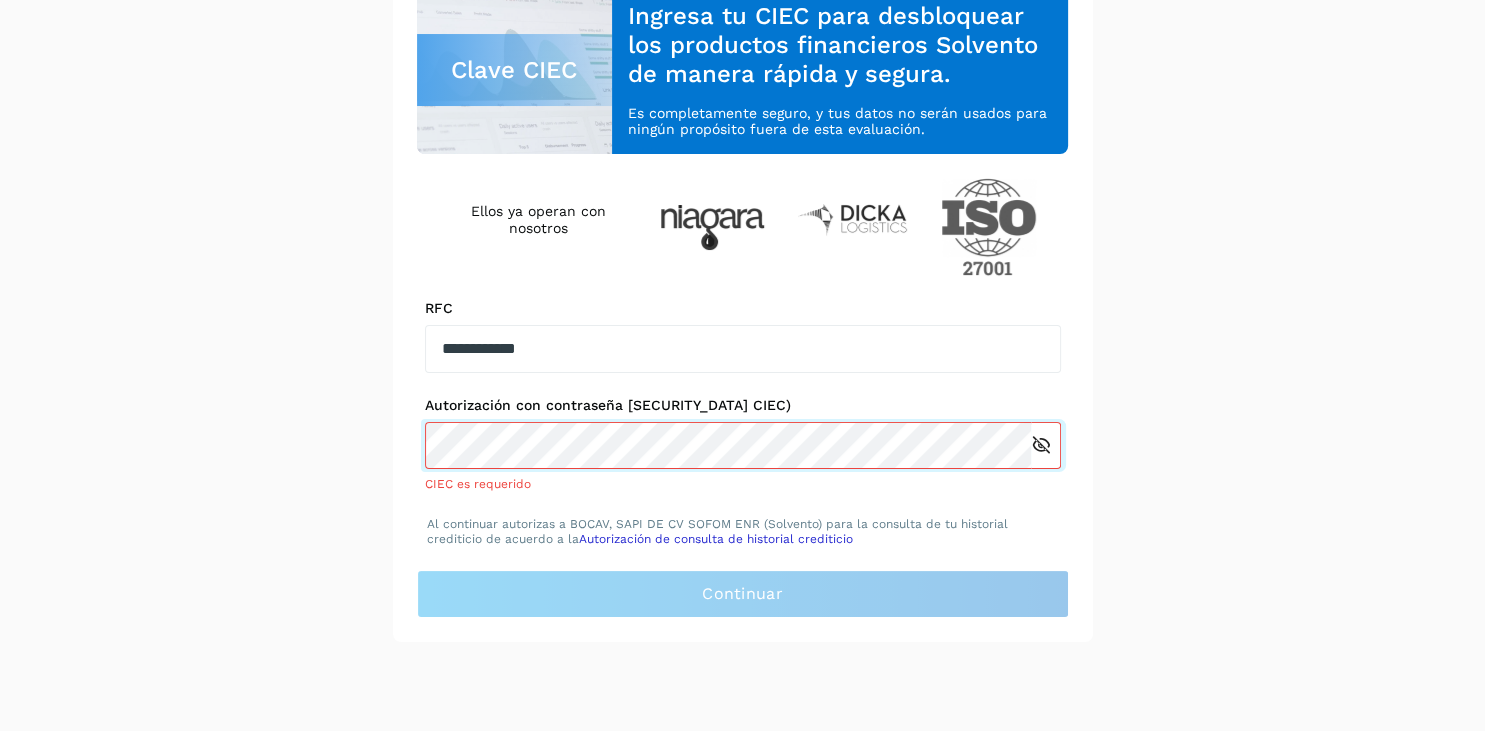 scroll, scrollTop: 196, scrollLeft: 0, axis: vertical 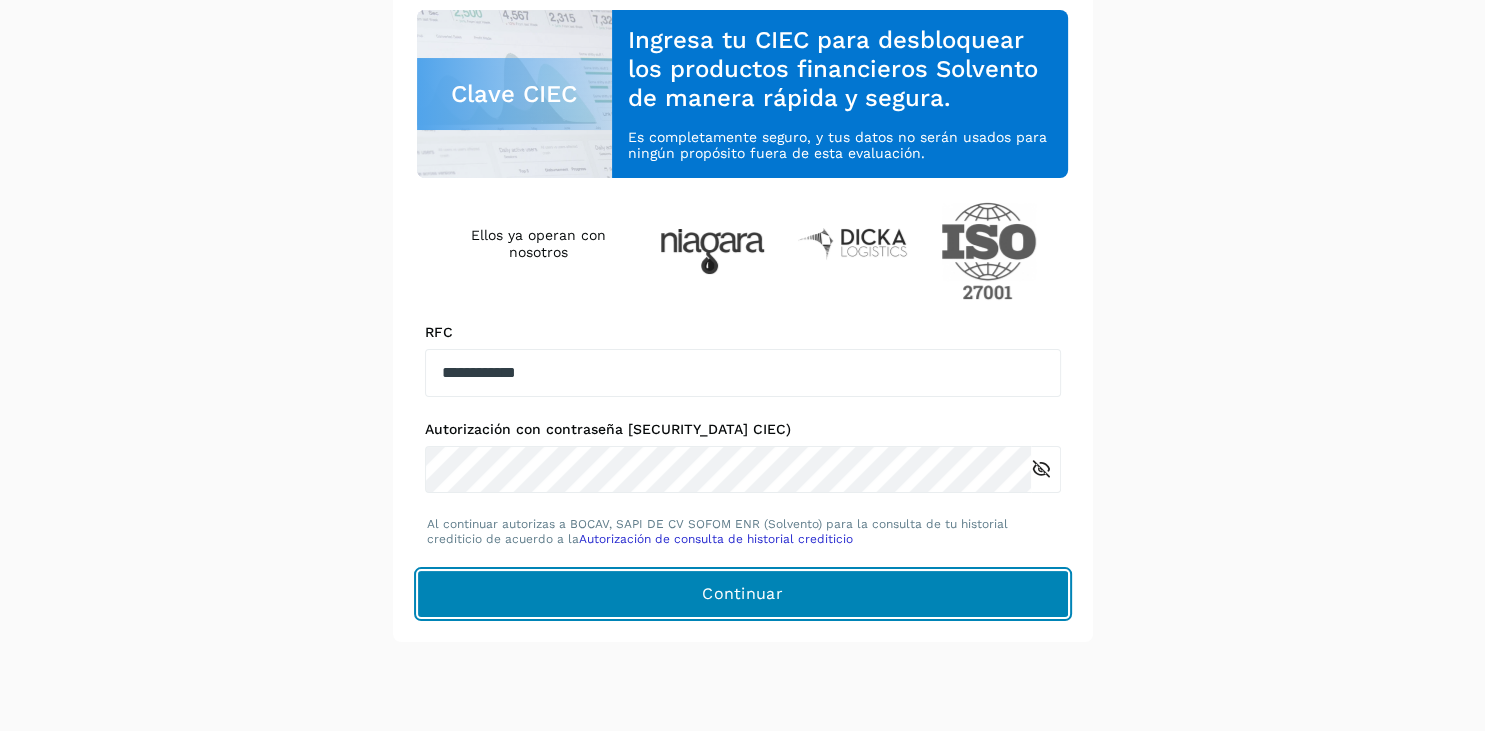 click on "Continuar" at bounding box center (743, 594) 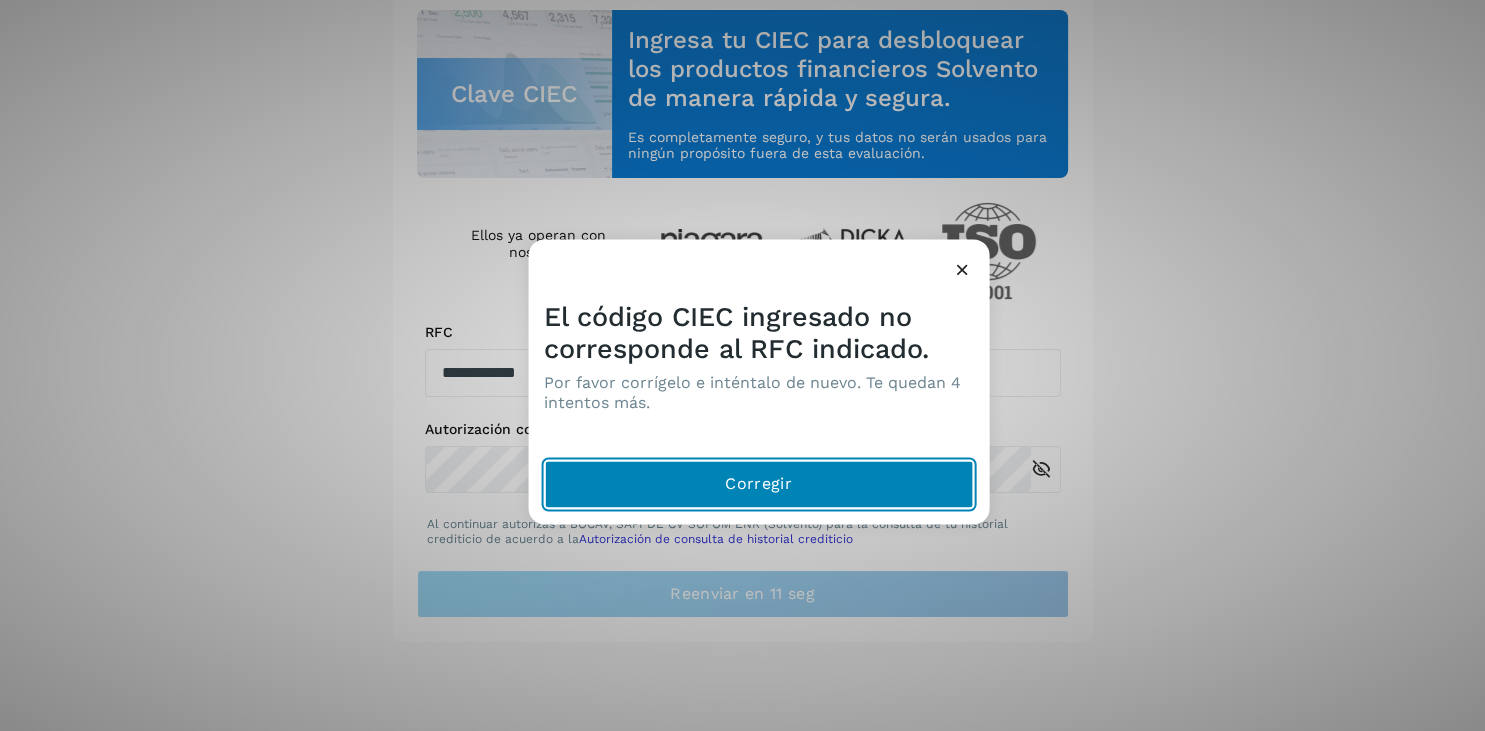 click on "Corregir" 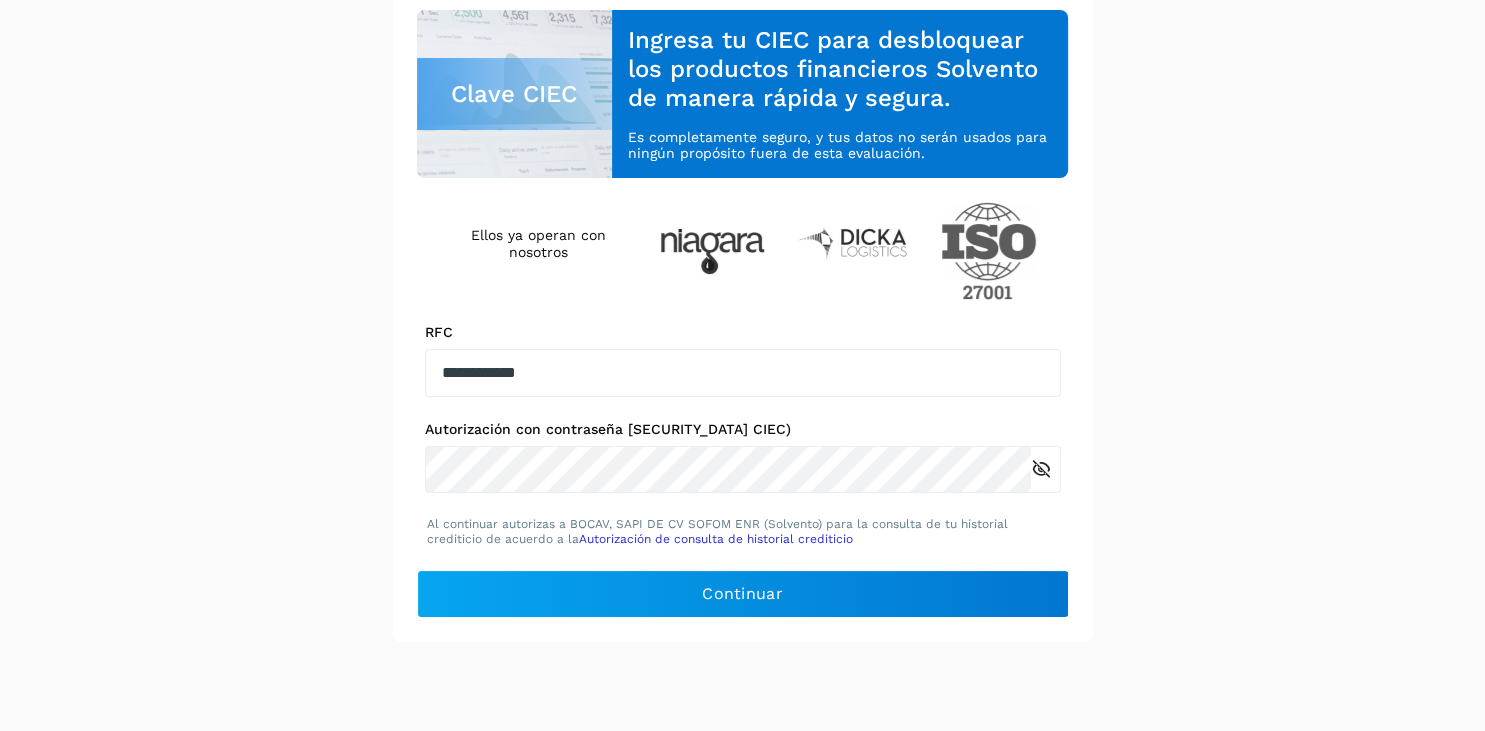 click on "**********" at bounding box center [742, 269] 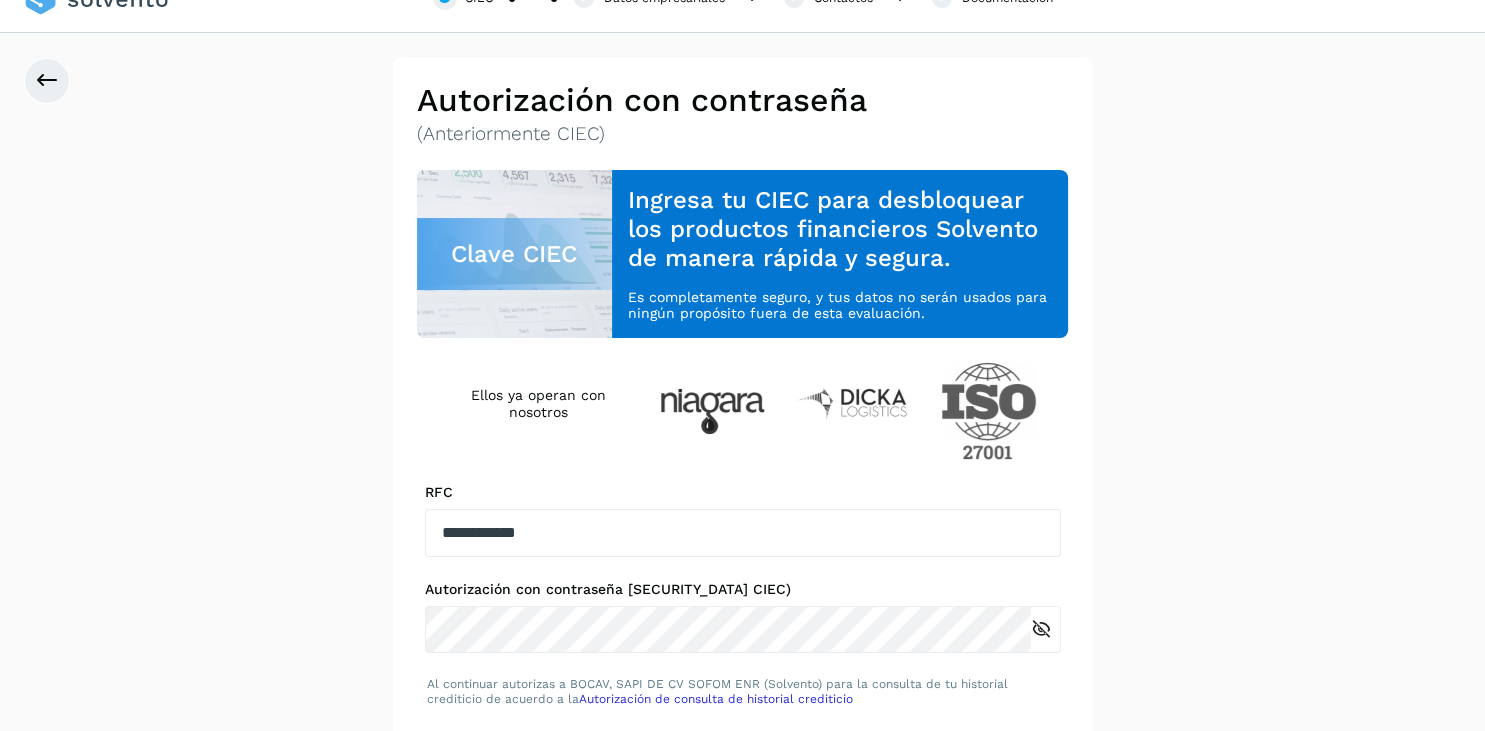 scroll, scrollTop: 0, scrollLeft: 0, axis: both 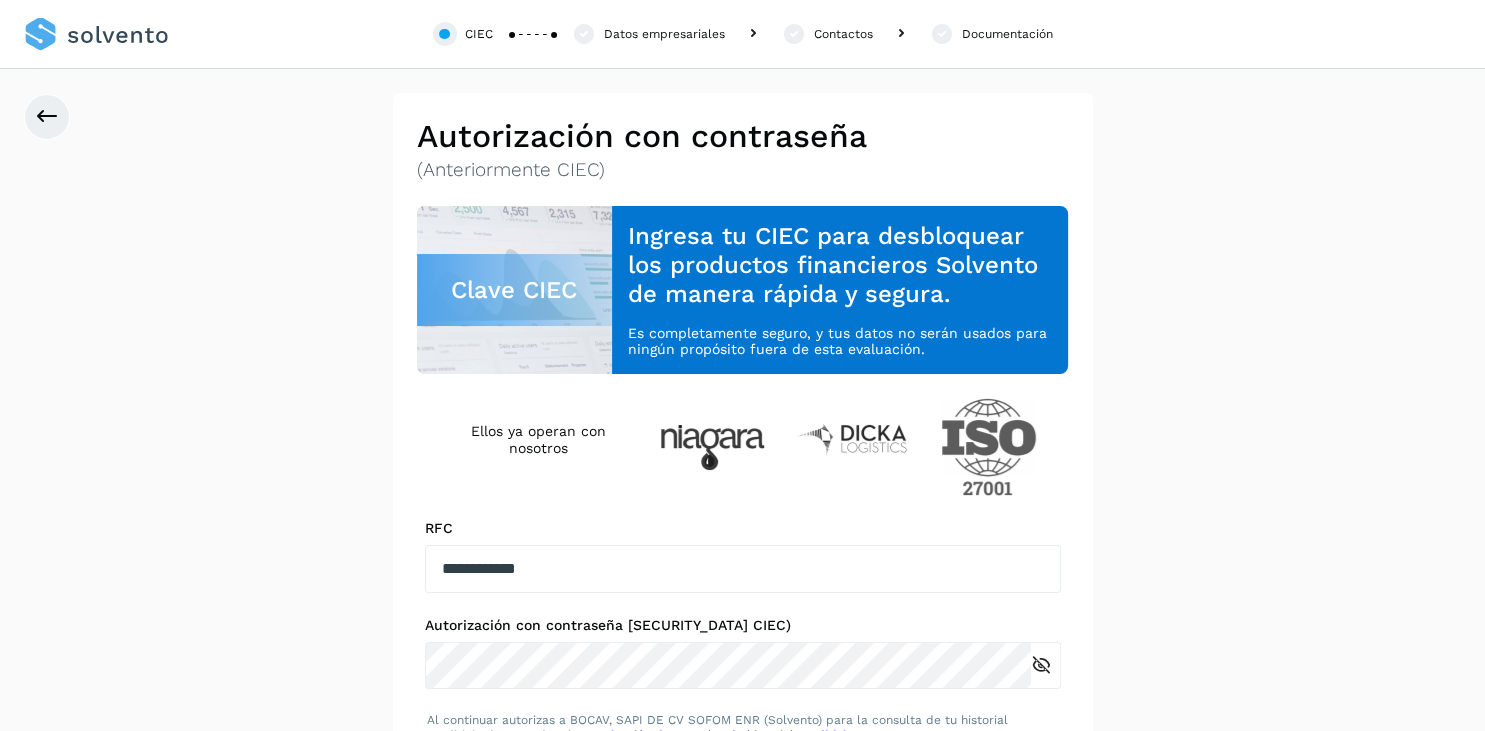 click on "**********" at bounding box center (742, 465) 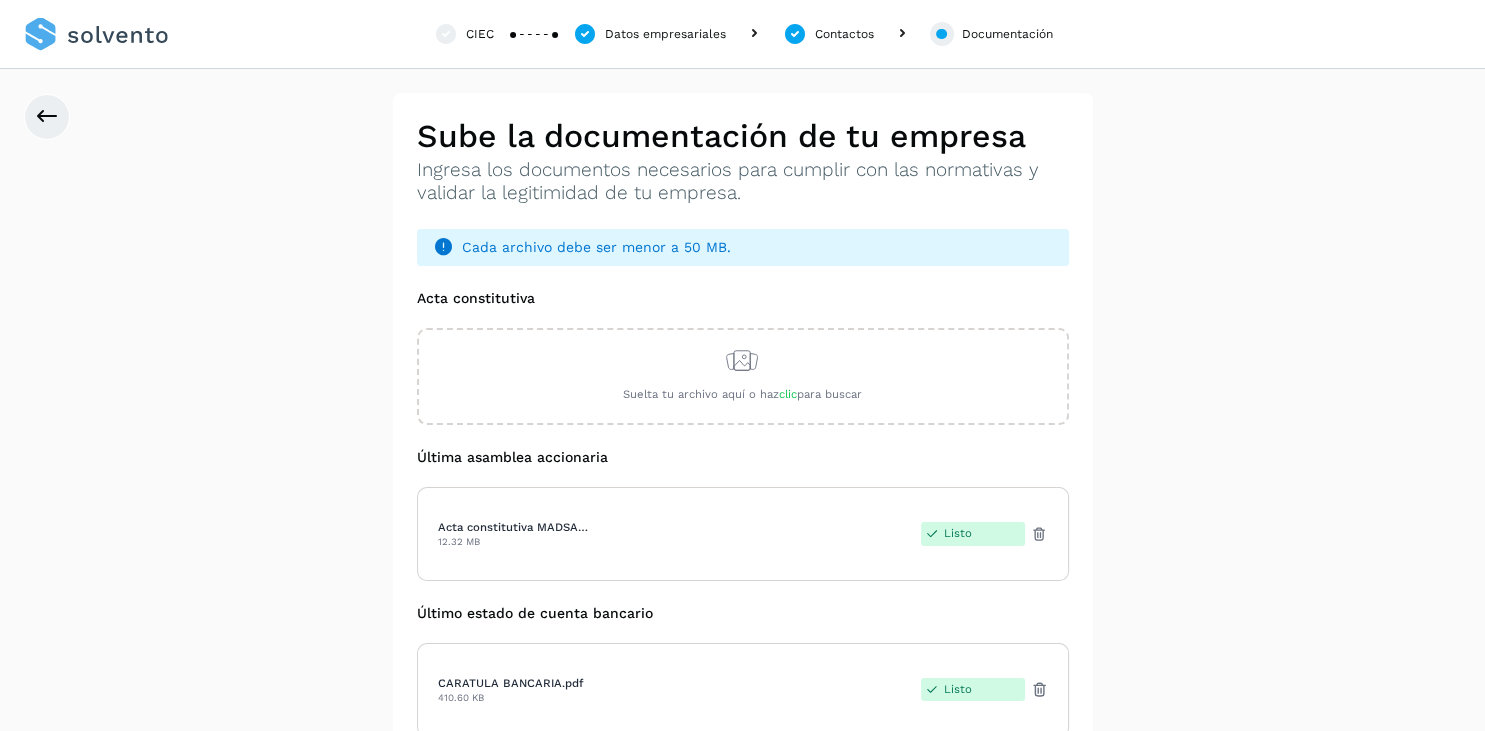 click 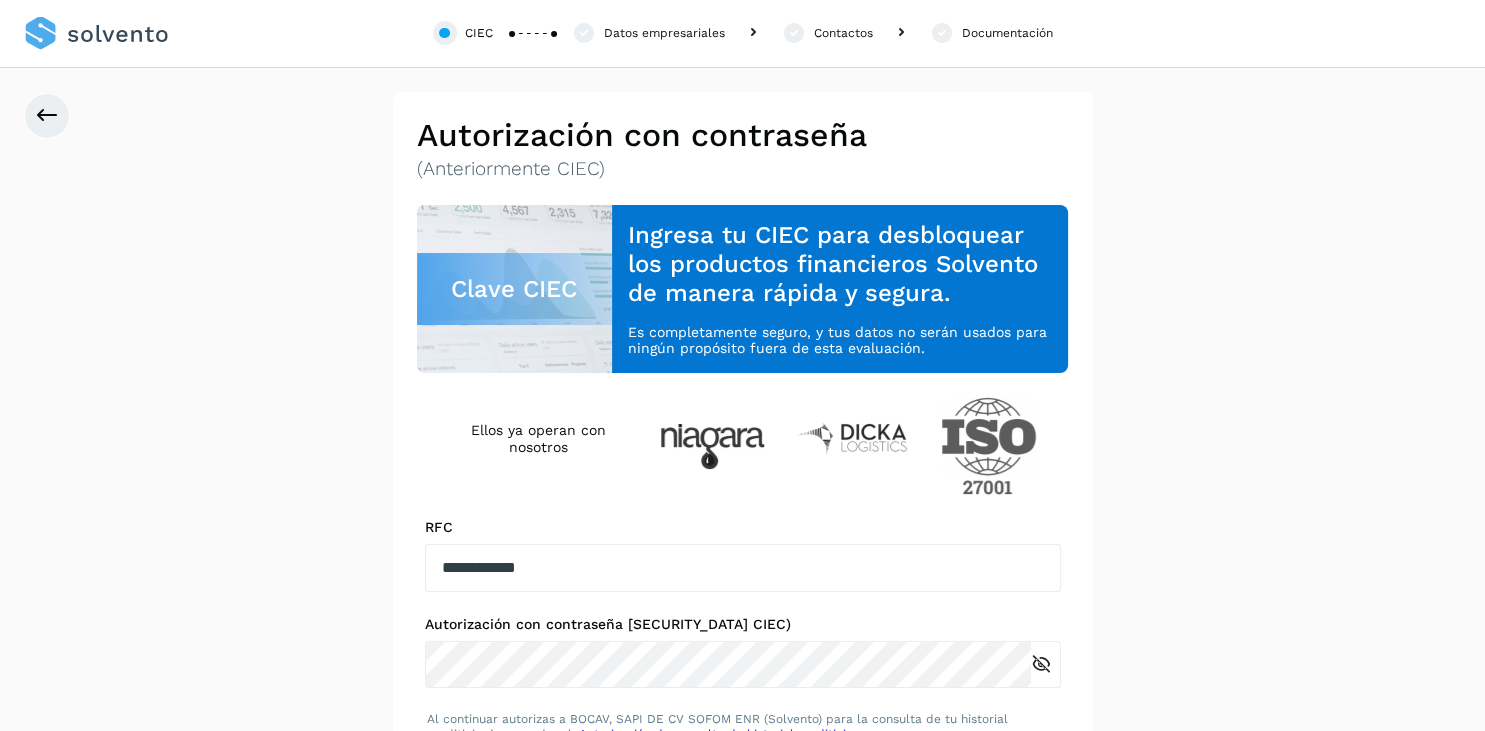 scroll, scrollTop: 0, scrollLeft: 0, axis: both 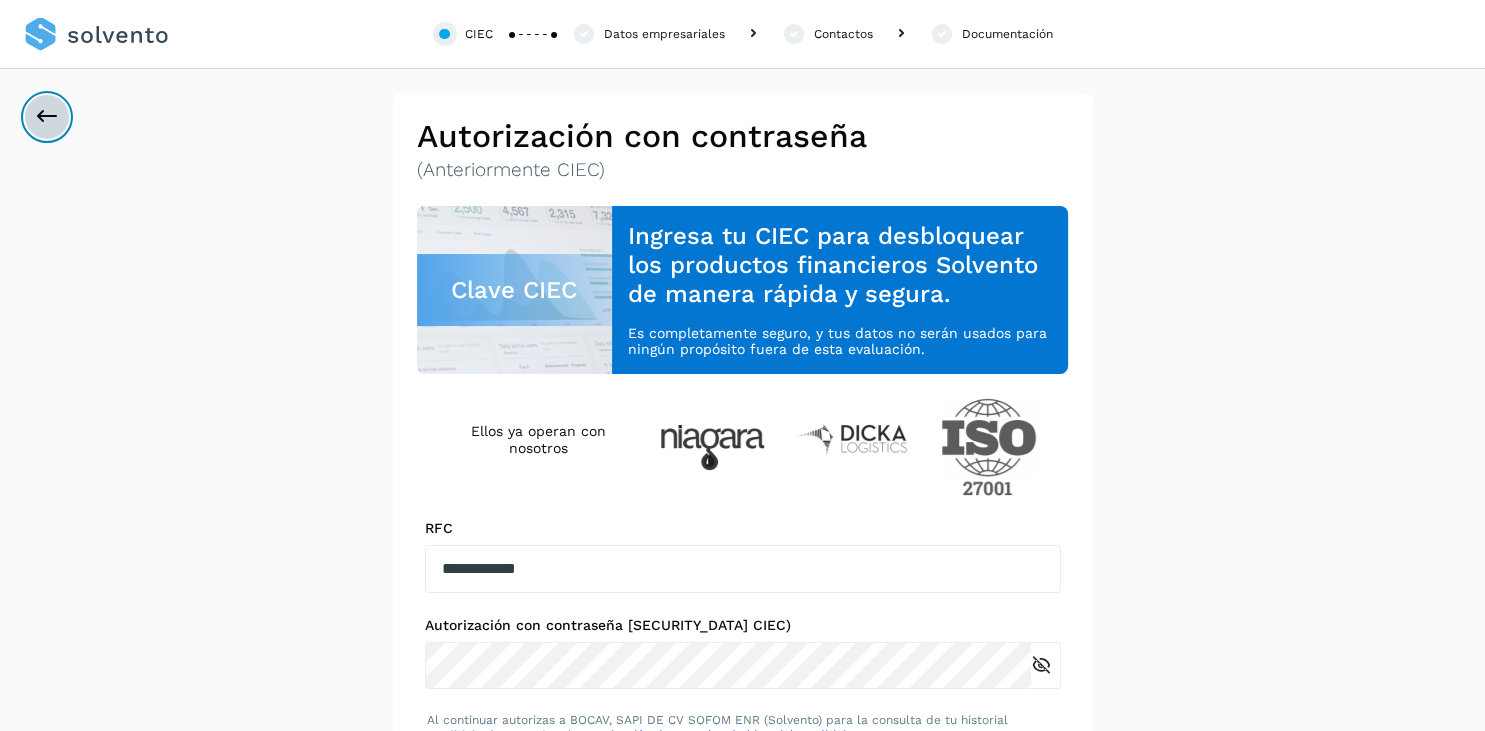 click at bounding box center (47, 117) 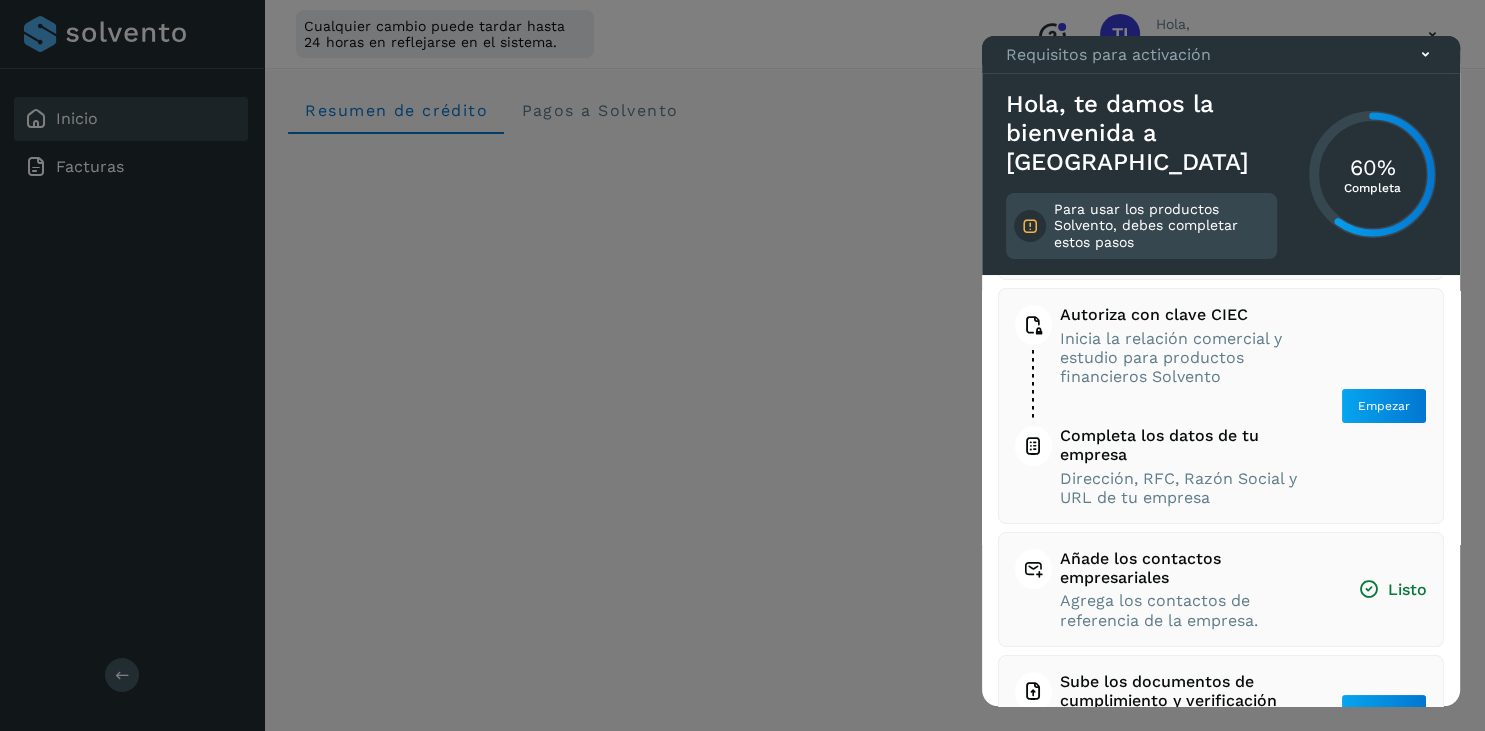 scroll, scrollTop: 165, scrollLeft: 0, axis: vertical 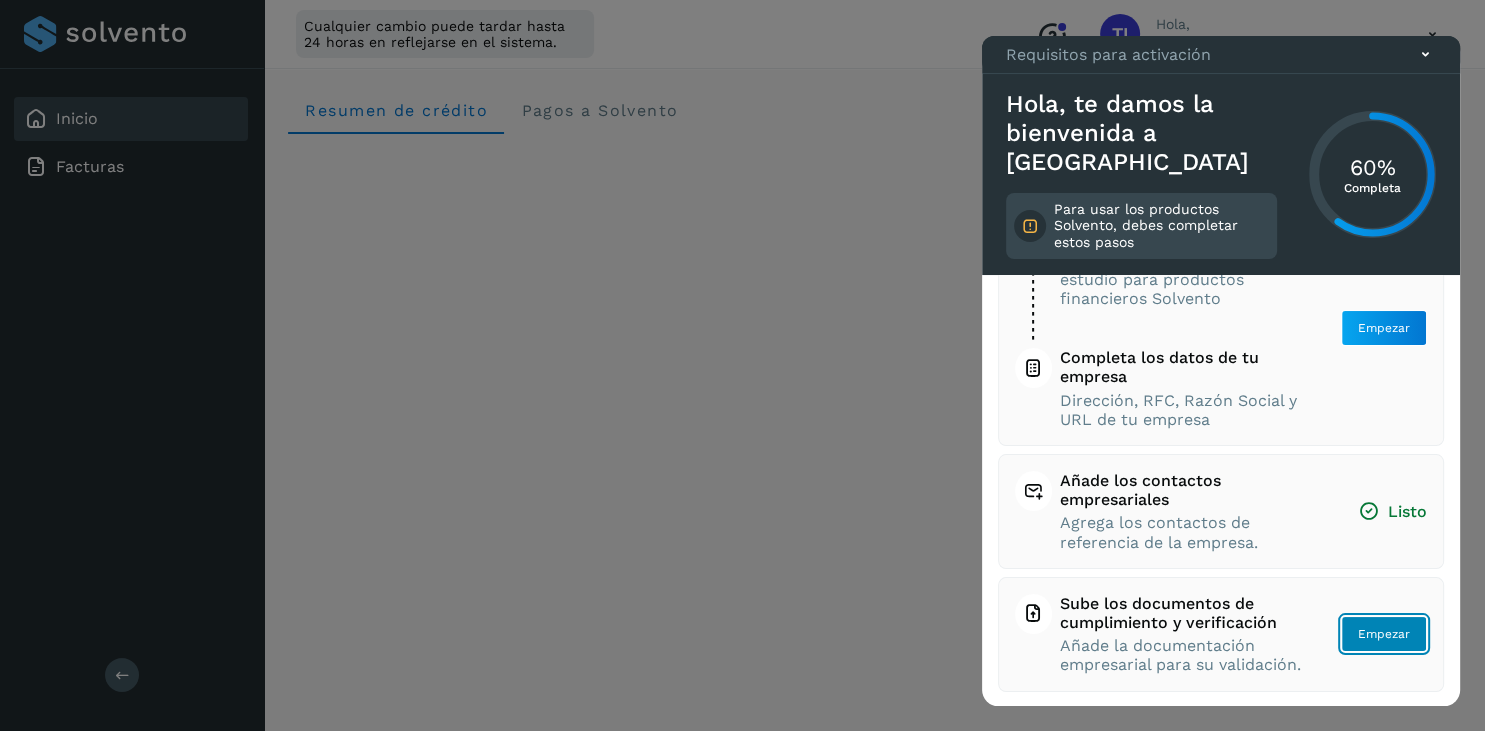 click on "Empezar" 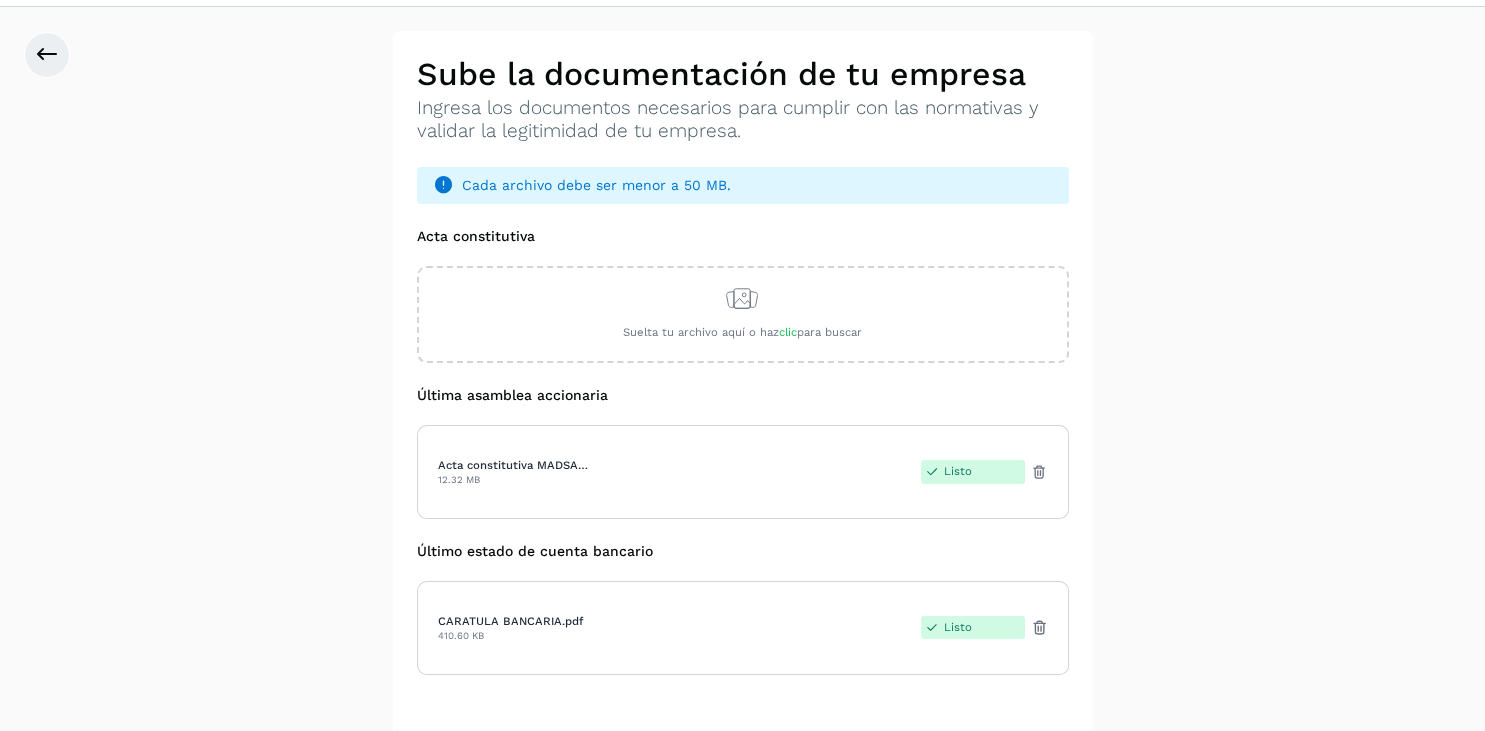 scroll, scrollTop: 0, scrollLeft: 0, axis: both 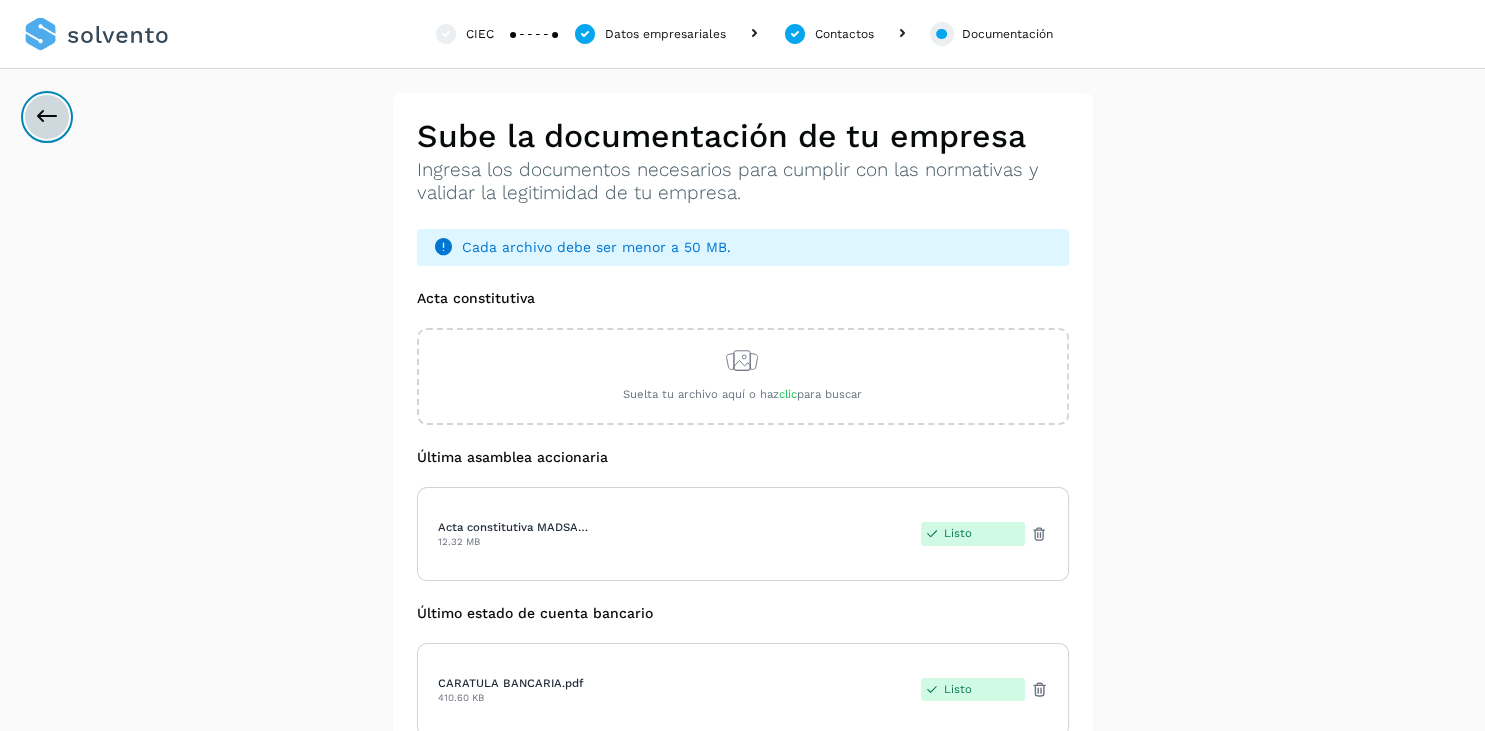 click at bounding box center (47, 117) 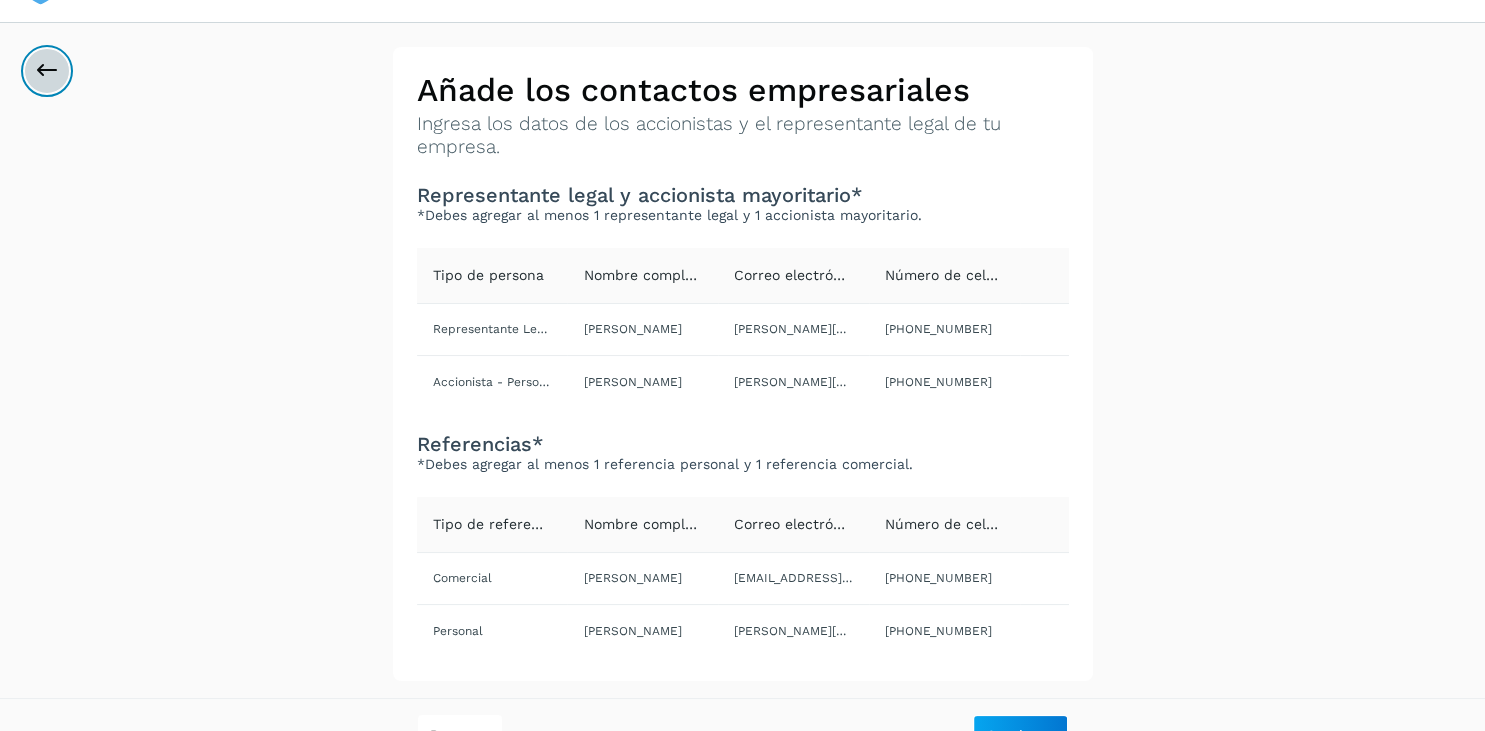 scroll, scrollTop: 0, scrollLeft: 0, axis: both 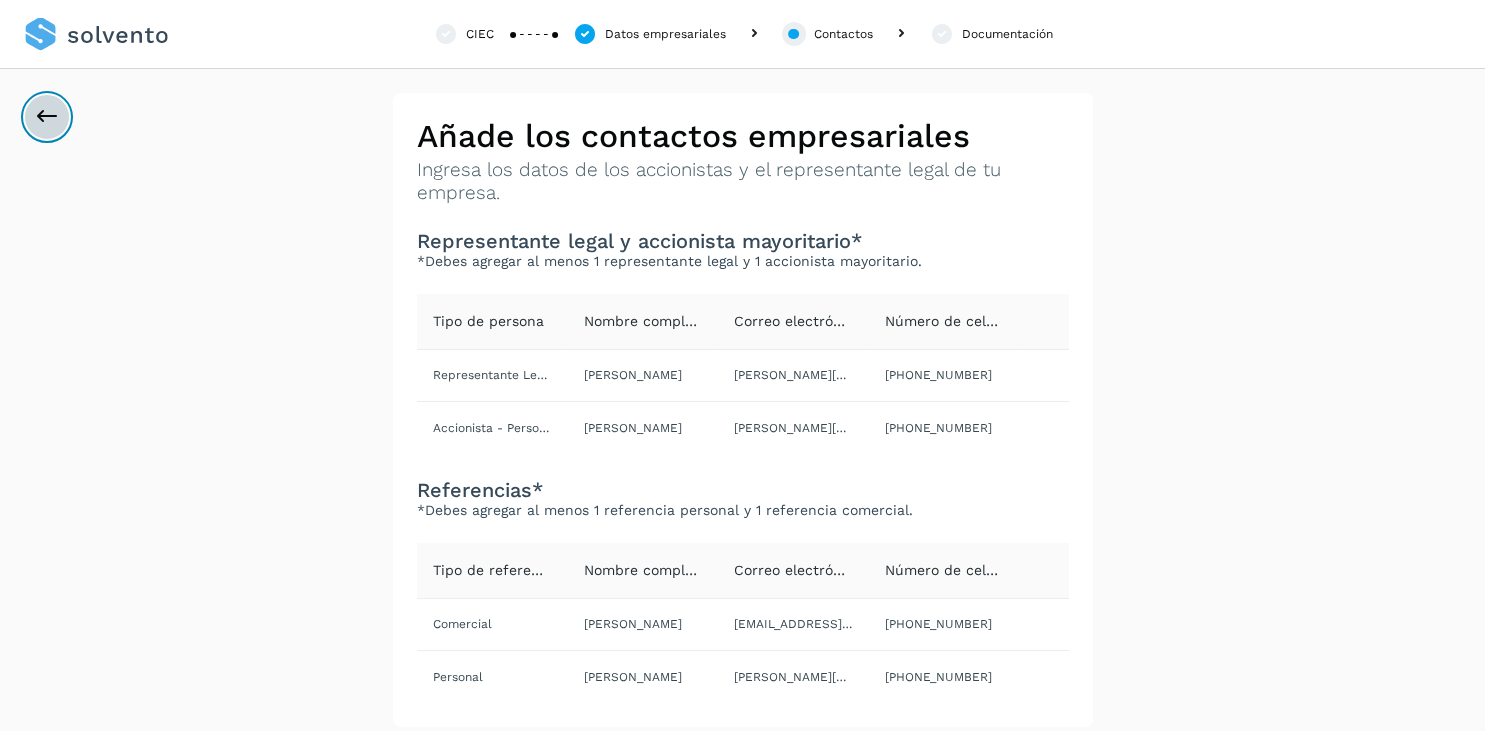 click at bounding box center (47, 117) 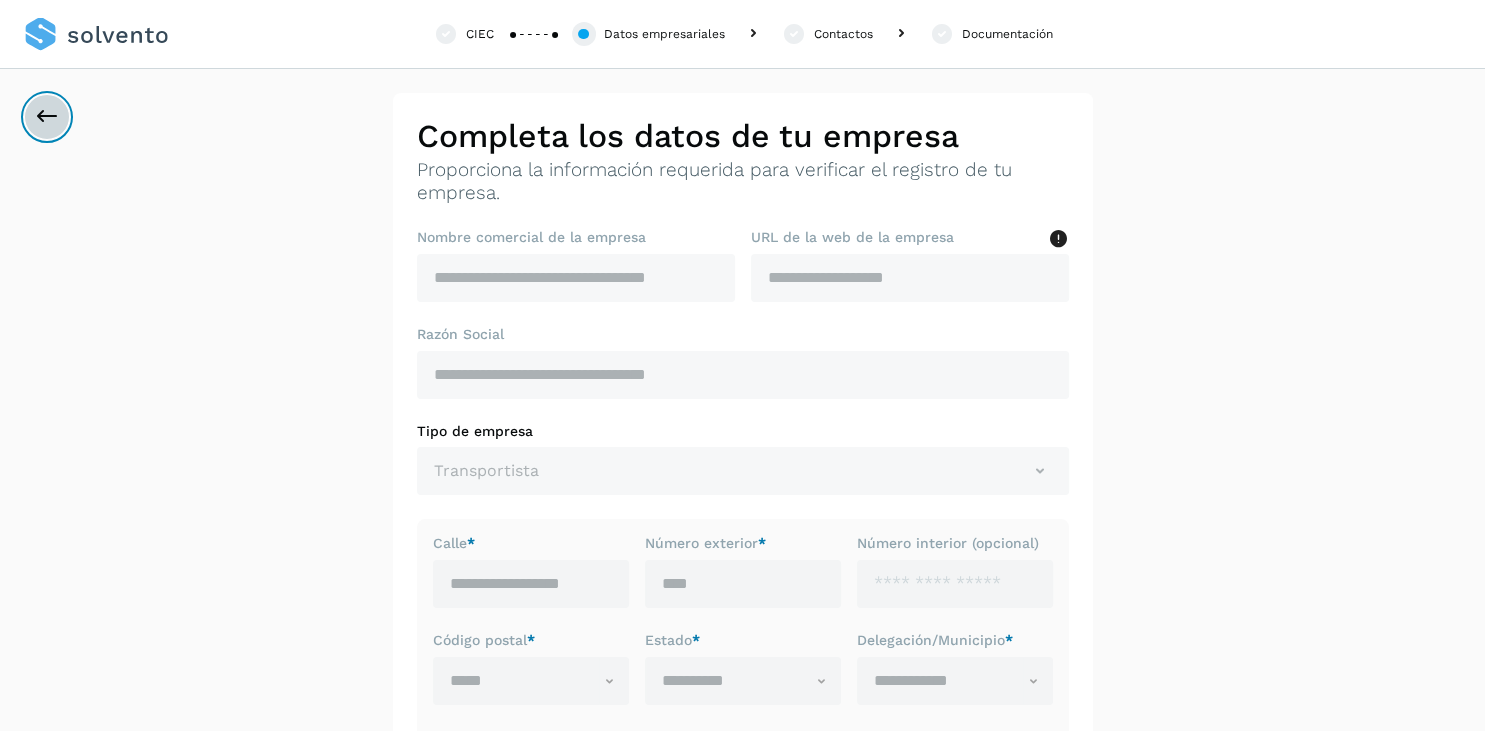 click at bounding box center [47, 117] 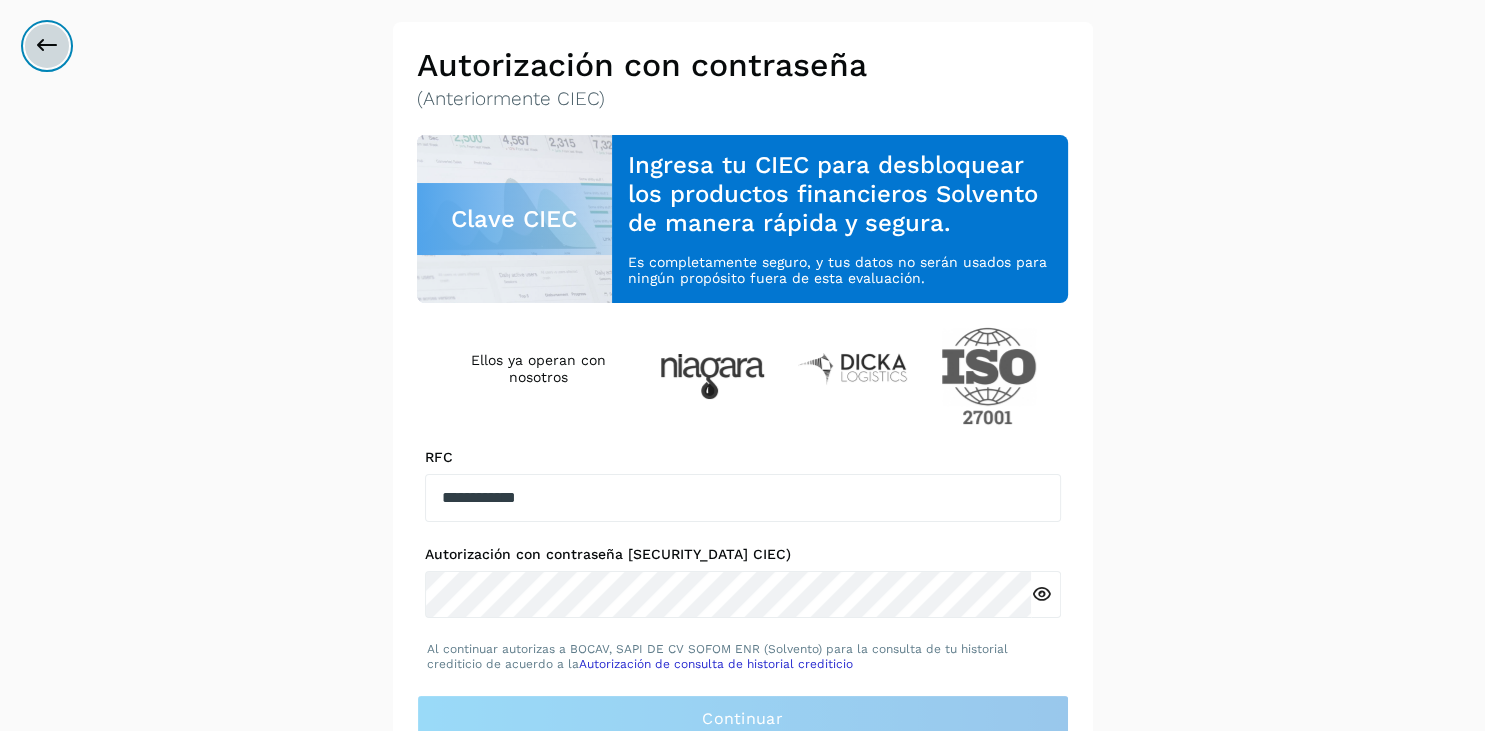 scroll, scrollTop: 20, scrollLeft: 0, axis: vertical 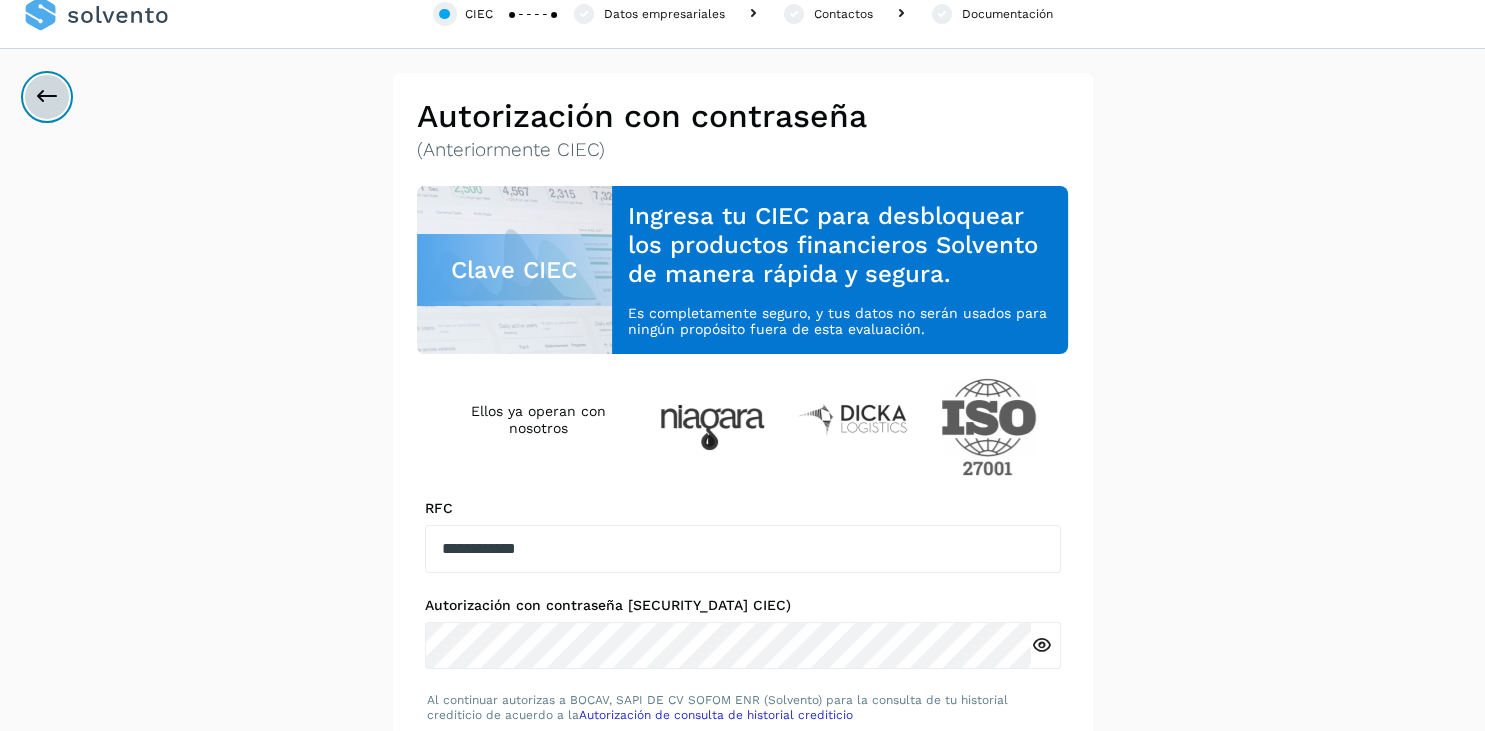 click at bounding box center [47, 97] 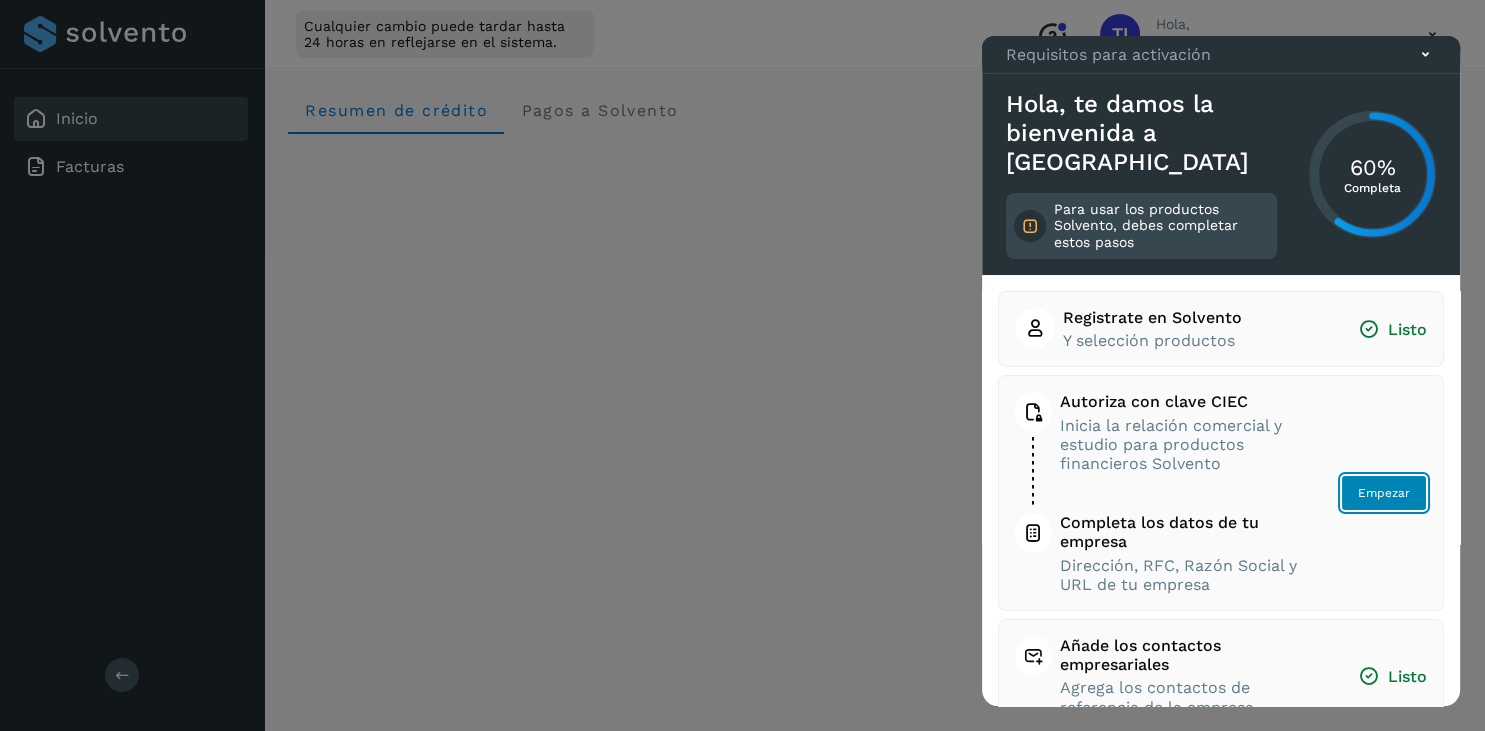 click on "Empezar" 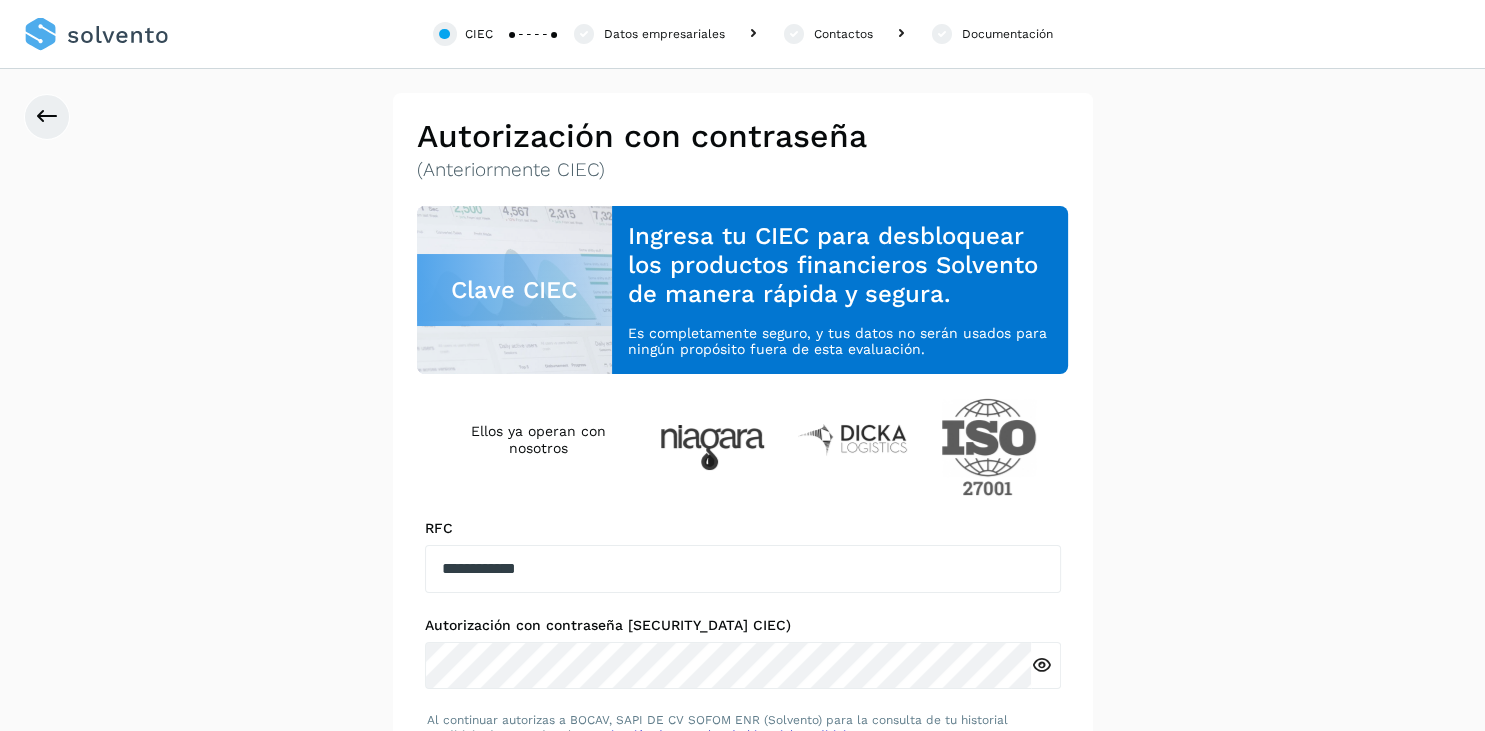 click on "**********" at bounding box center (742, 465) 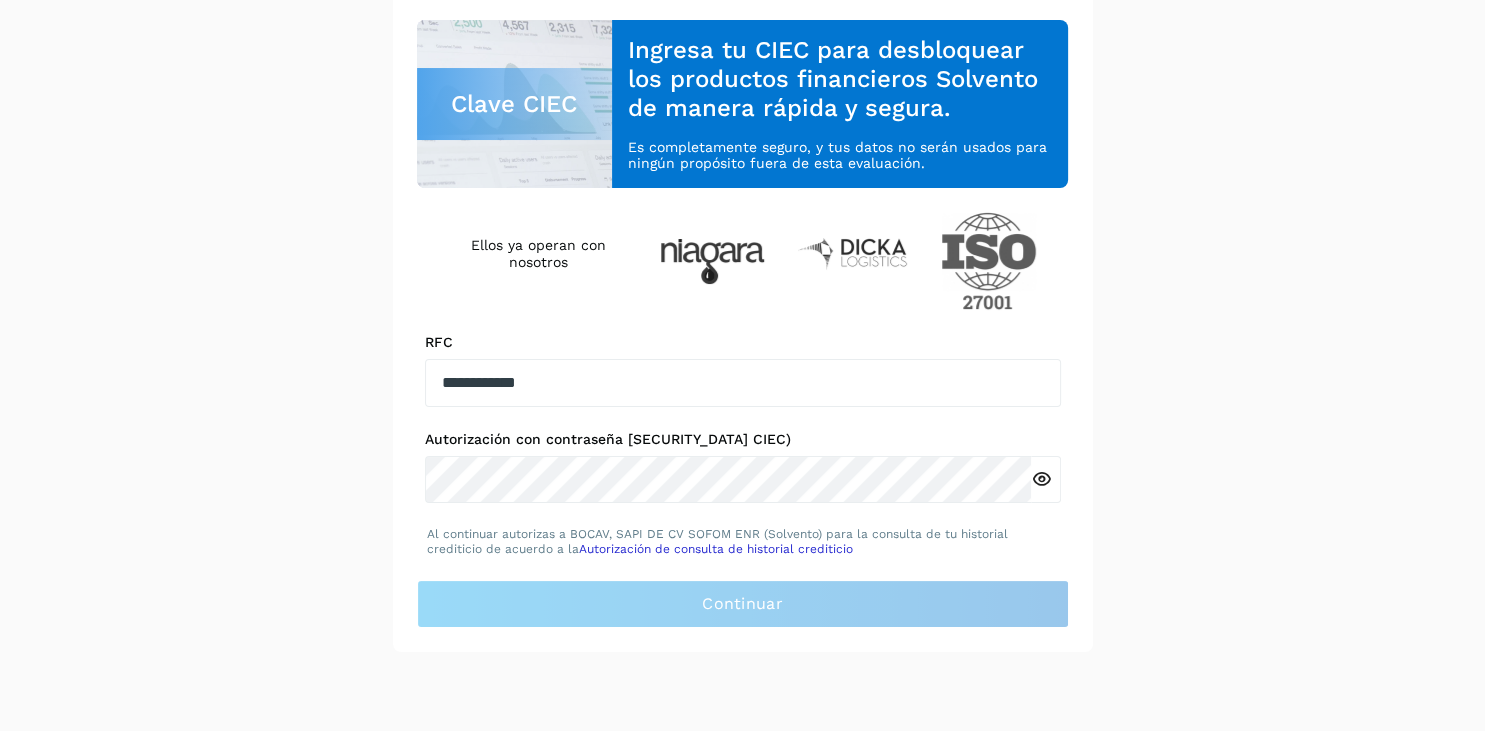 scroll, scrollTop: 196, scrollLeft: 0, axis: vertical 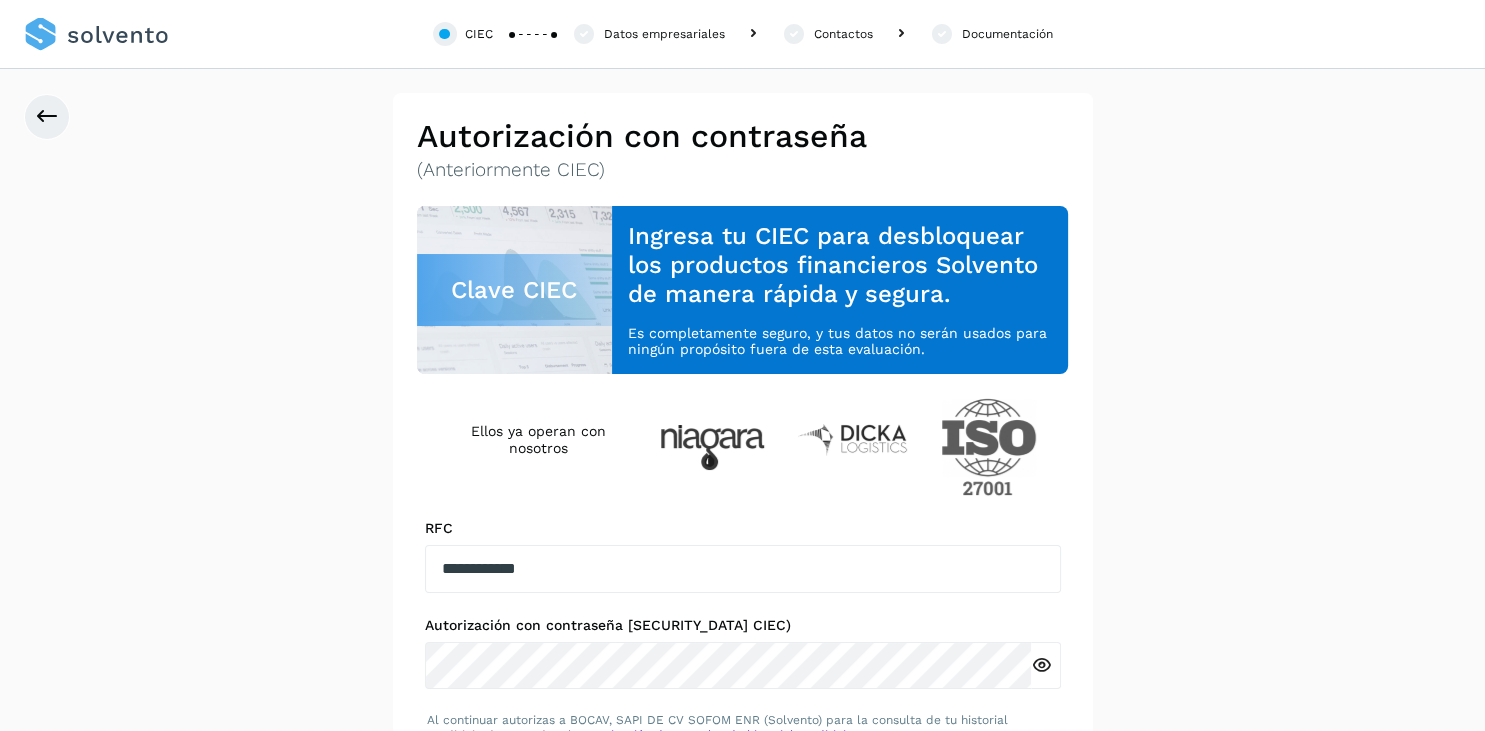 click on "Datos empresariales" 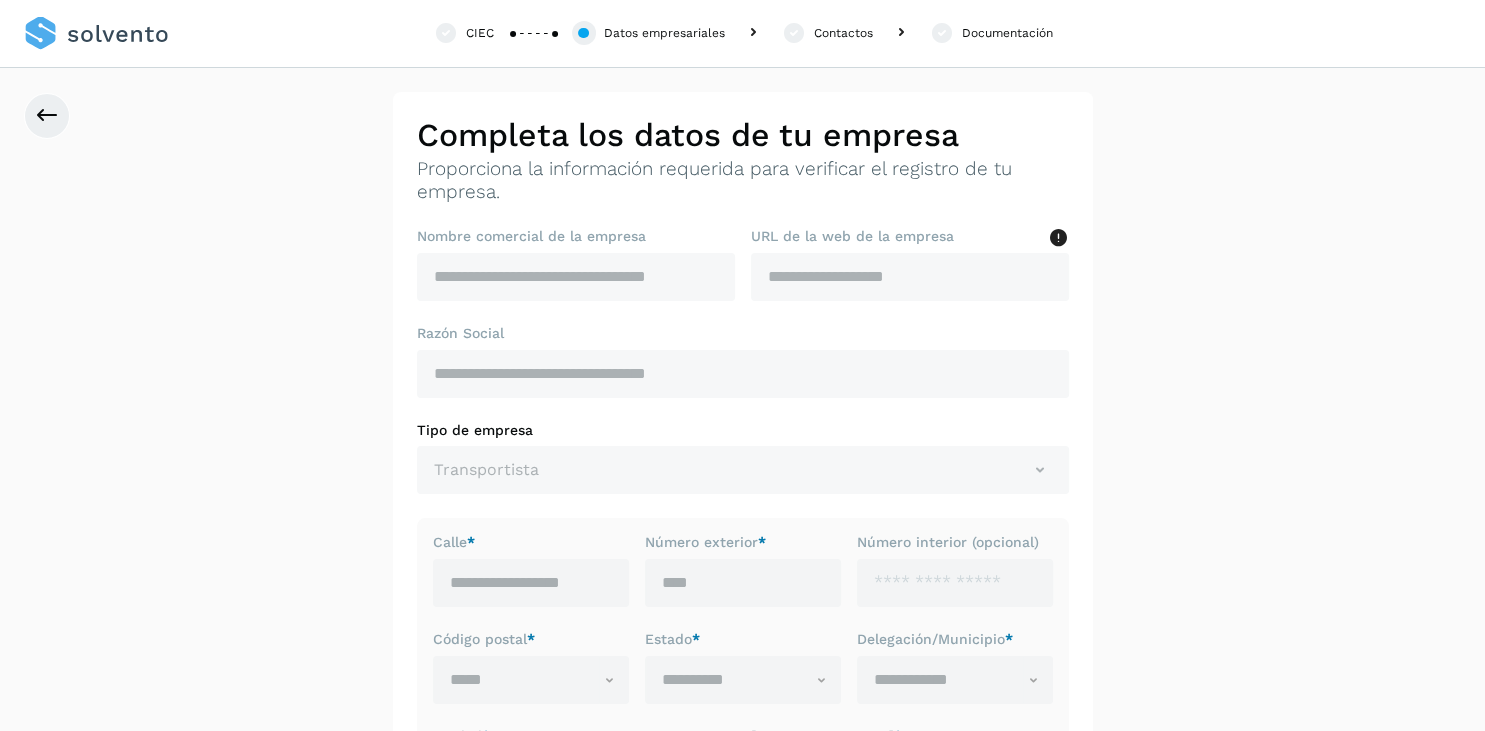 scroll, scrollTop: 0, scrollLeft: 0, axis: both 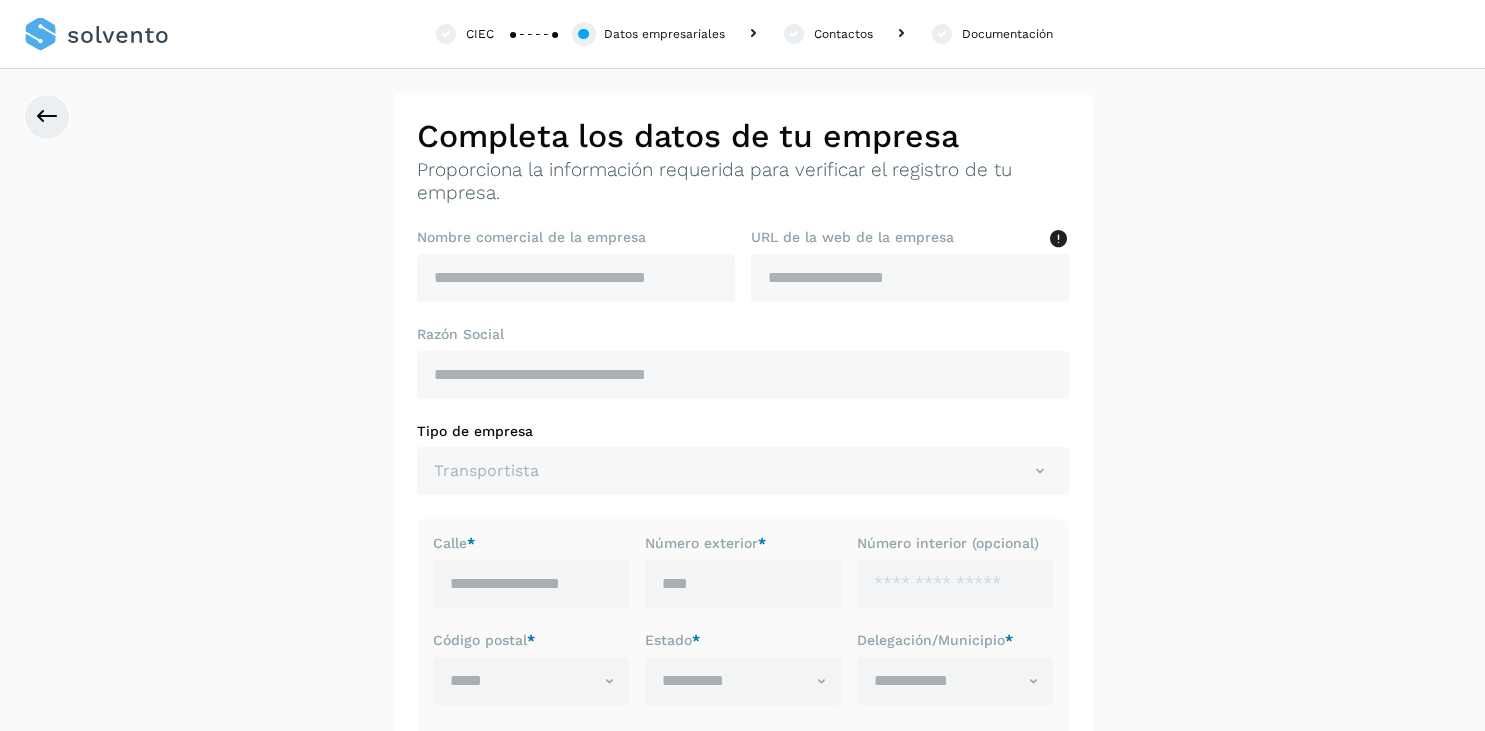 click on "Contactos" 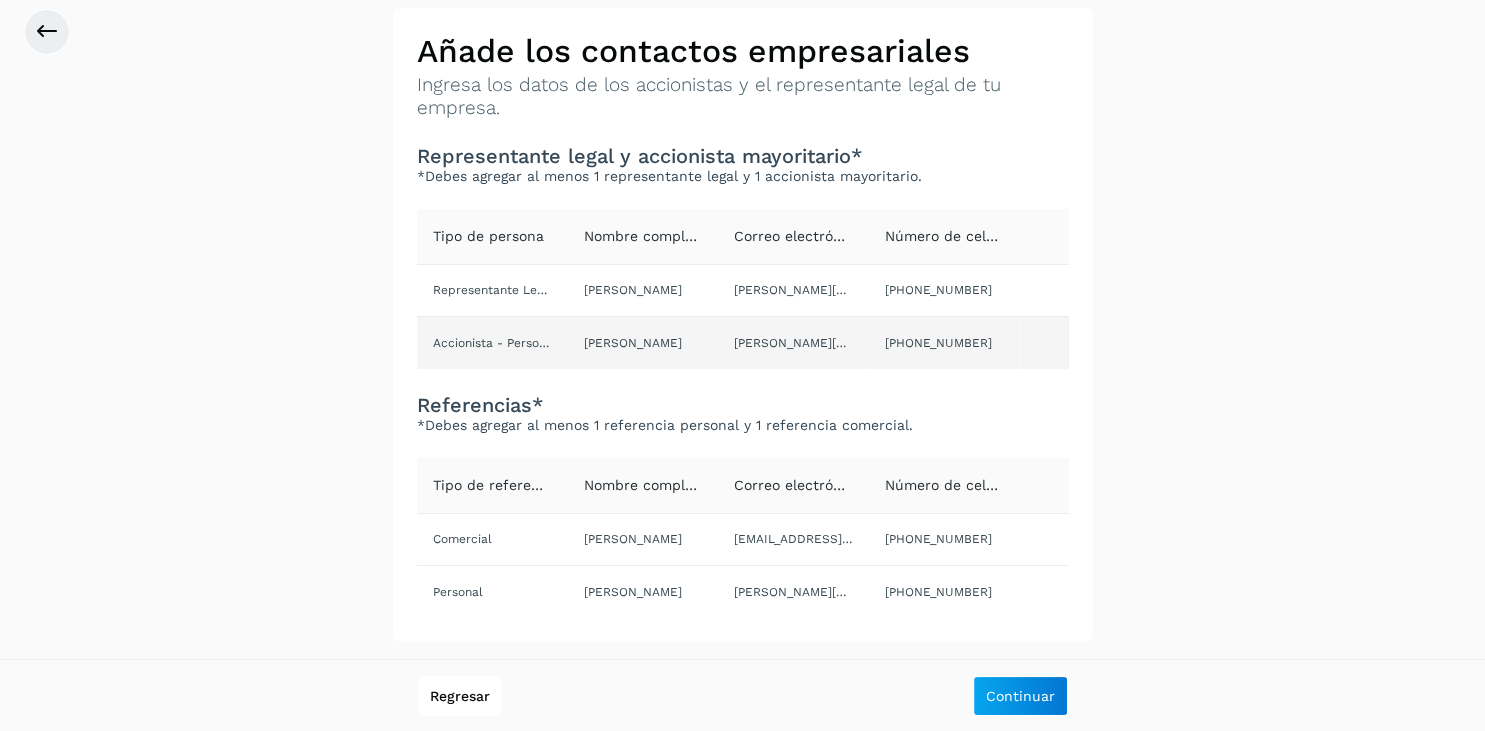 scroll, scrollTop: 0, scrollLeft: 0, axis: both 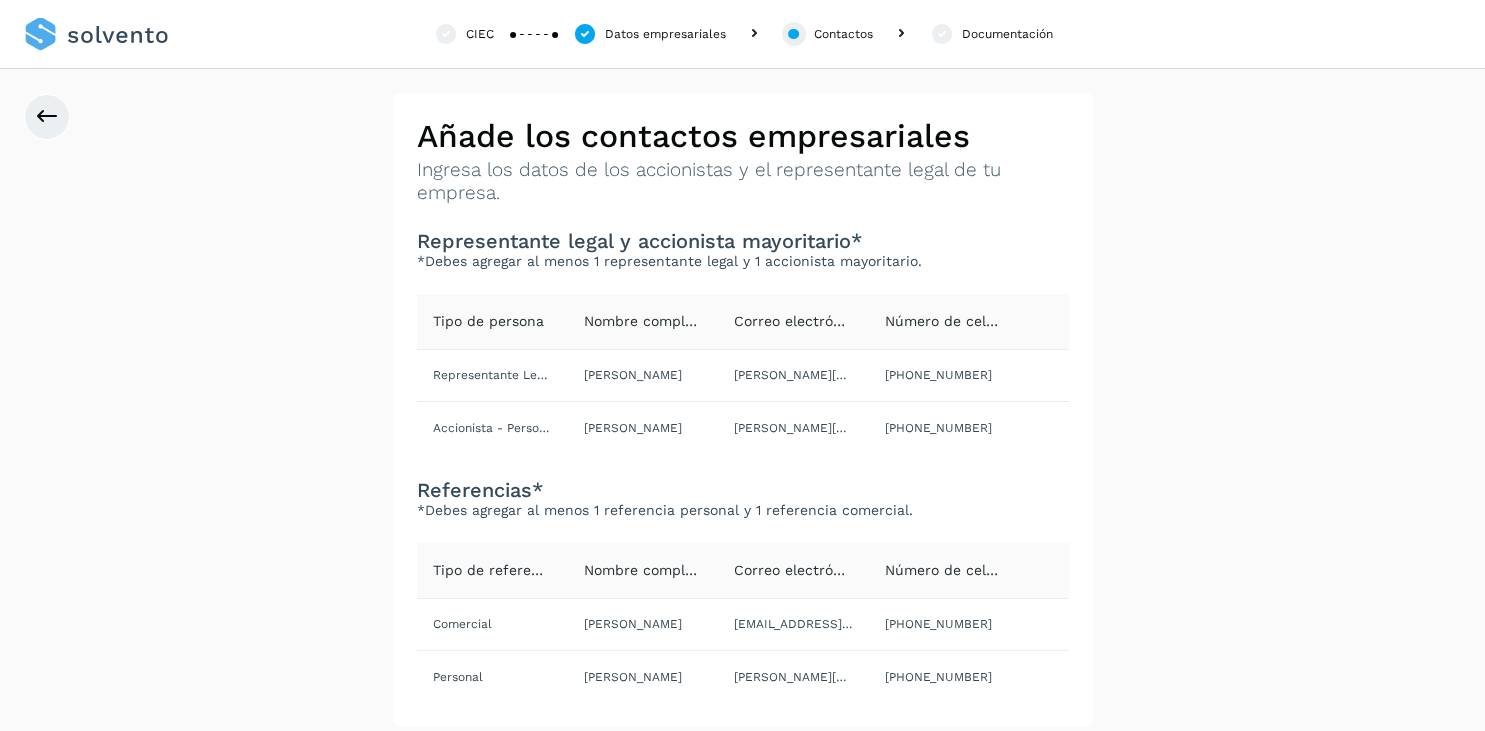 click on "CIEC Datos empresariales Contactos Documentación" at bounding box center (742, 34) 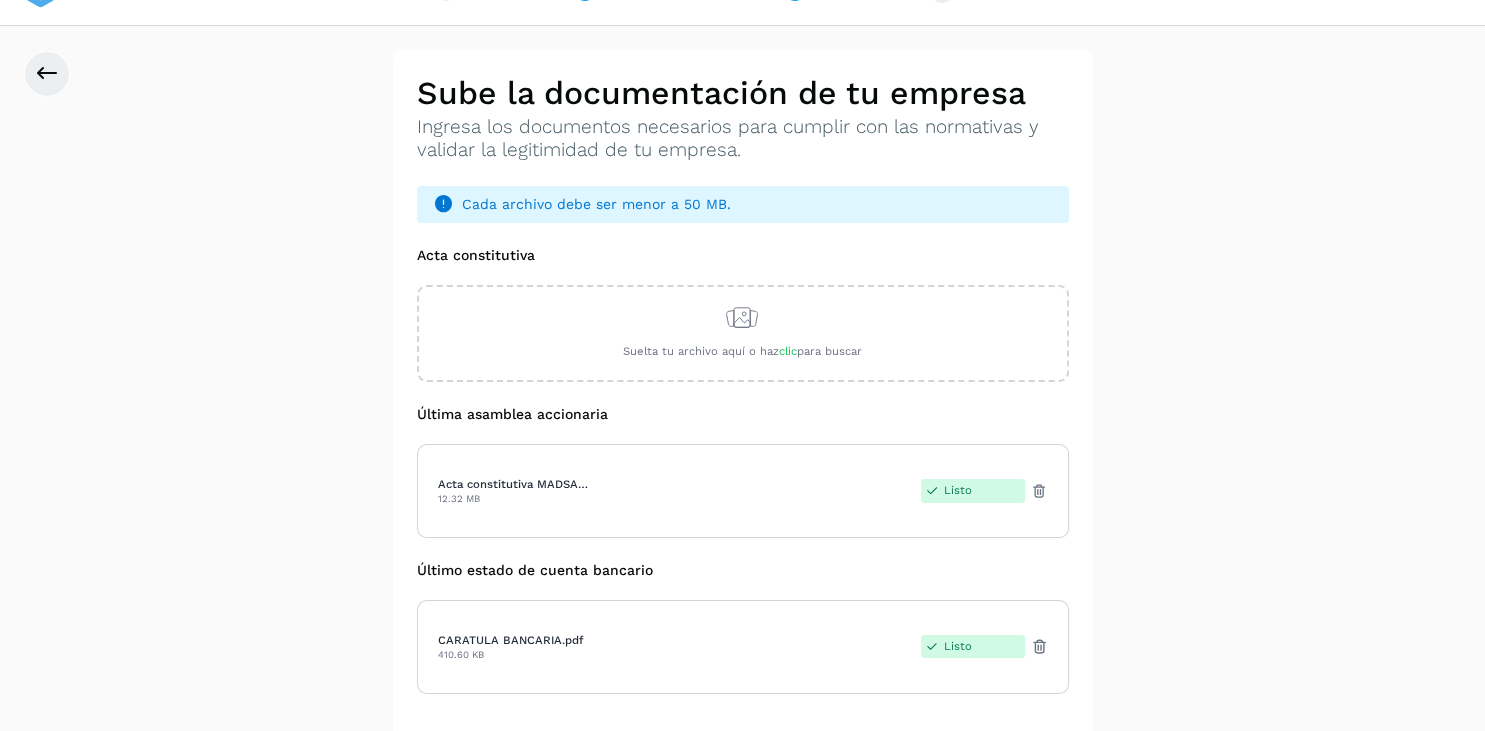 scroll, scrollTop: 0, scrollLeft: 0, axis: both 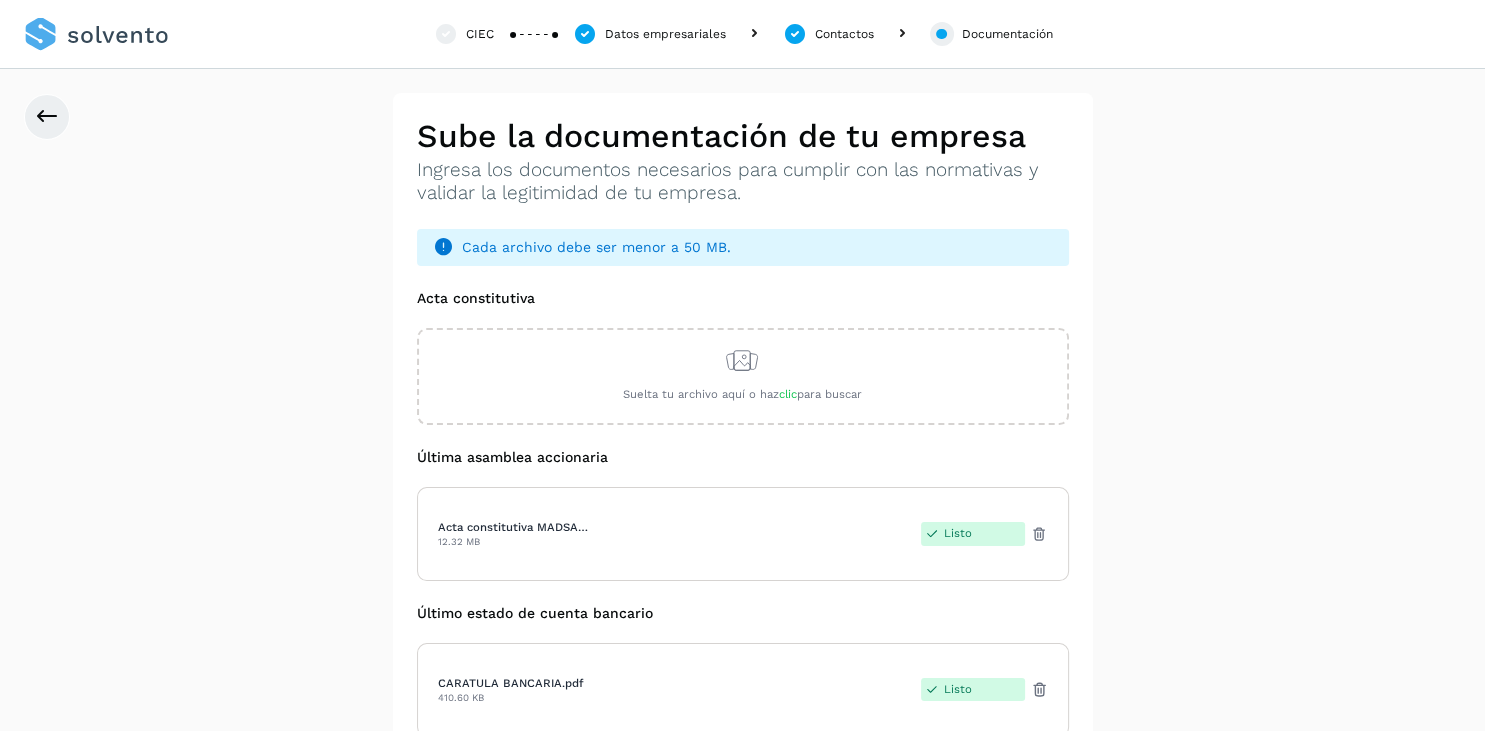 click on "Contactos" at bounding box center (828, 34) 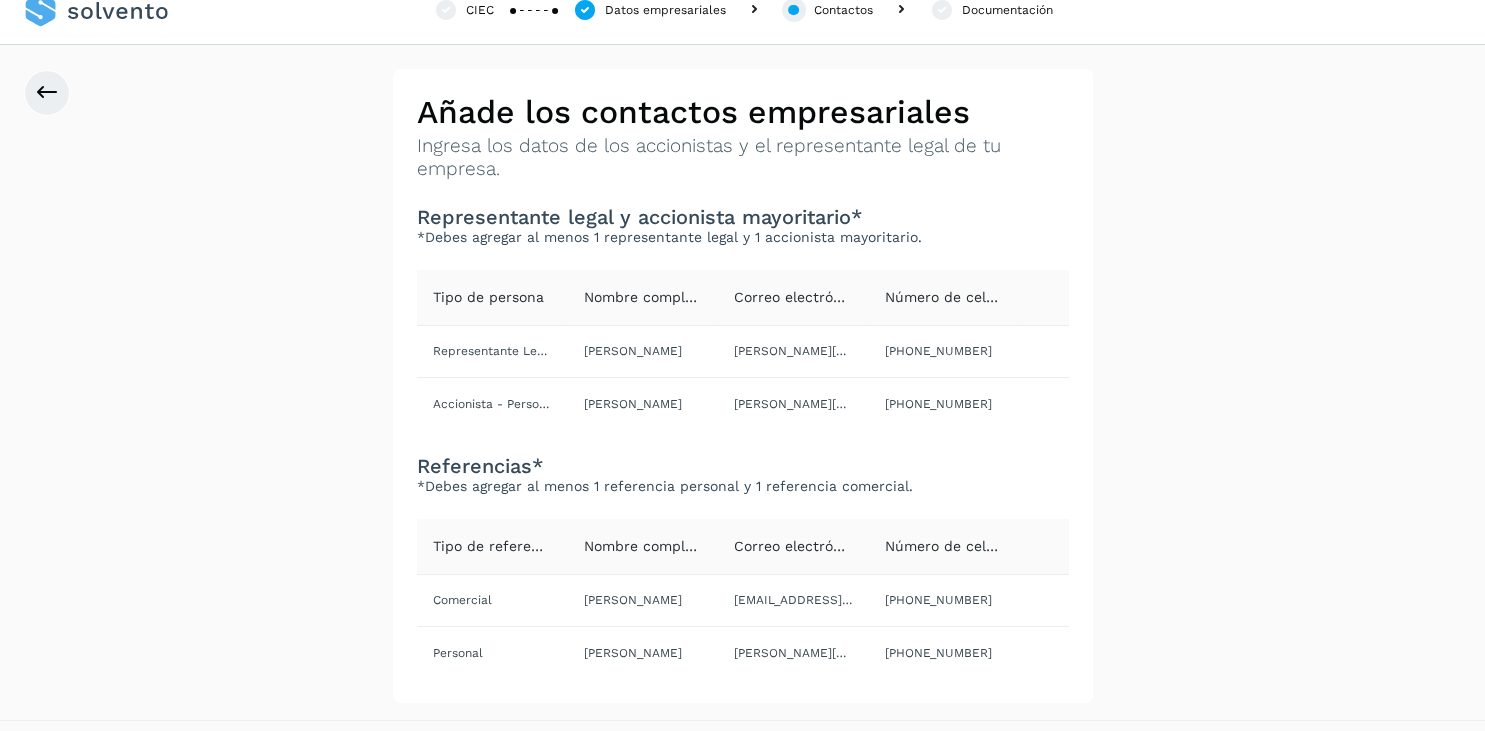 scroll, scrollTop: 0, scrollLeft: 0, axis: both 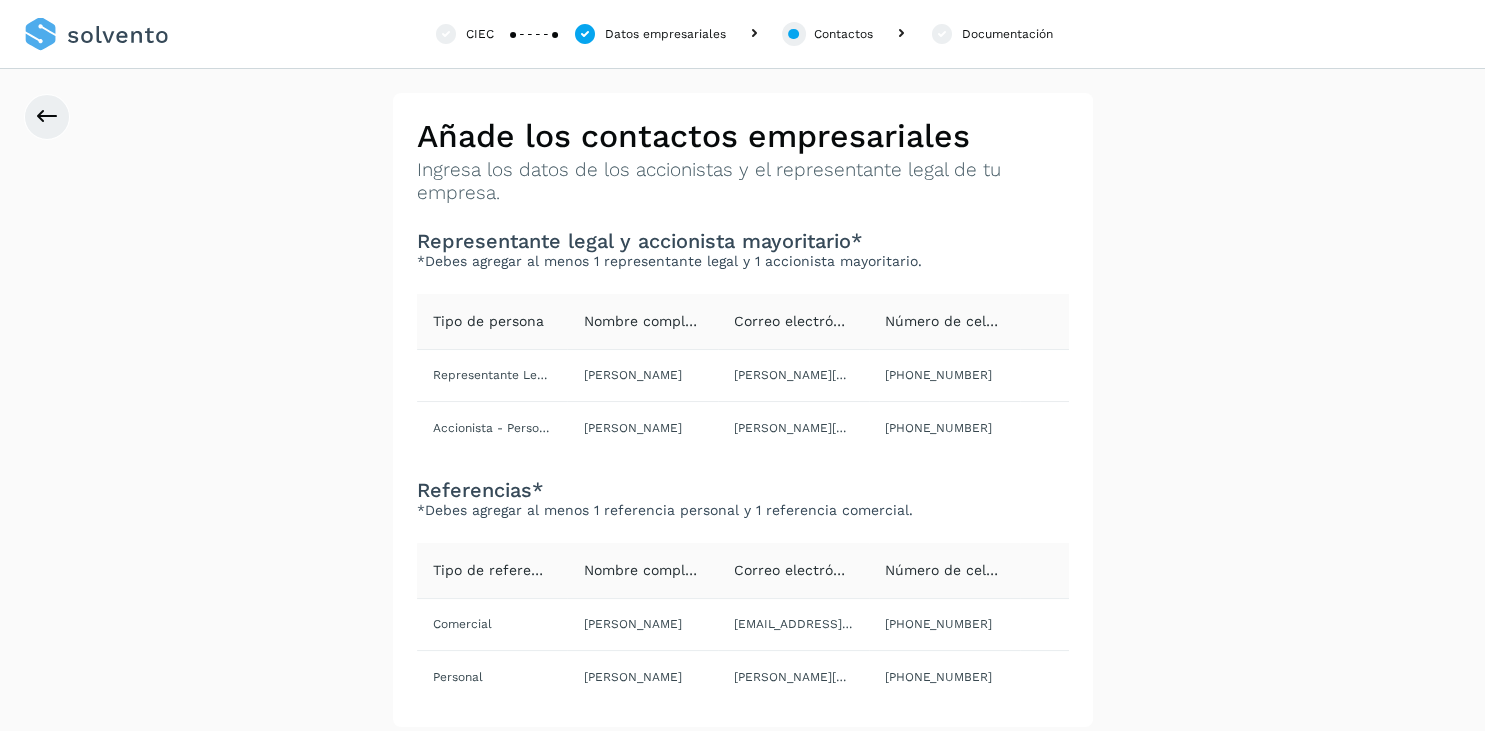 click on "CIEC Datos empresariales Contactos Documentación" at bounding box center (742, 34) 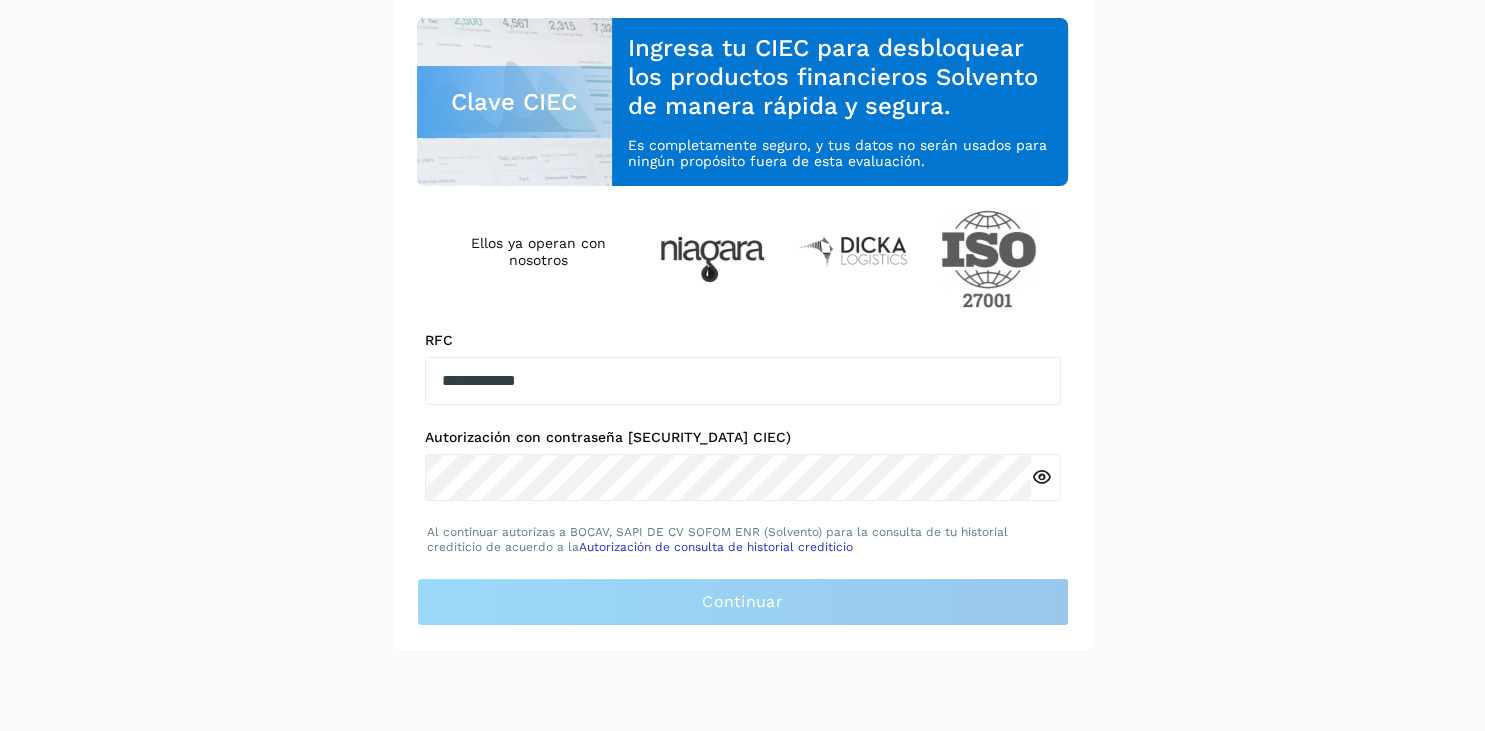scroll, scrollTop: 196, scrollLeft: 0, axis: vertical 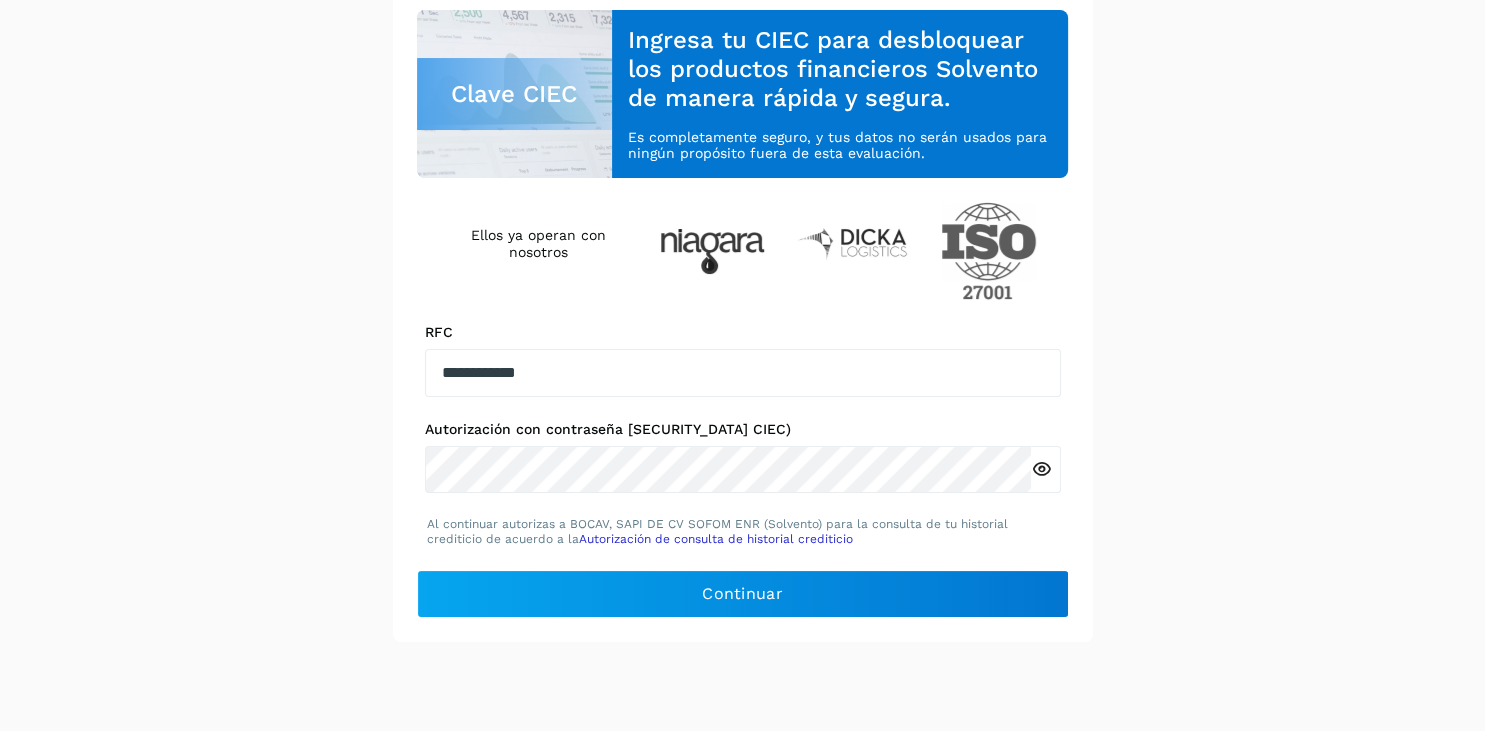 click at bounding box center (1041, 469) 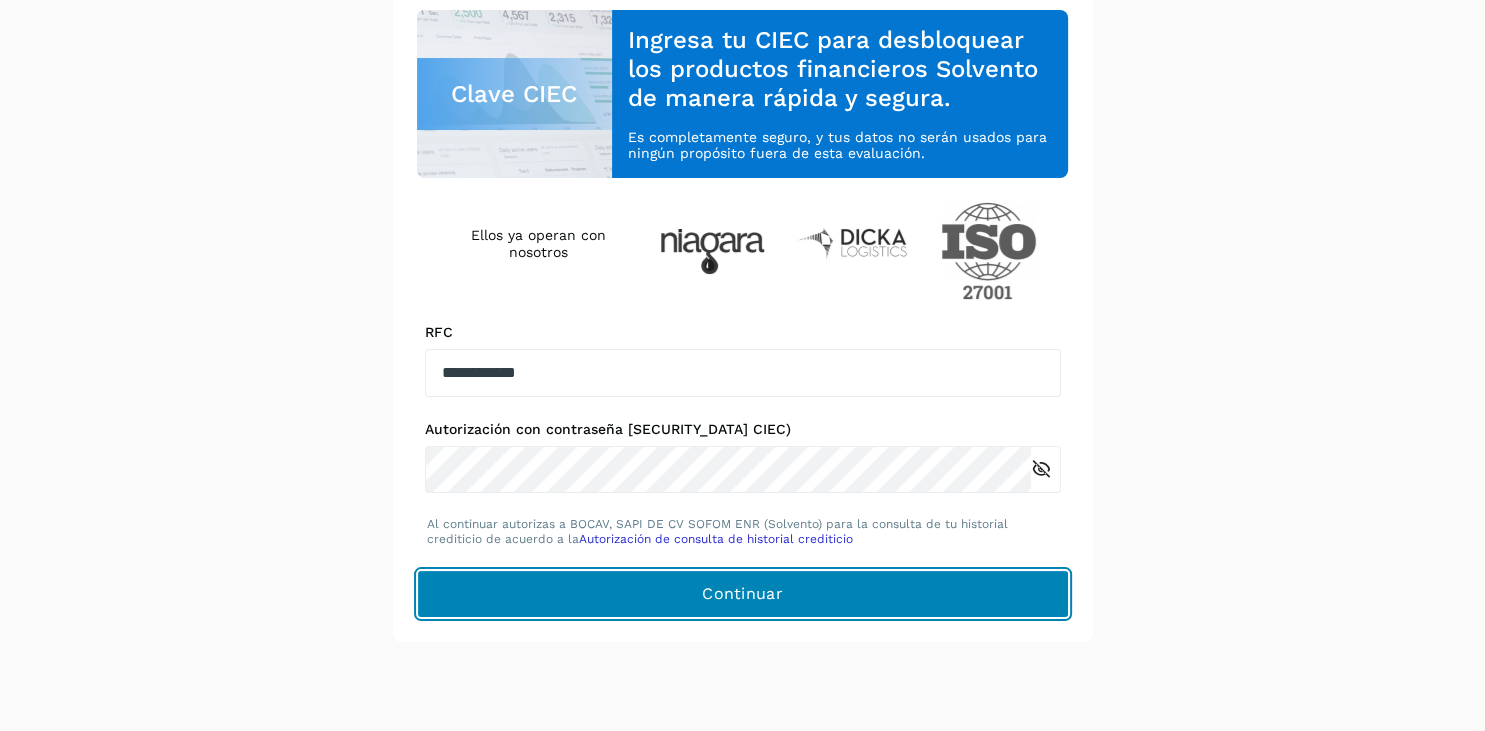 click on "Continuar" at bounding box center (743, 594) 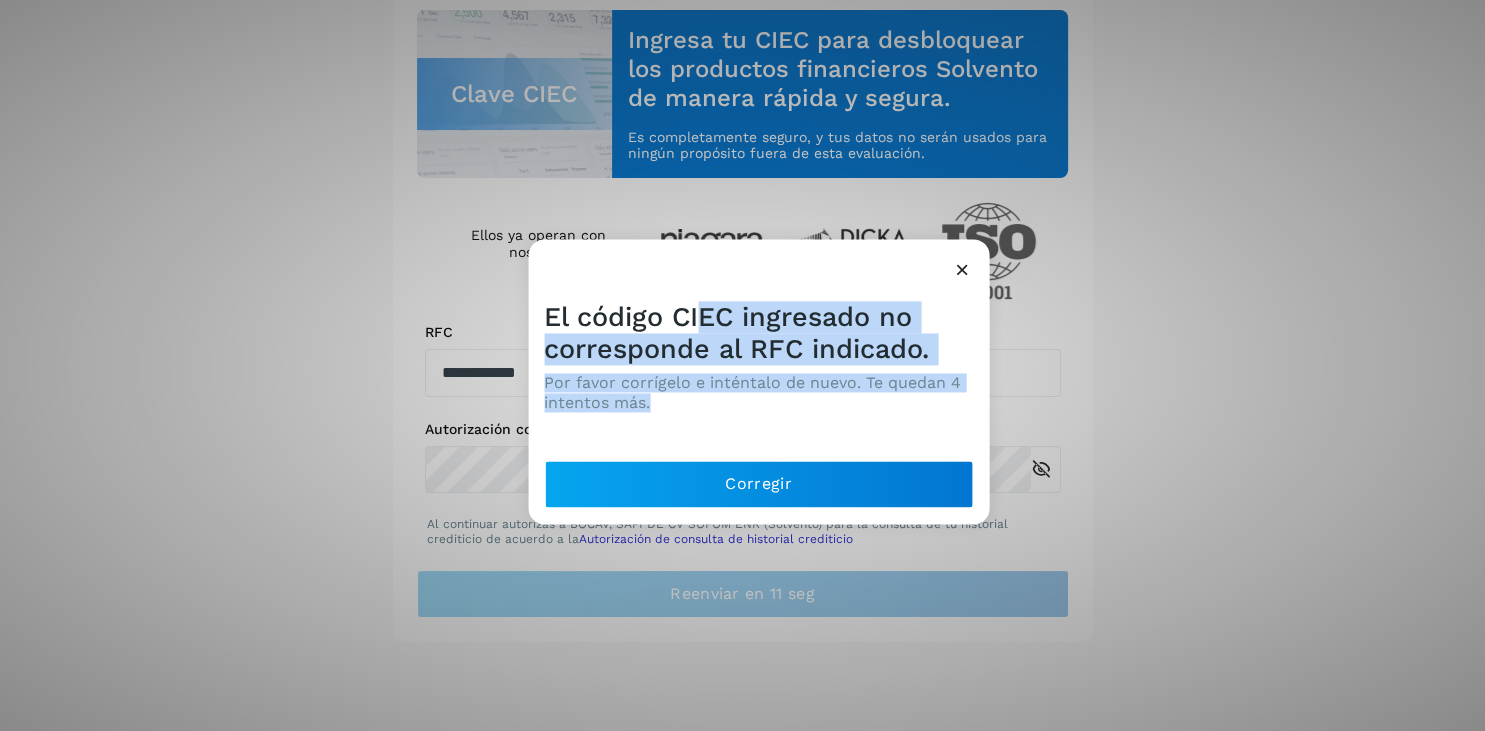 drag, startPoint x: 704, startPoint y: 307, endPoint x: 955, endPoint y: 271, distance: 253.56853 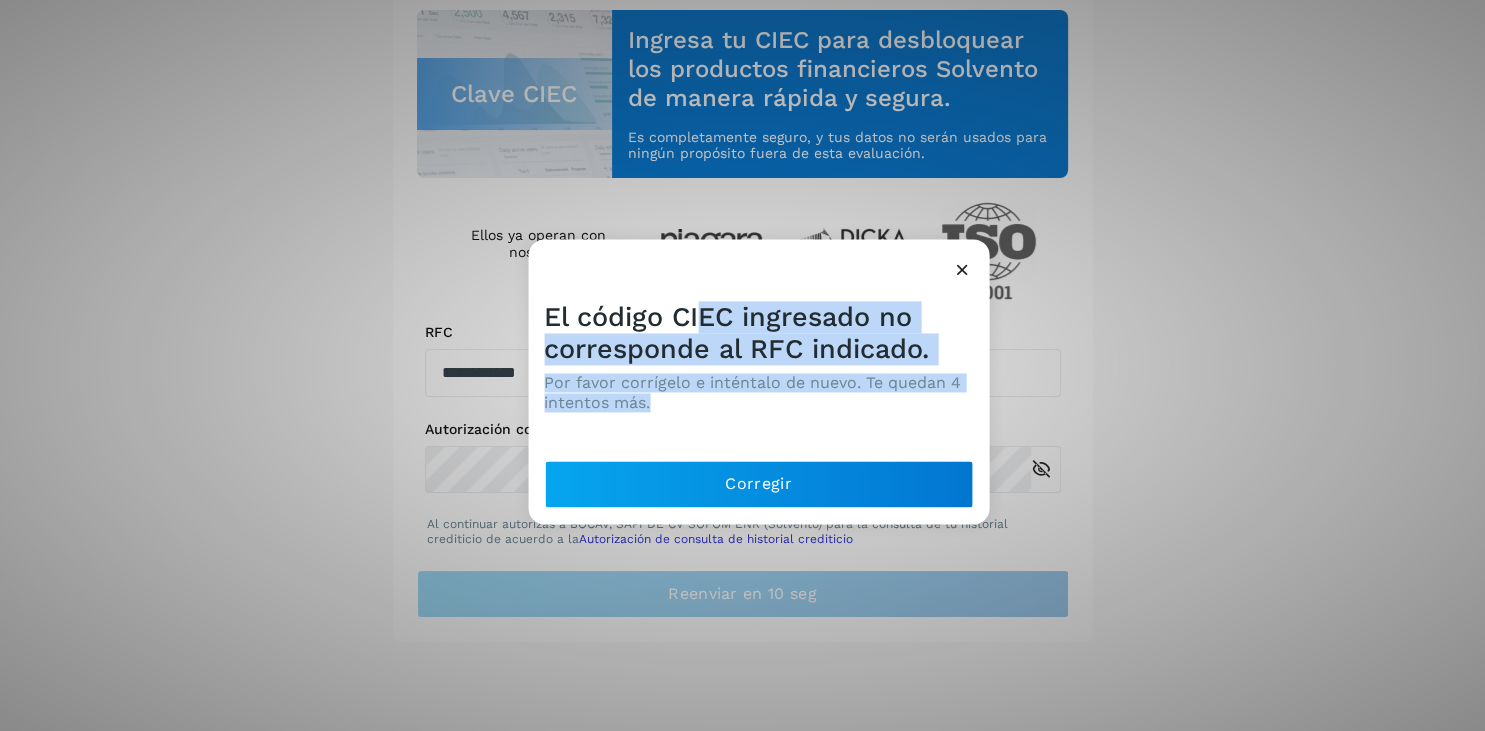 click at bounding box center [962, 269] 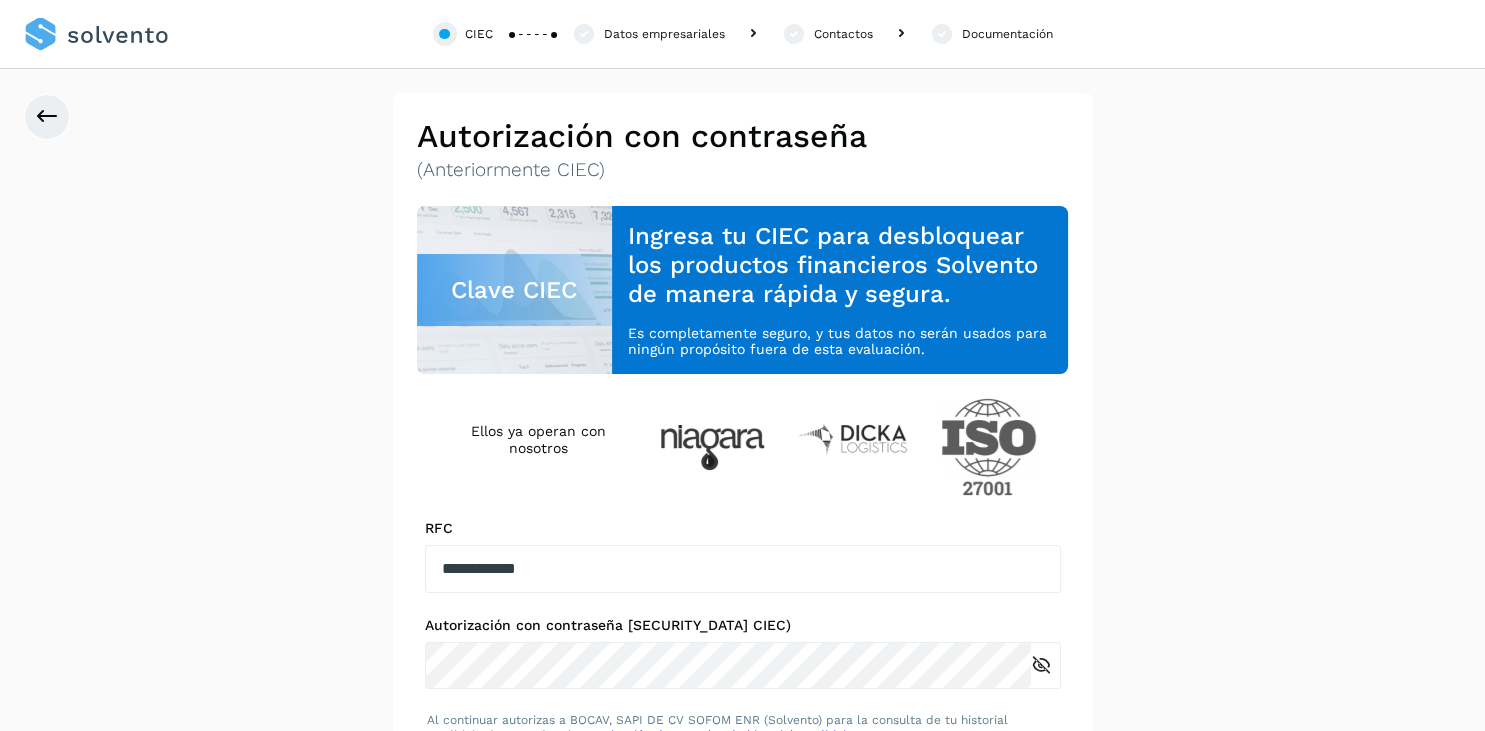 scroll, scrollTop: 0, scrollLeft: 0, axis: both 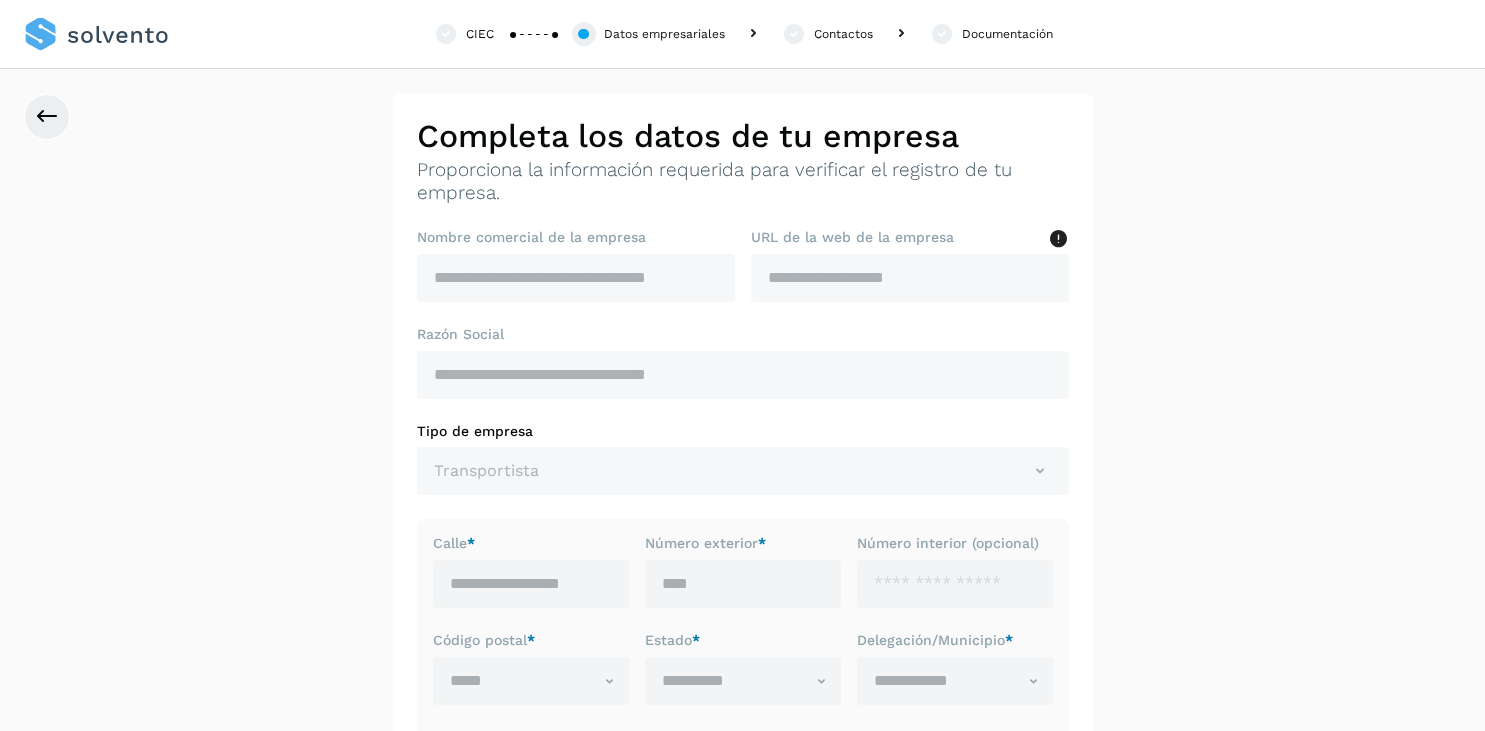 click on "CIEC" 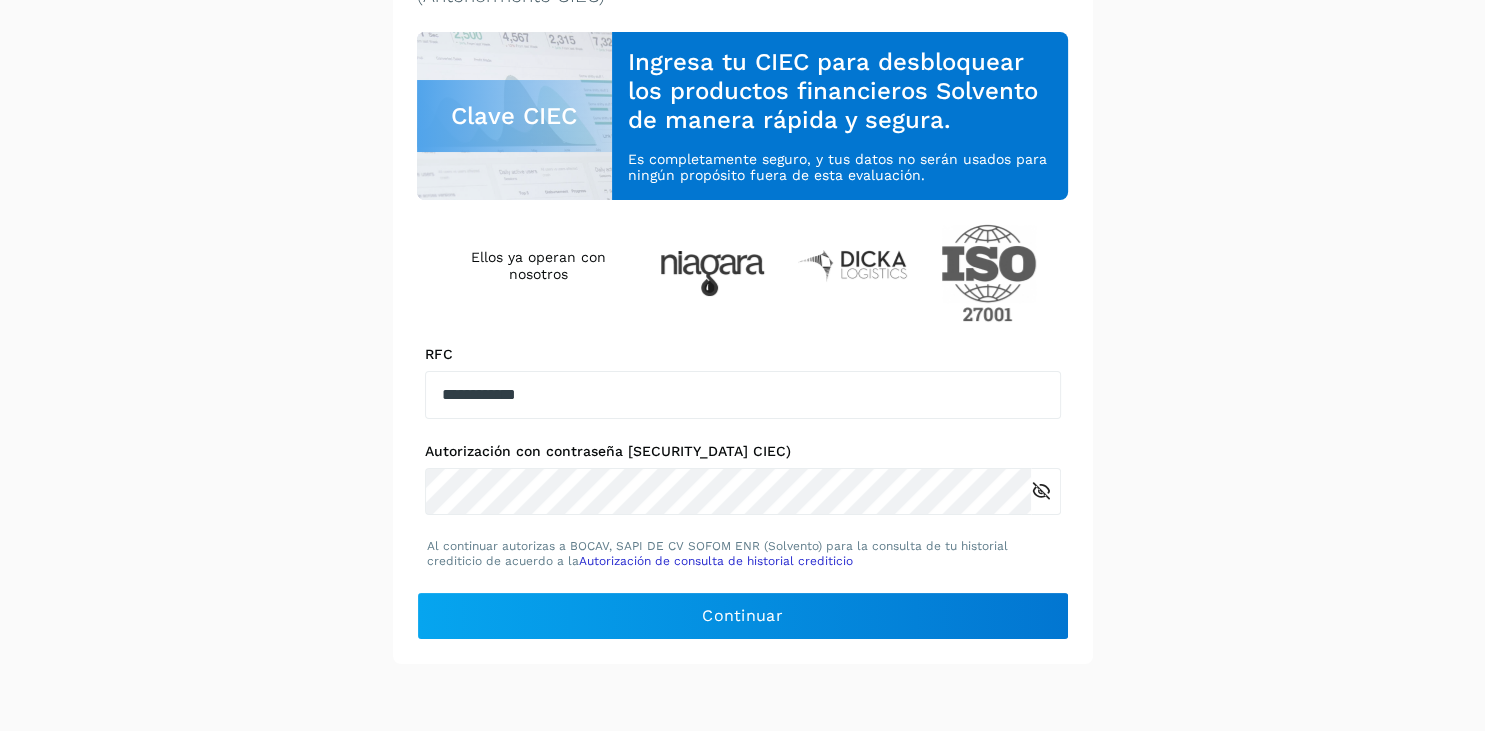 scroll, scrollTop: 196, scrollLeft: 0, axis: vertical 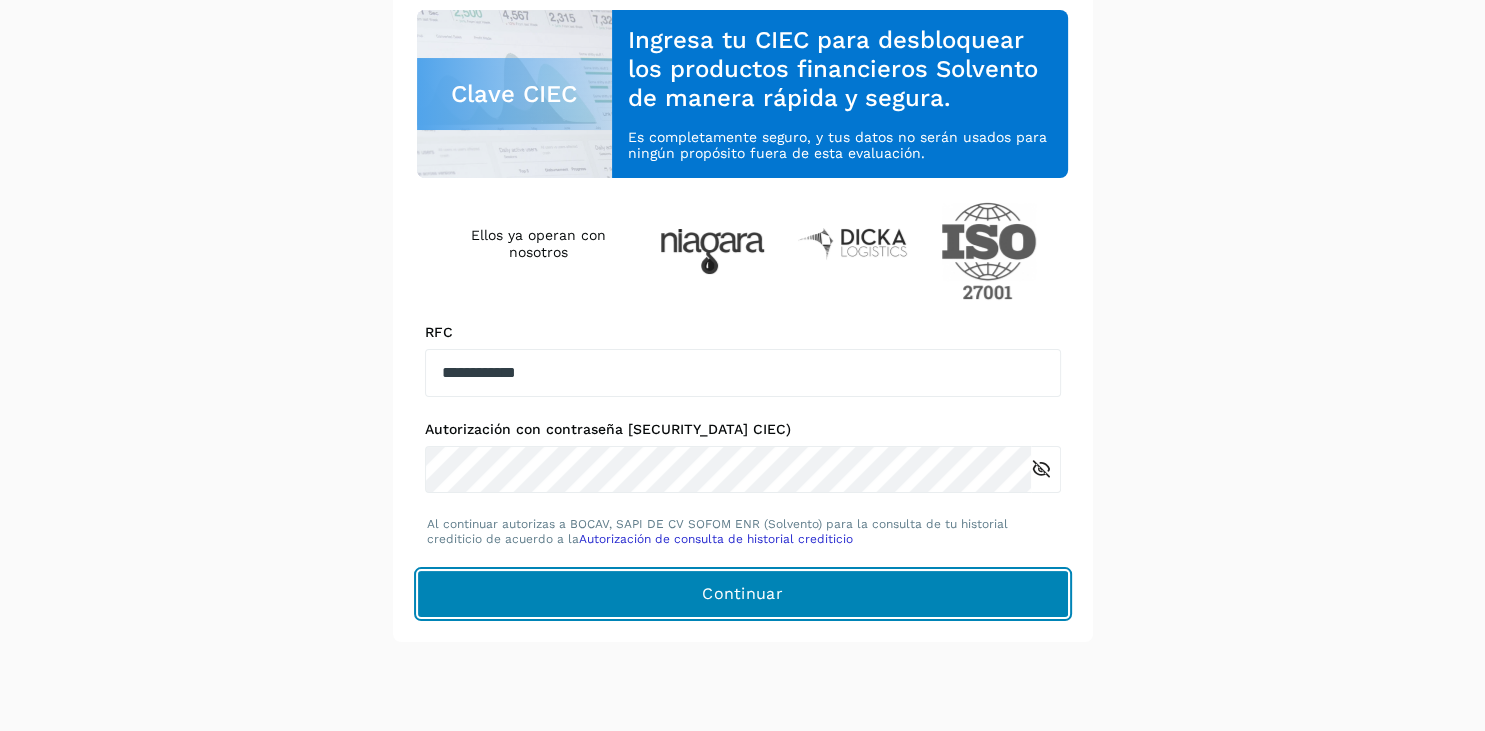 type 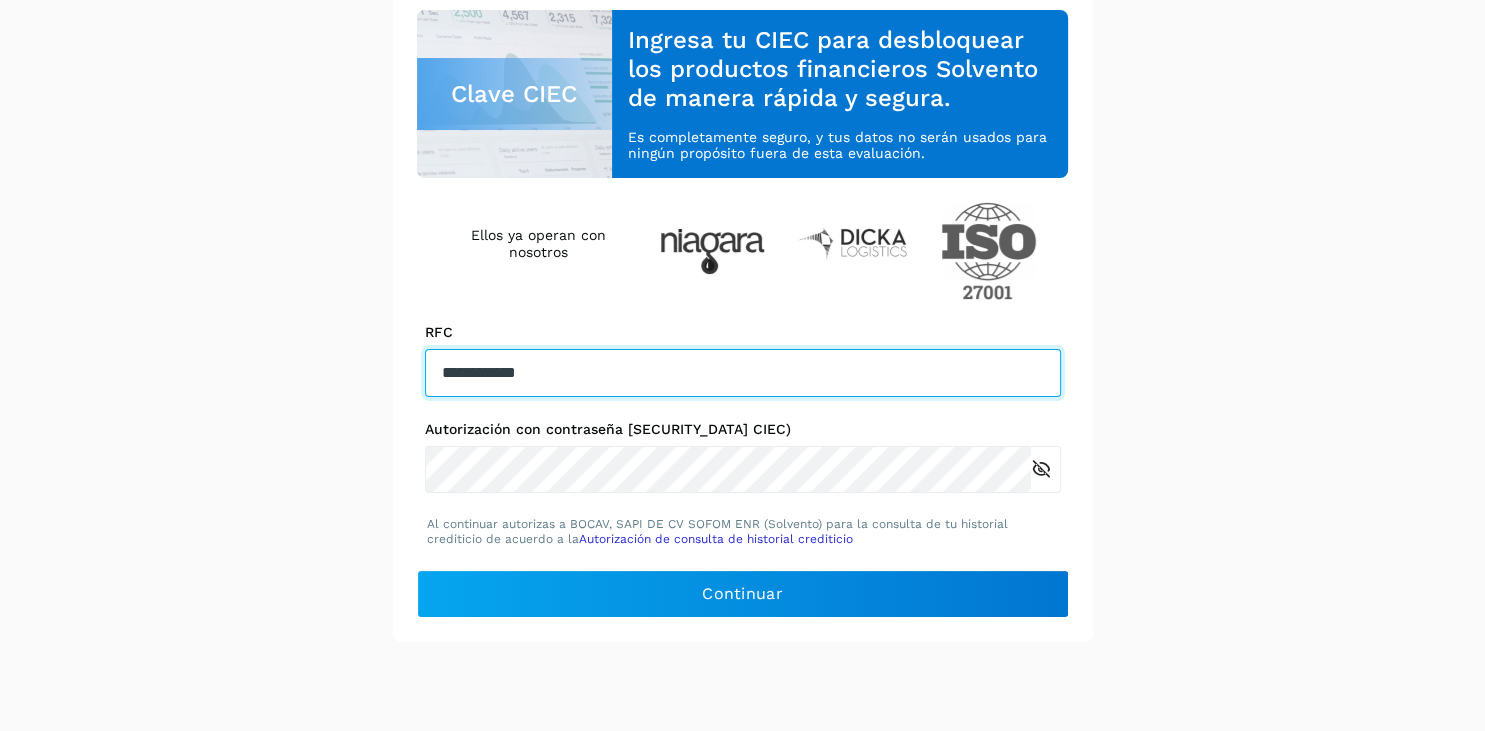 drag, startPoint x: 604, startPoint y: 361, endPoint x: 302, endPoint y: 377, distance: 302.42355 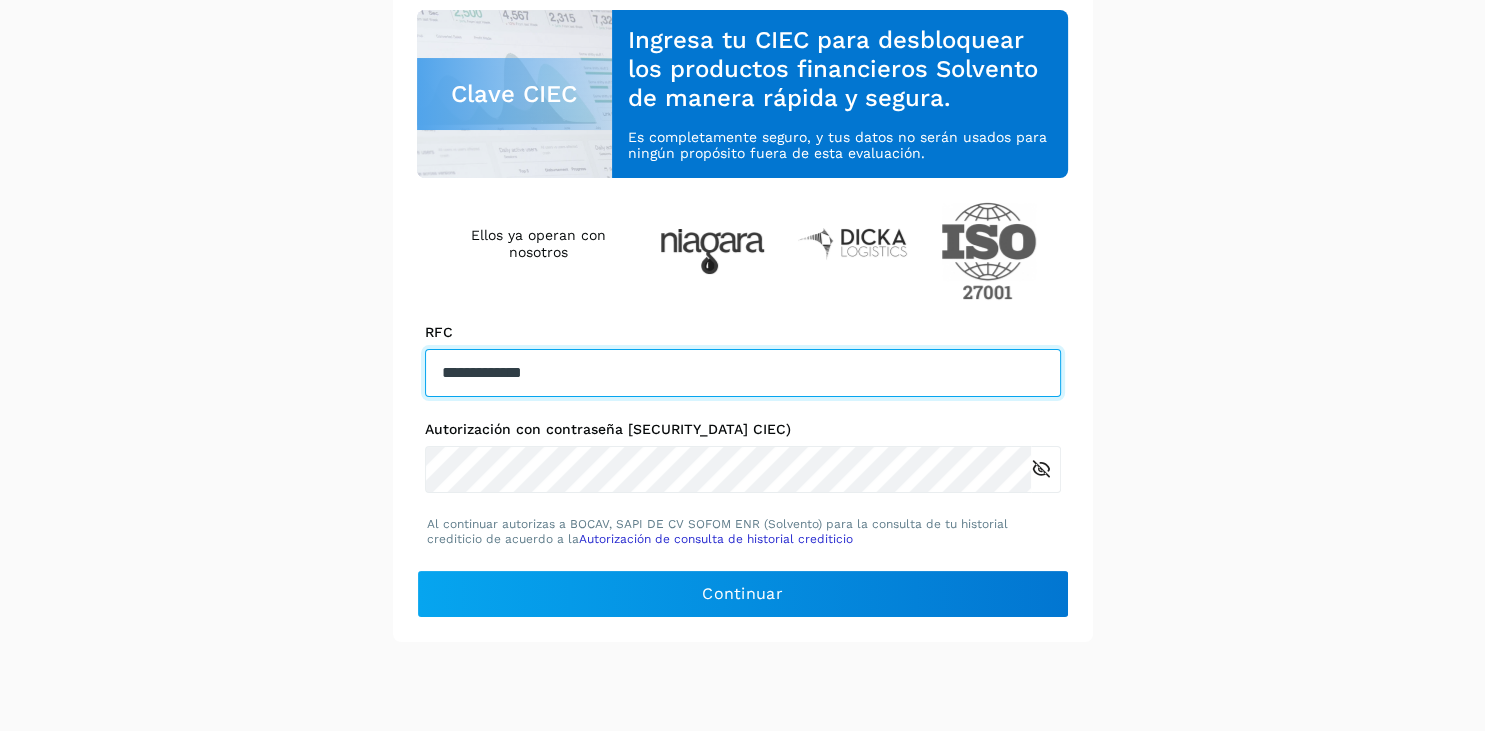 type on "**********" 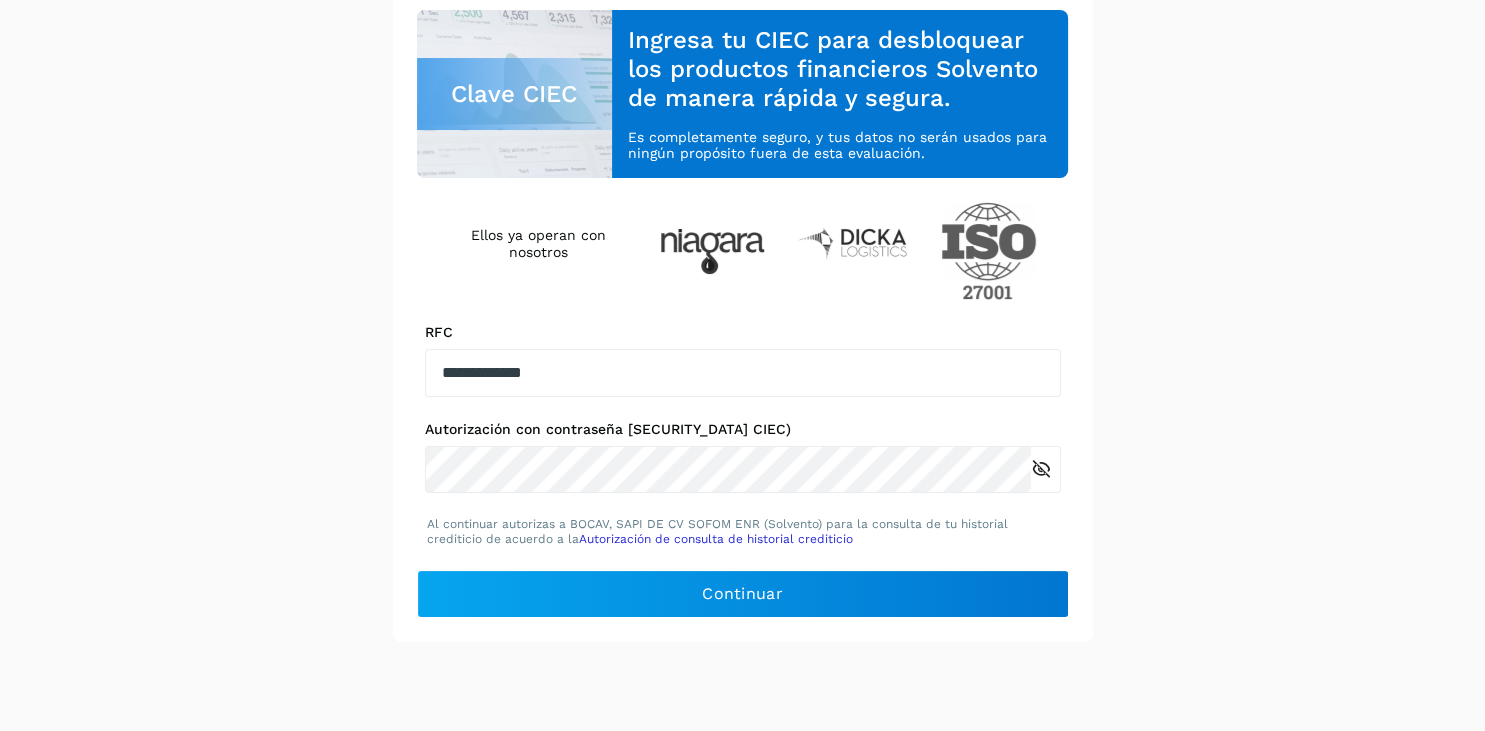 click on "**********" at bounding box center [742, 269] 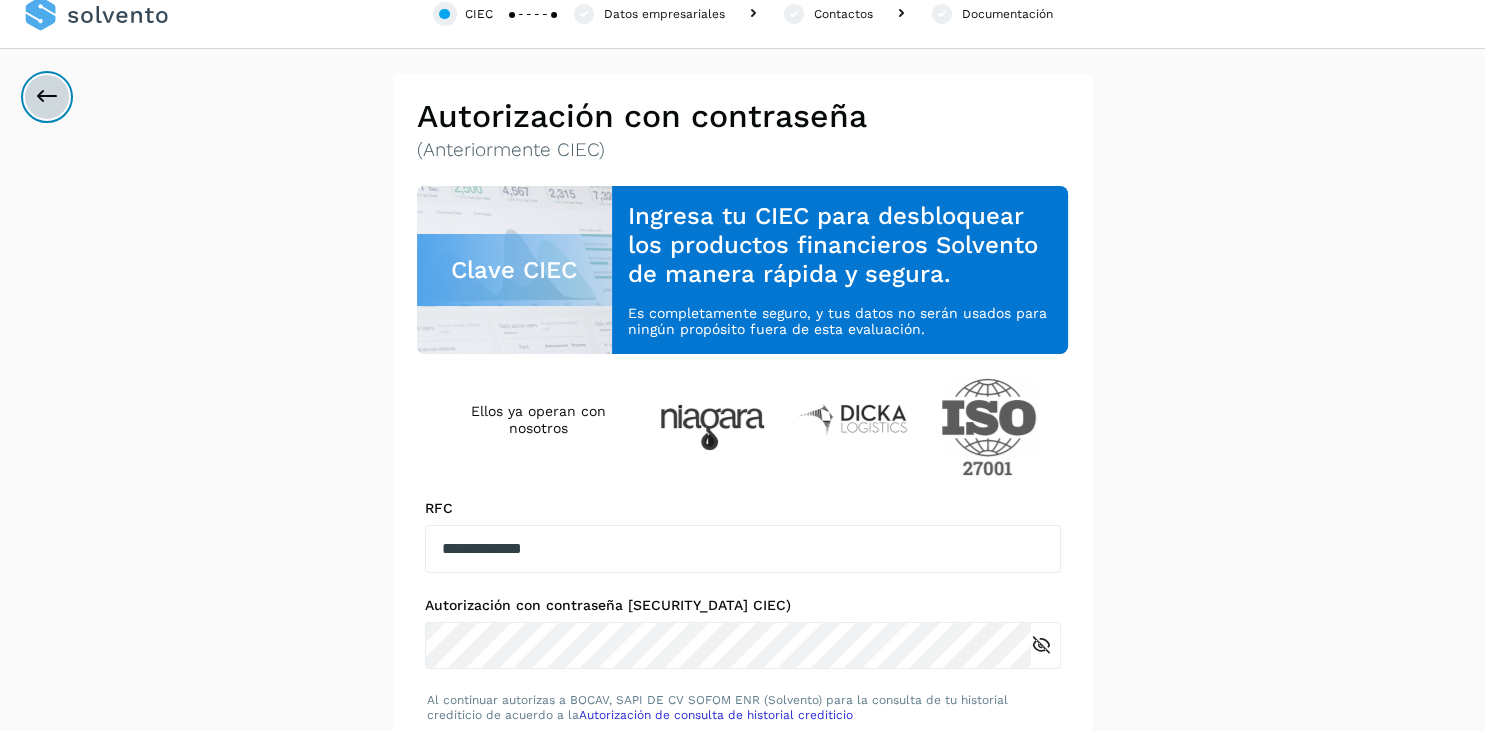 click at bounding box center (47, 97) 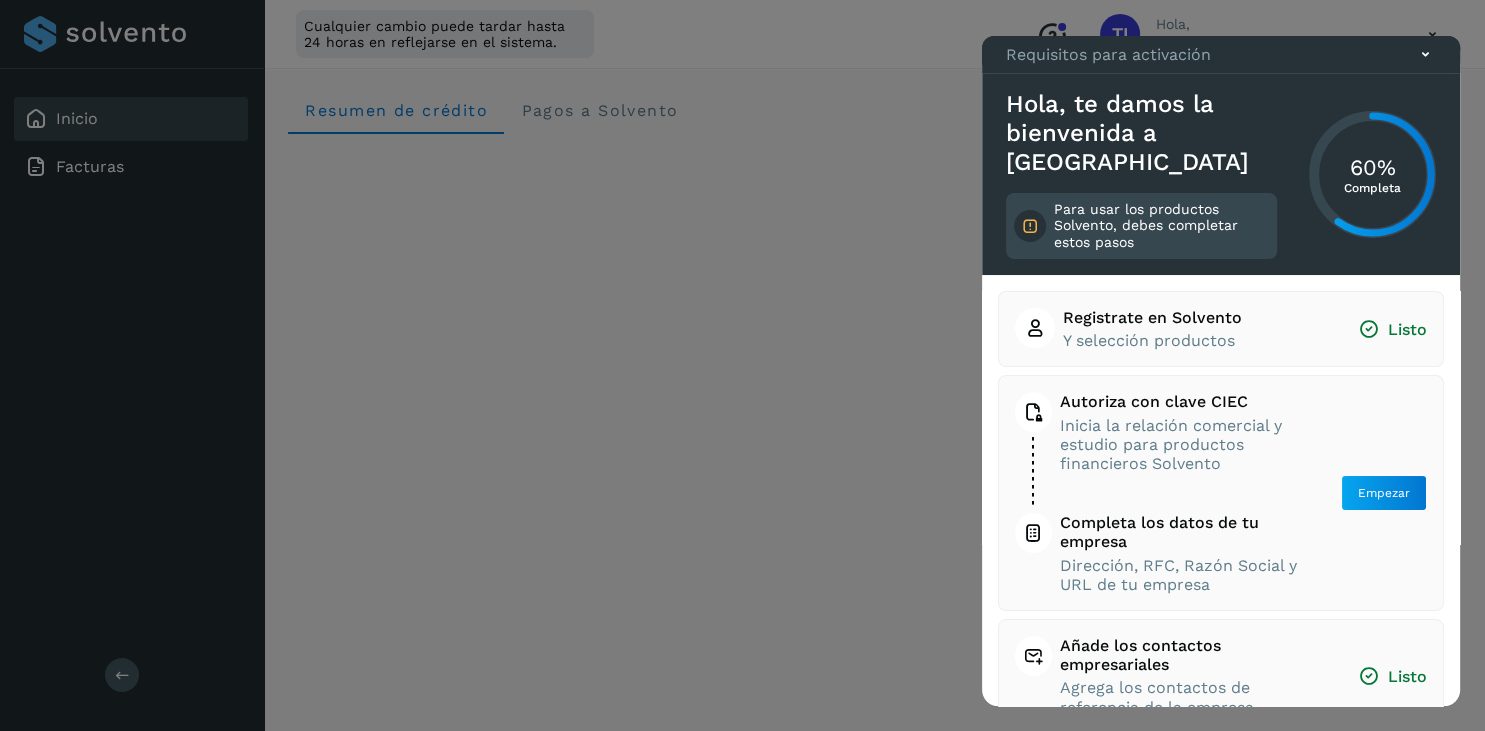 click on "Requisitos para activación" 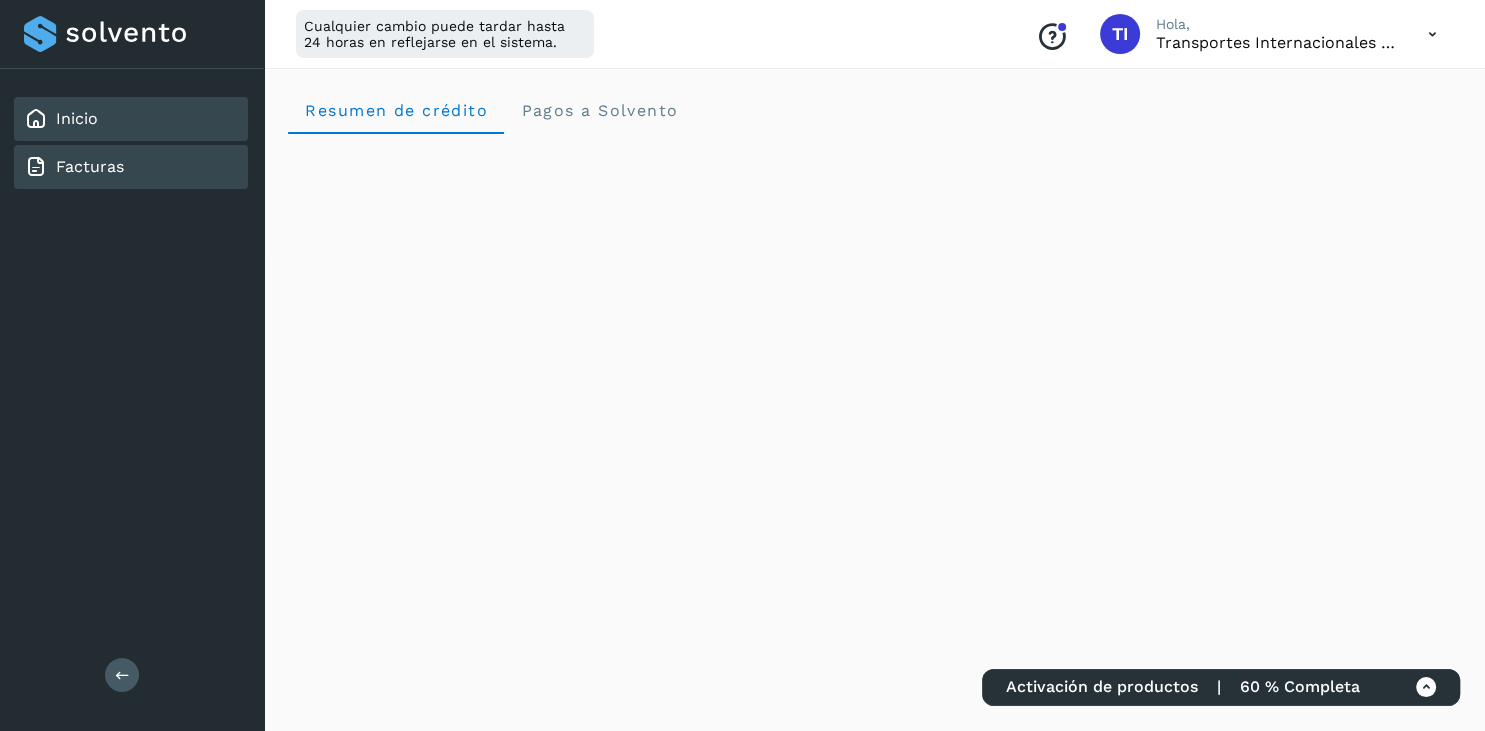 click on "Facturas" at bounding box center (90, 166) 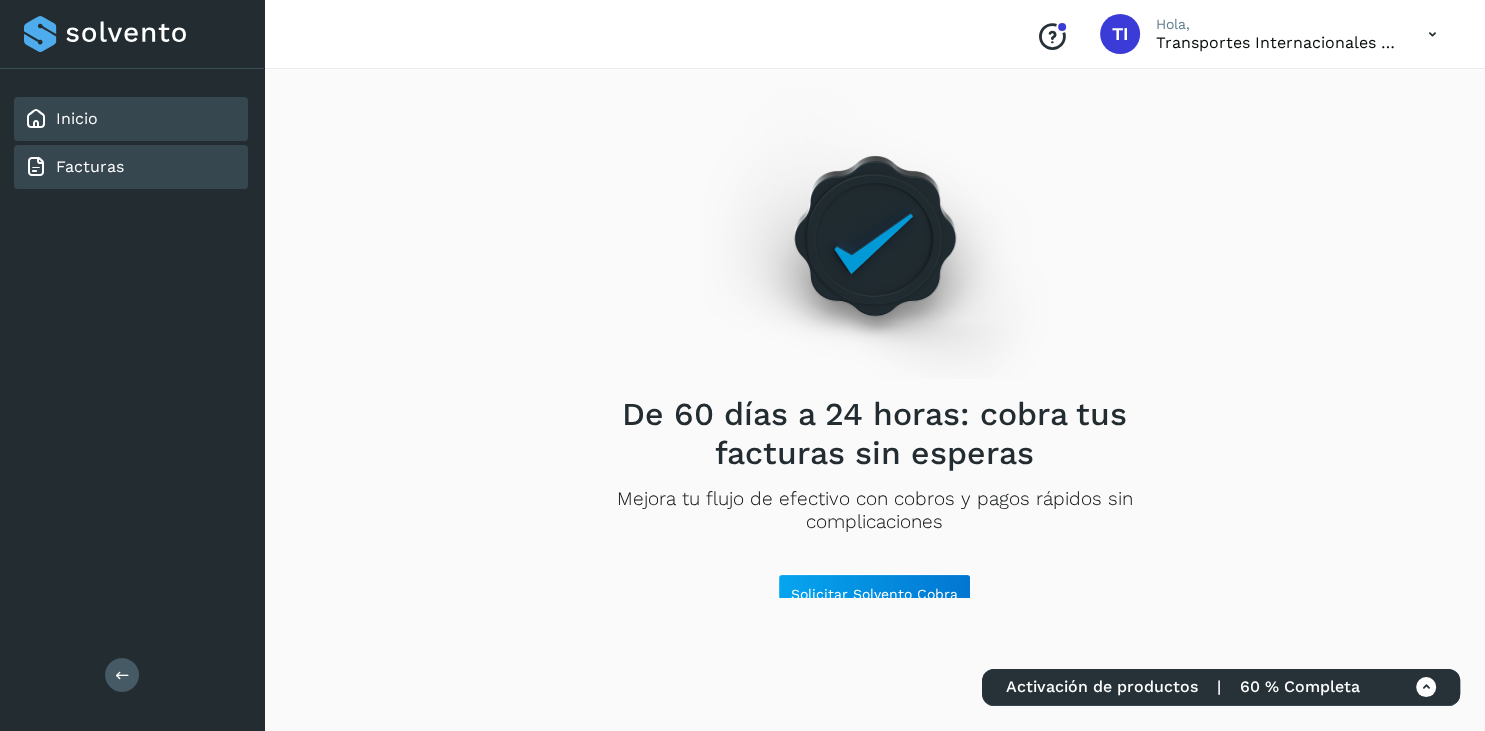 click on "Inicio" 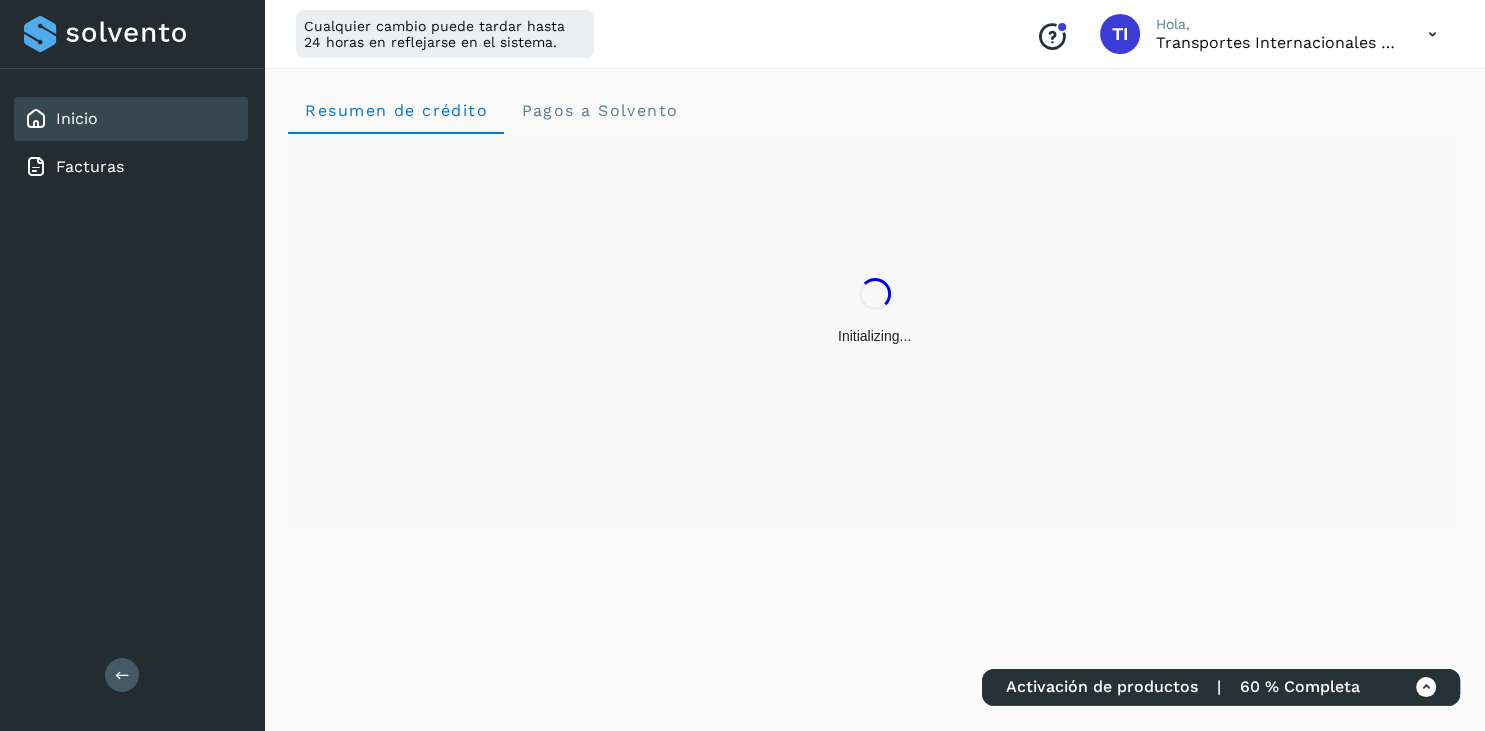 click at bounding box center (1432, 34) 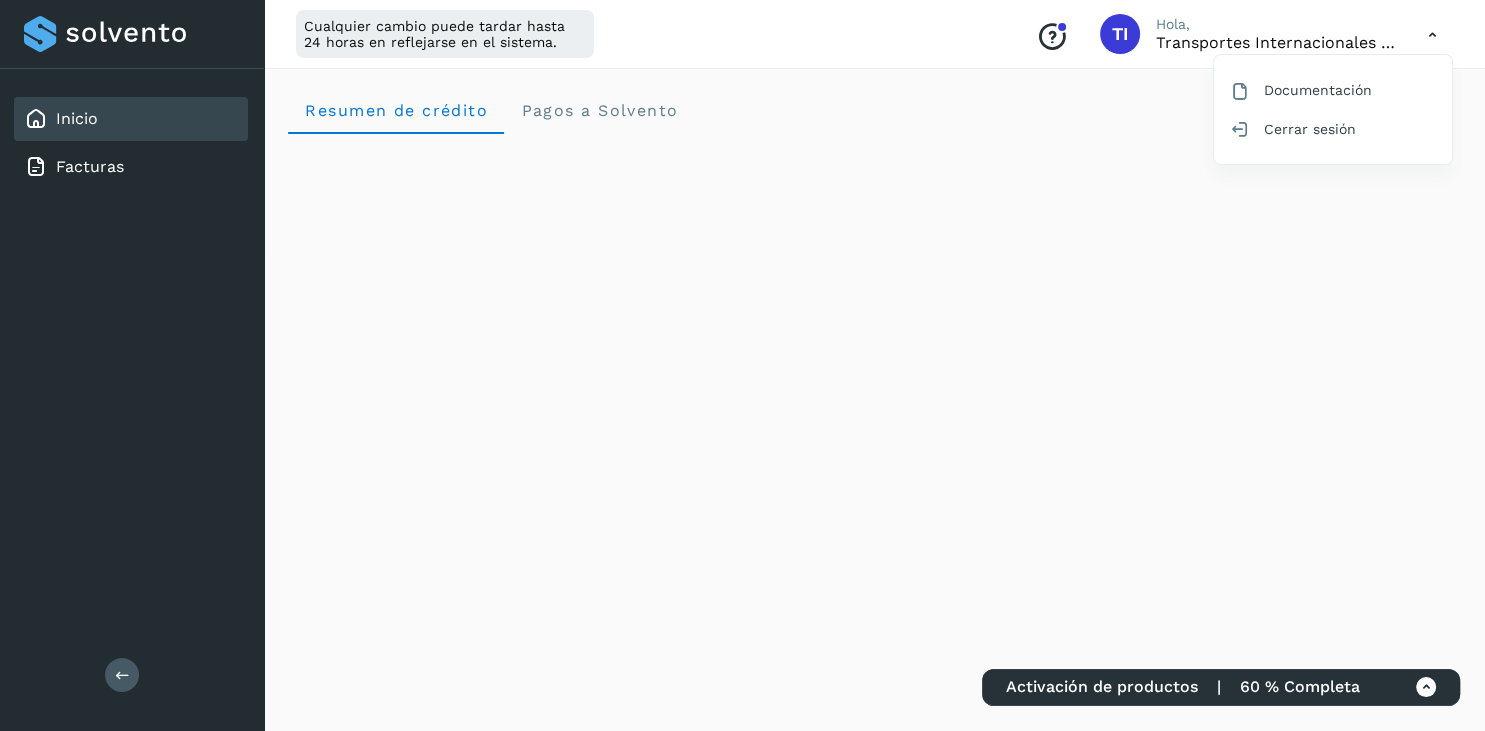 click at bounding box center (742, 365) 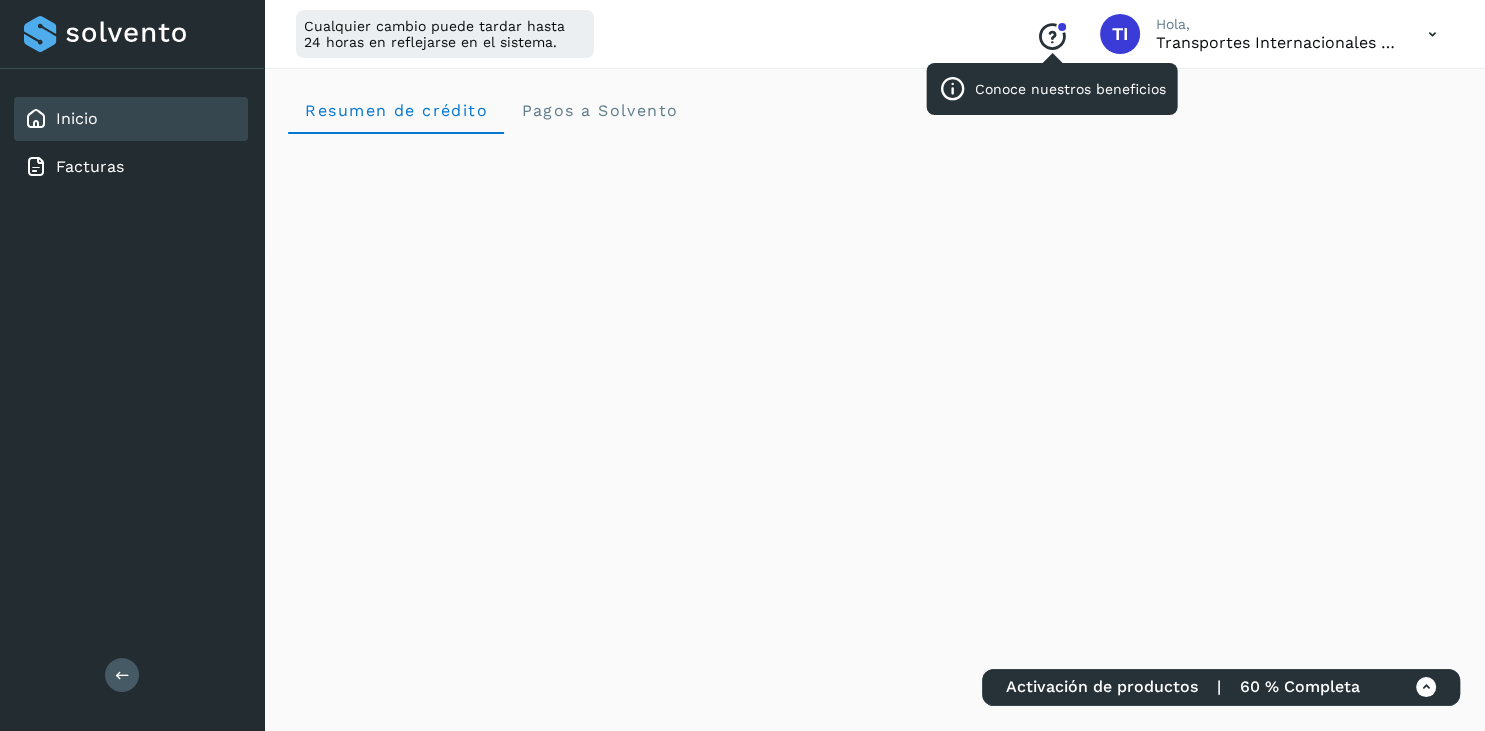 click on "Conoce nuestros beneficios" at bounding box center [1052, 37] 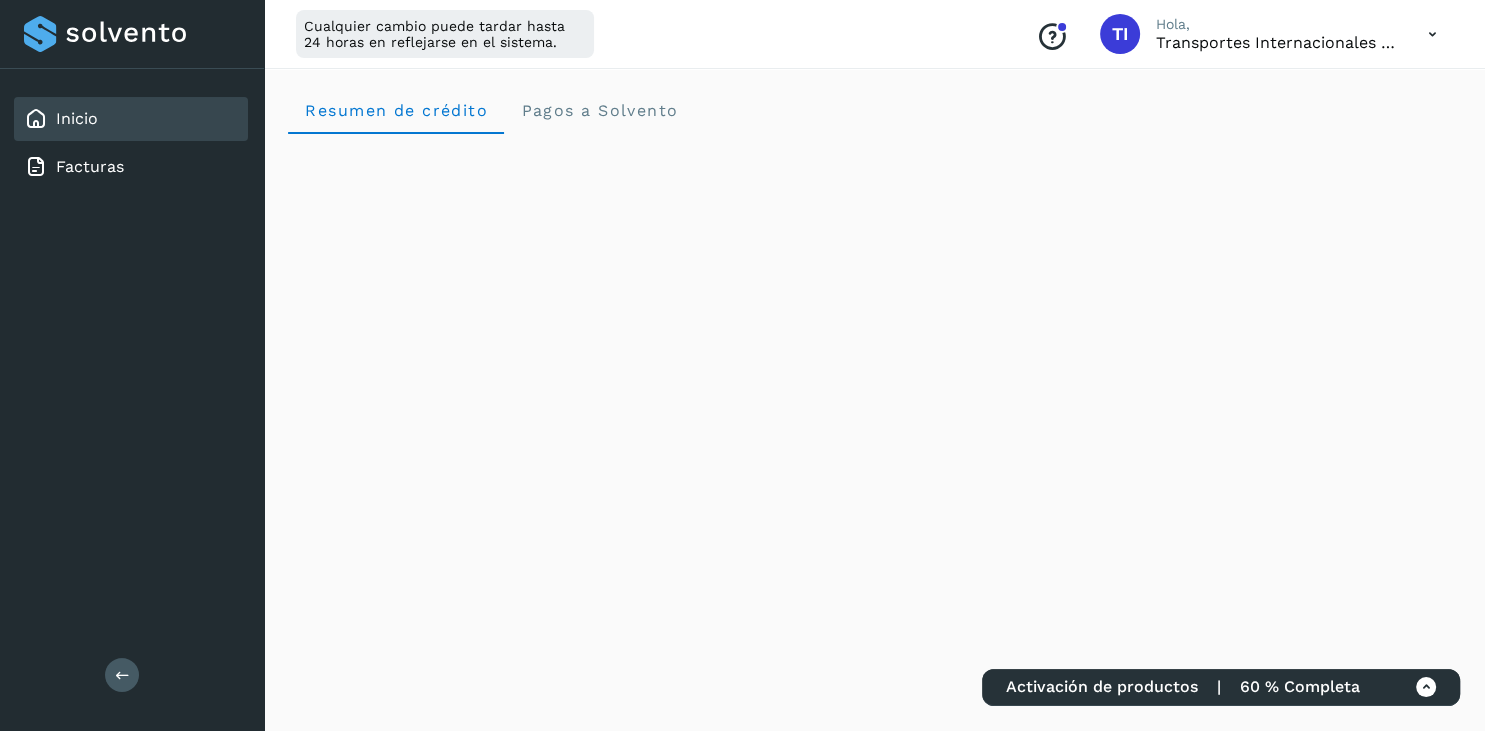 click at bounding box center (1432, 34) 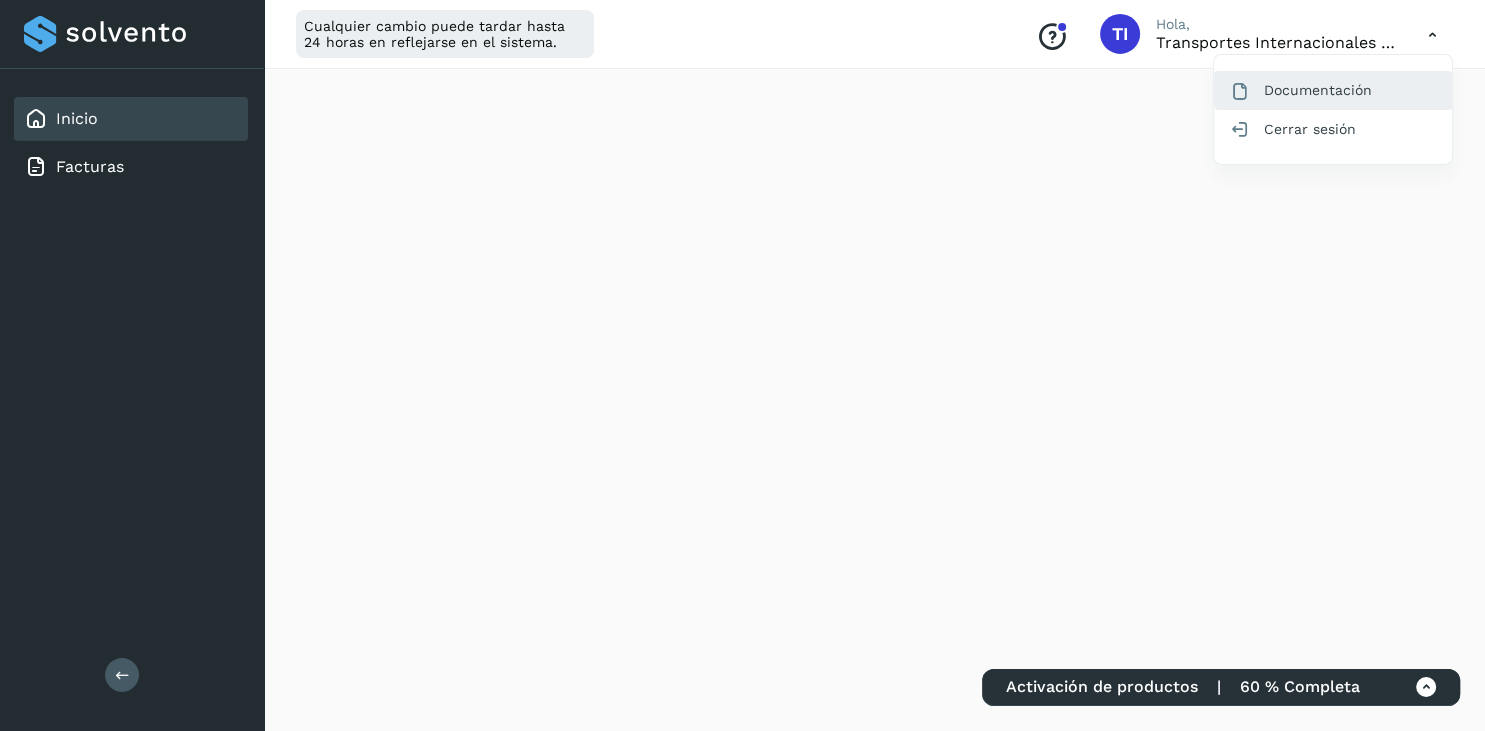 click on "Documentación" 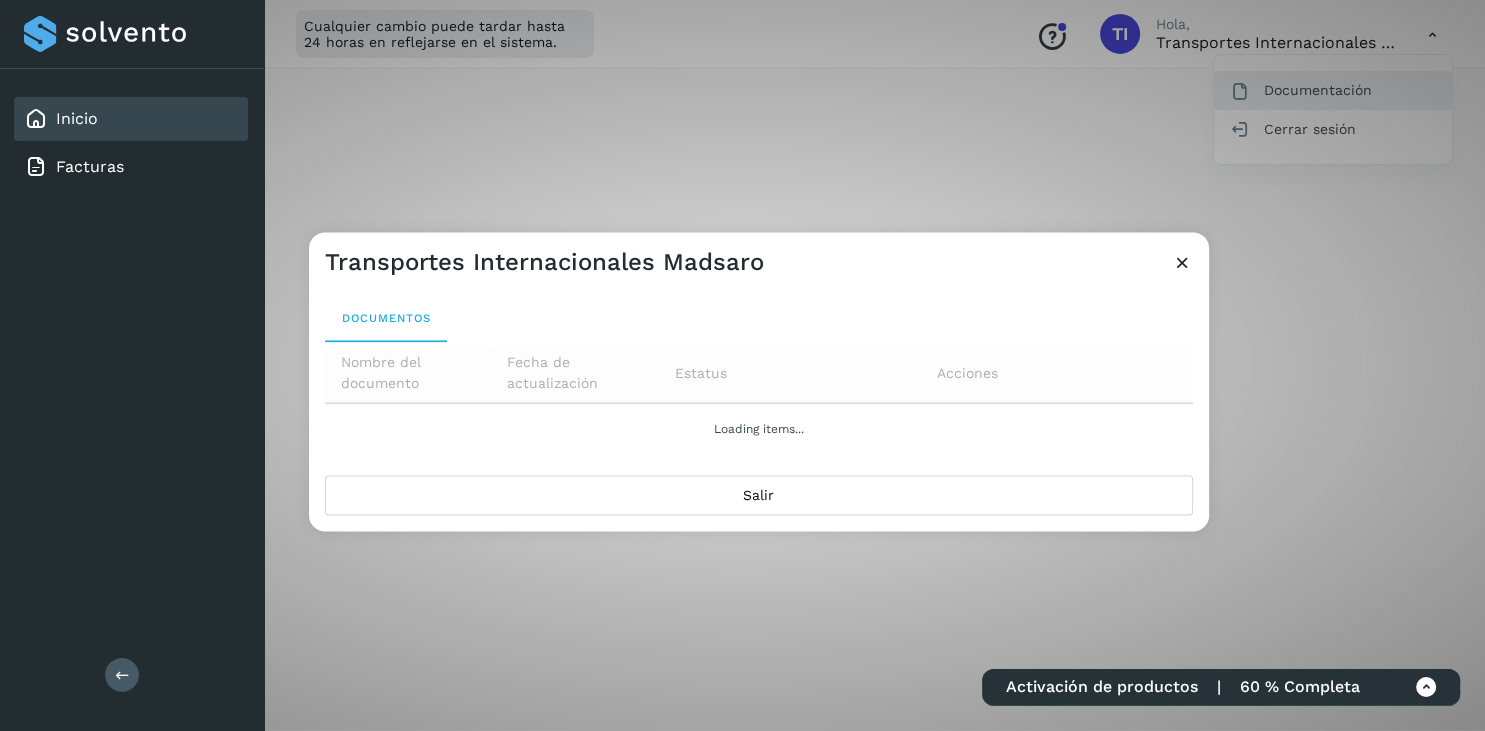 scroll, scrollTop: 163, scrollLeft: 0, axis: vertical 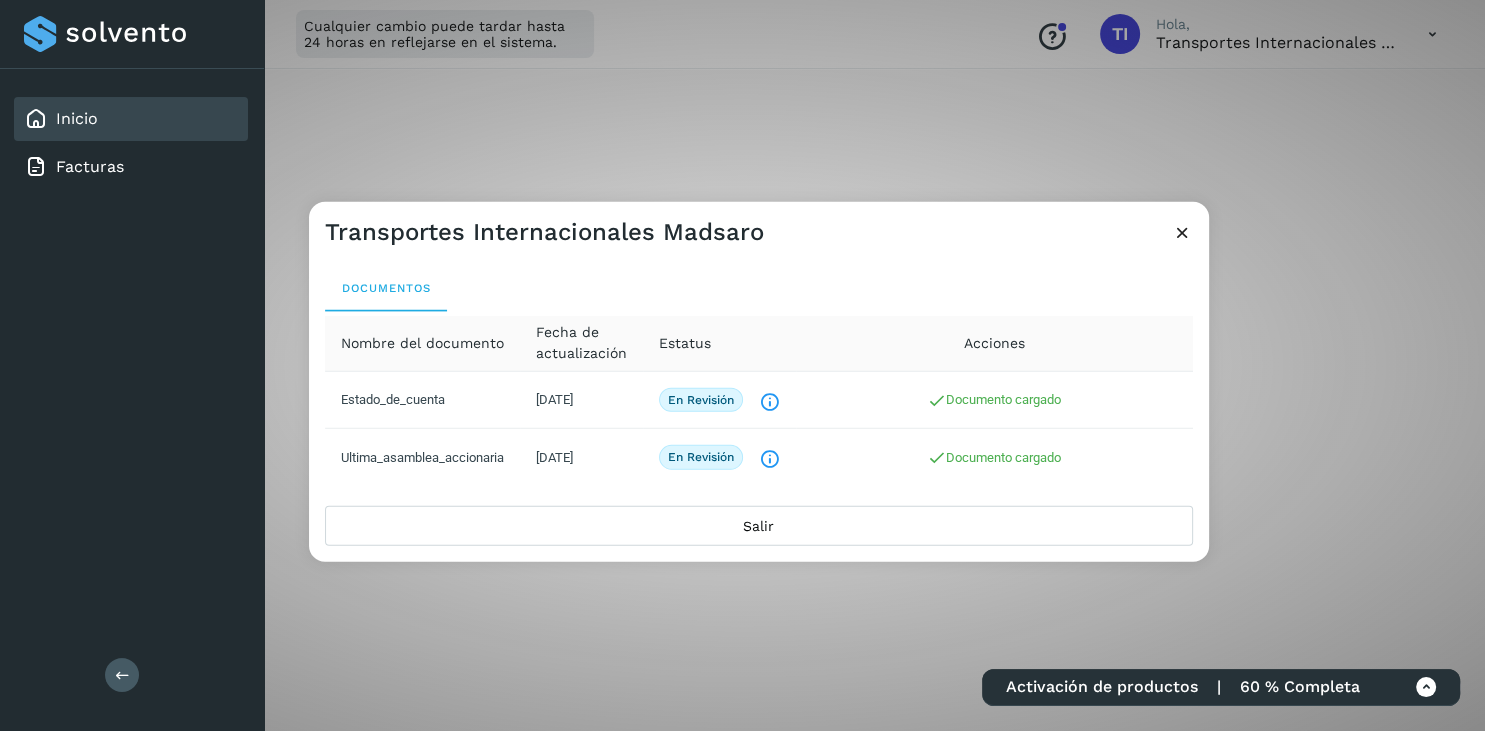 click at bounding box center (1182, 231) 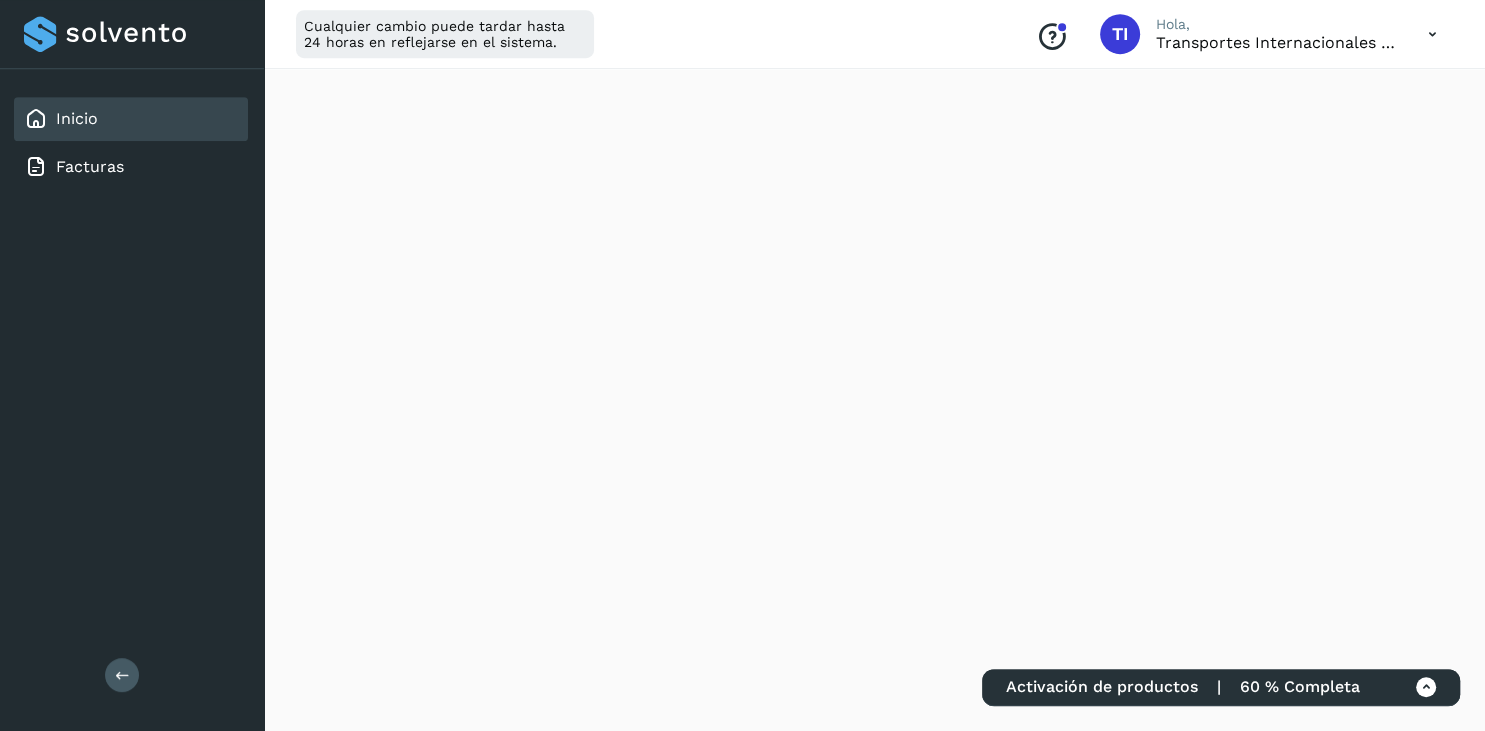 scroll, scrollTop: 176, scrollLeft: 0, axis: vertical 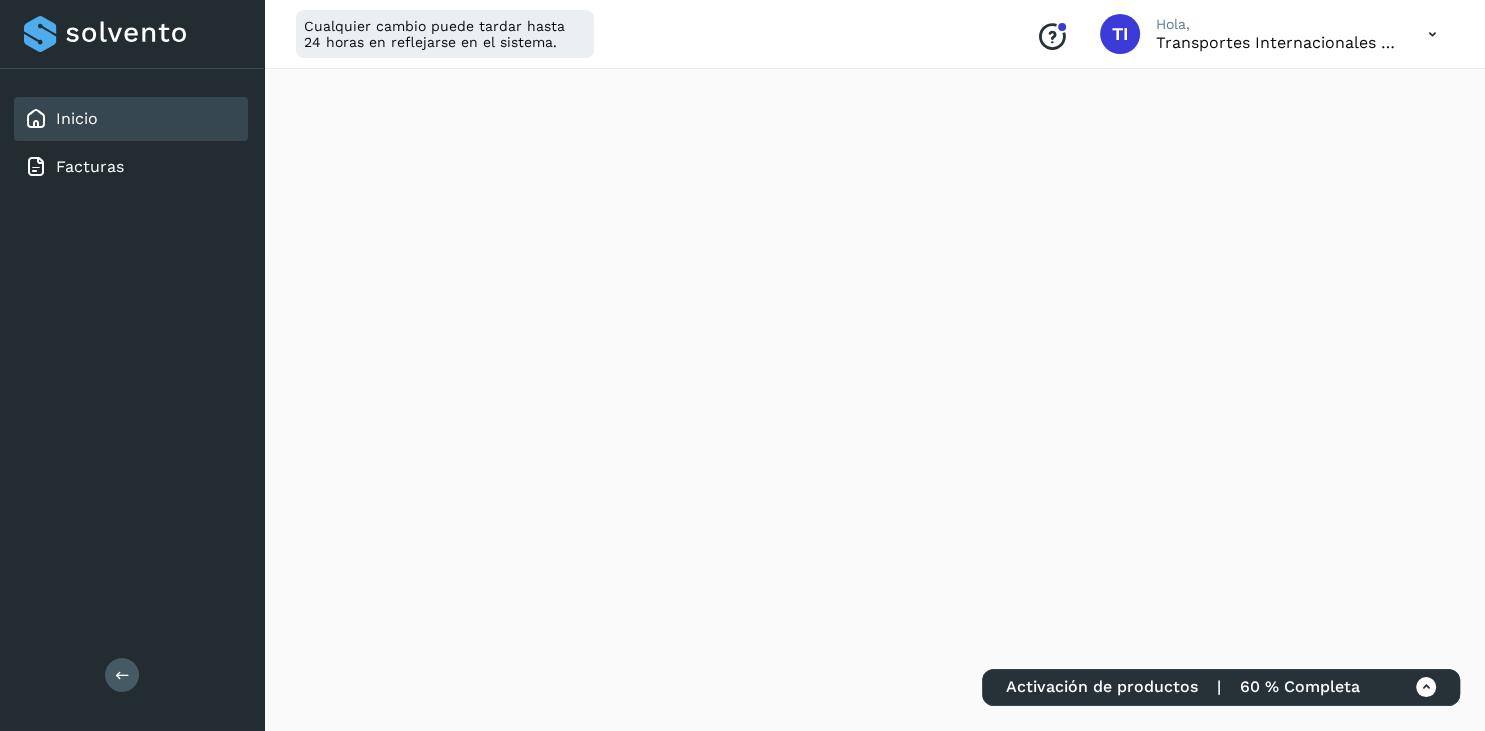 click at bounding box center (1432, 34) 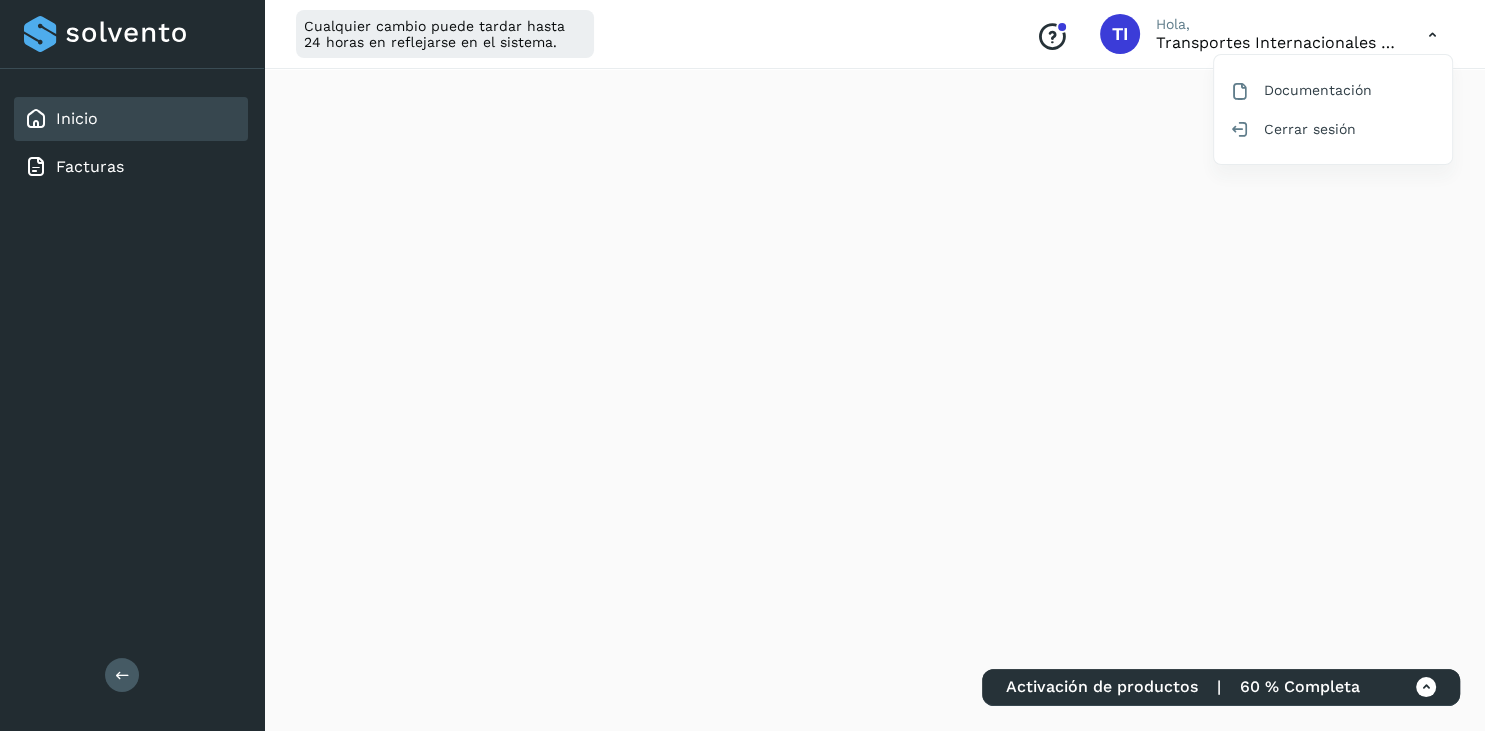 click at bounding box center (742, 365) 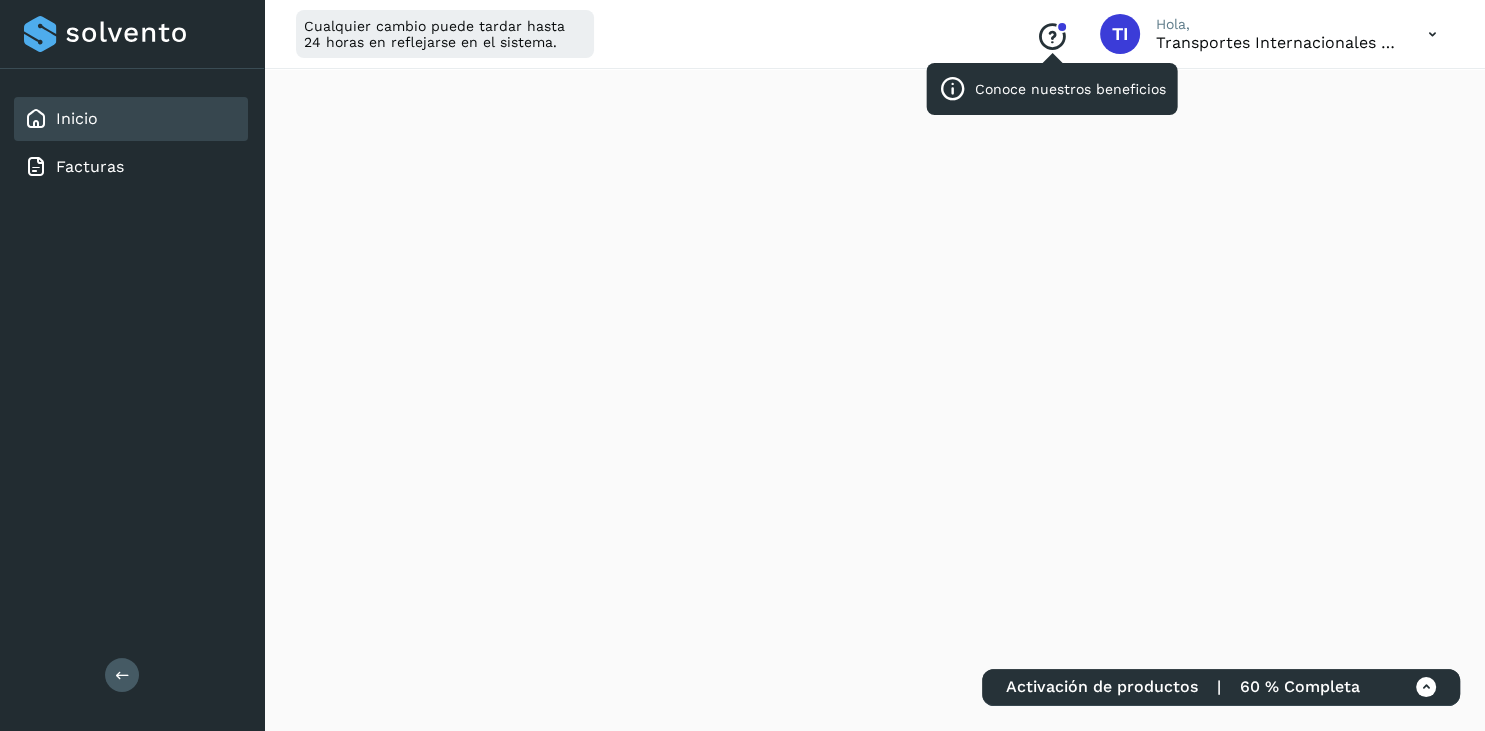 click on "Cualquier cambio puede tardar hasta 24 horas en reflejarse en el sistema.
Conoce nuestros beneficios
TI Hola, Transportes Internacionales Madsaro Resumen de crédito Pagos a Solvento" at bounding box center (874, 791) 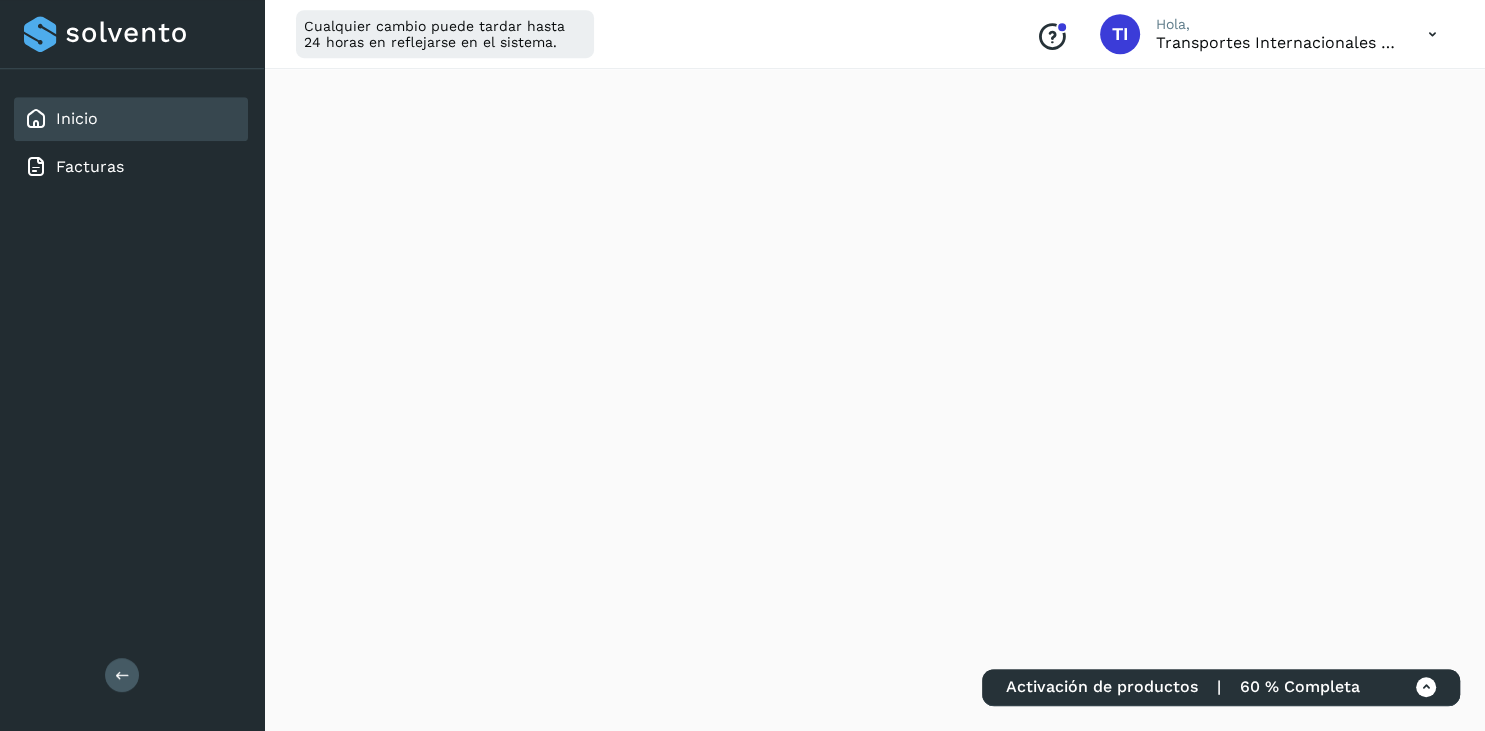 scroll, scrollTop: 0, scrollLeft: 0, axis: both 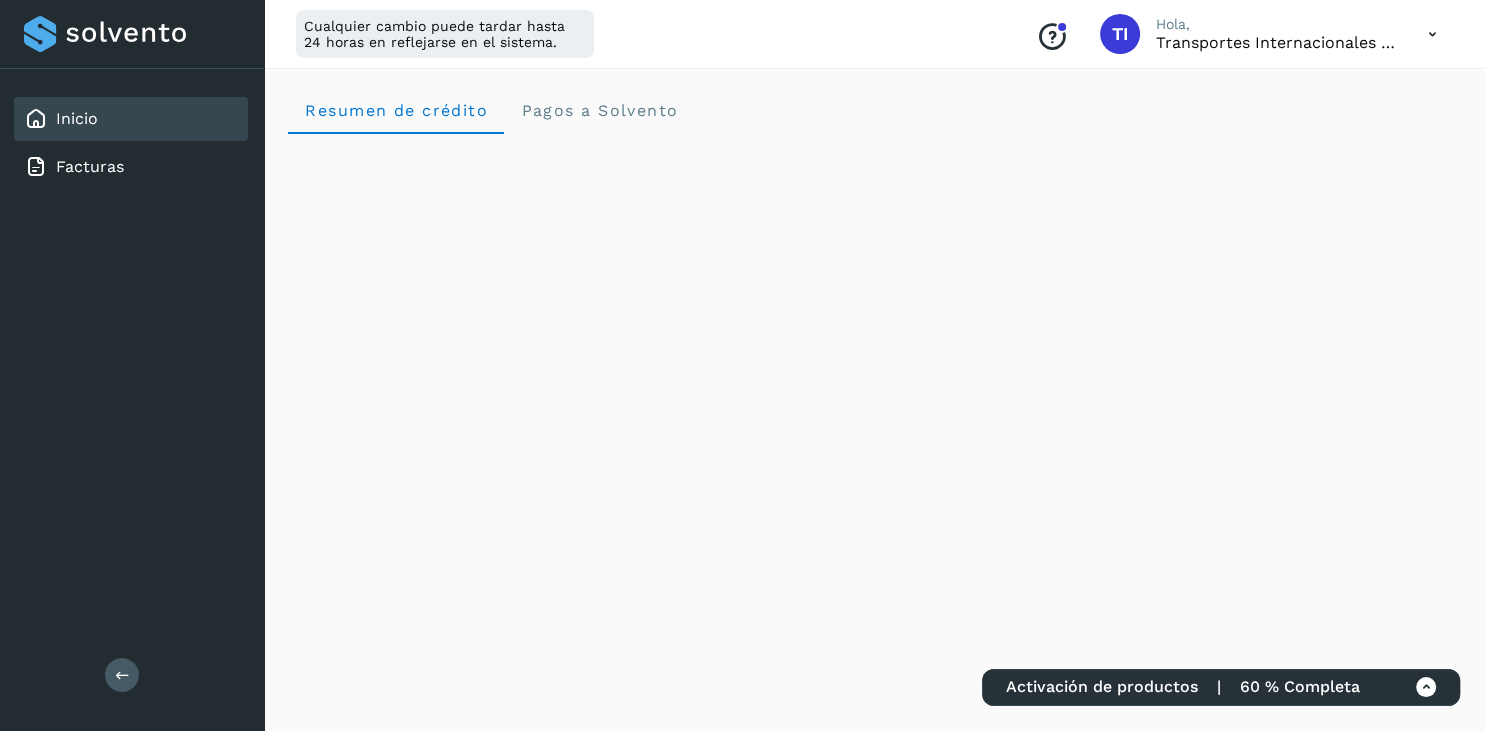 click at bounding box center (1426, 687) 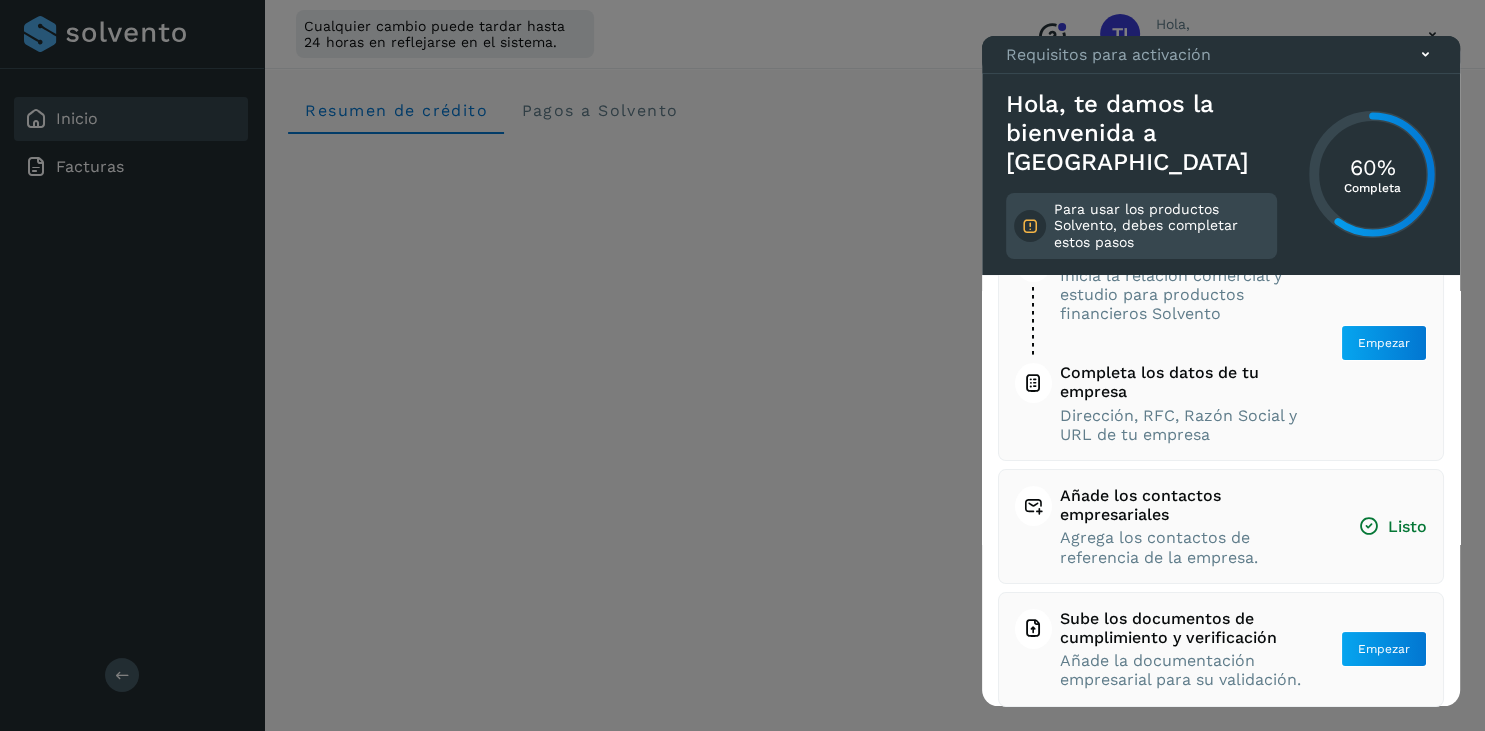 scroll, scrollTop: 165, scrollLeft: 0, axis: vertical 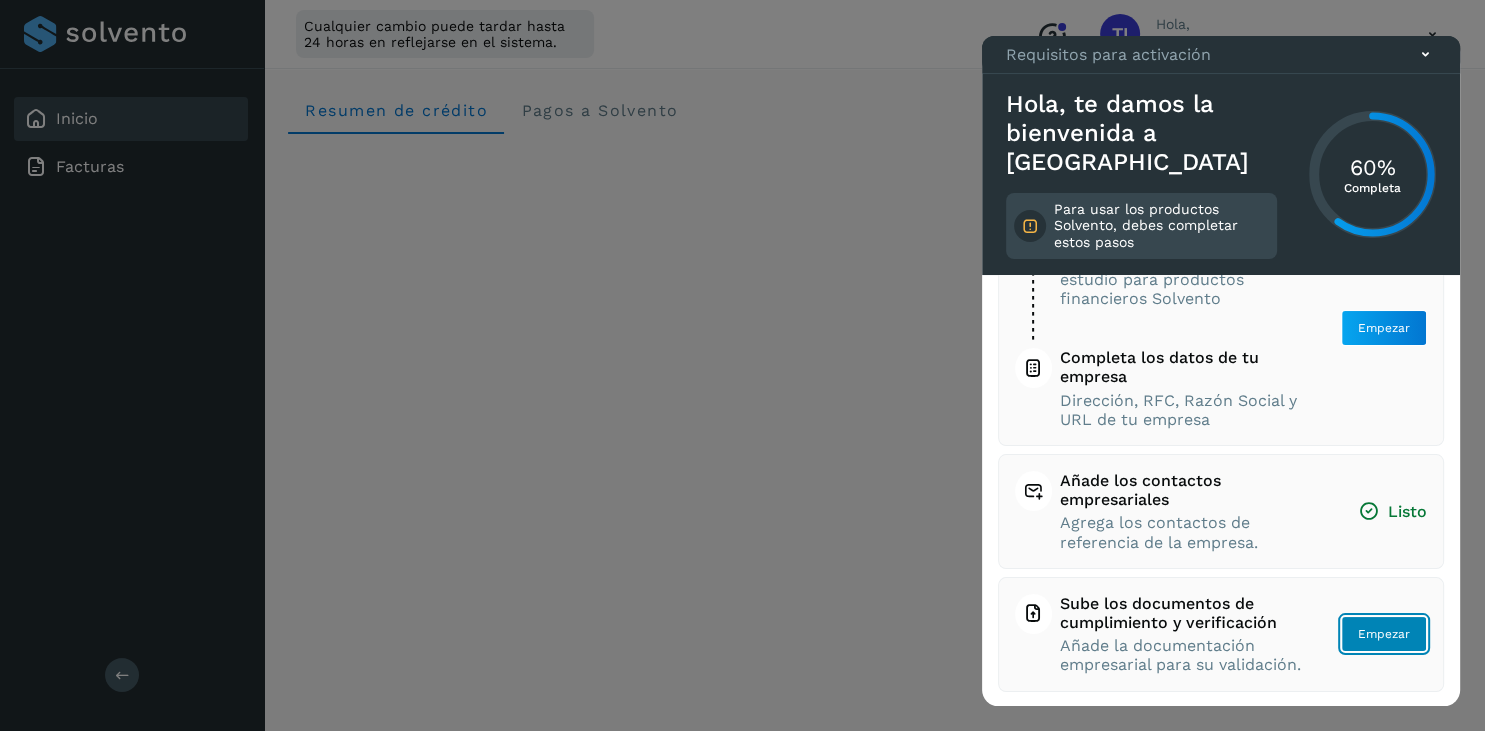 click on "Empezar" at bounding box center (1384, 328) 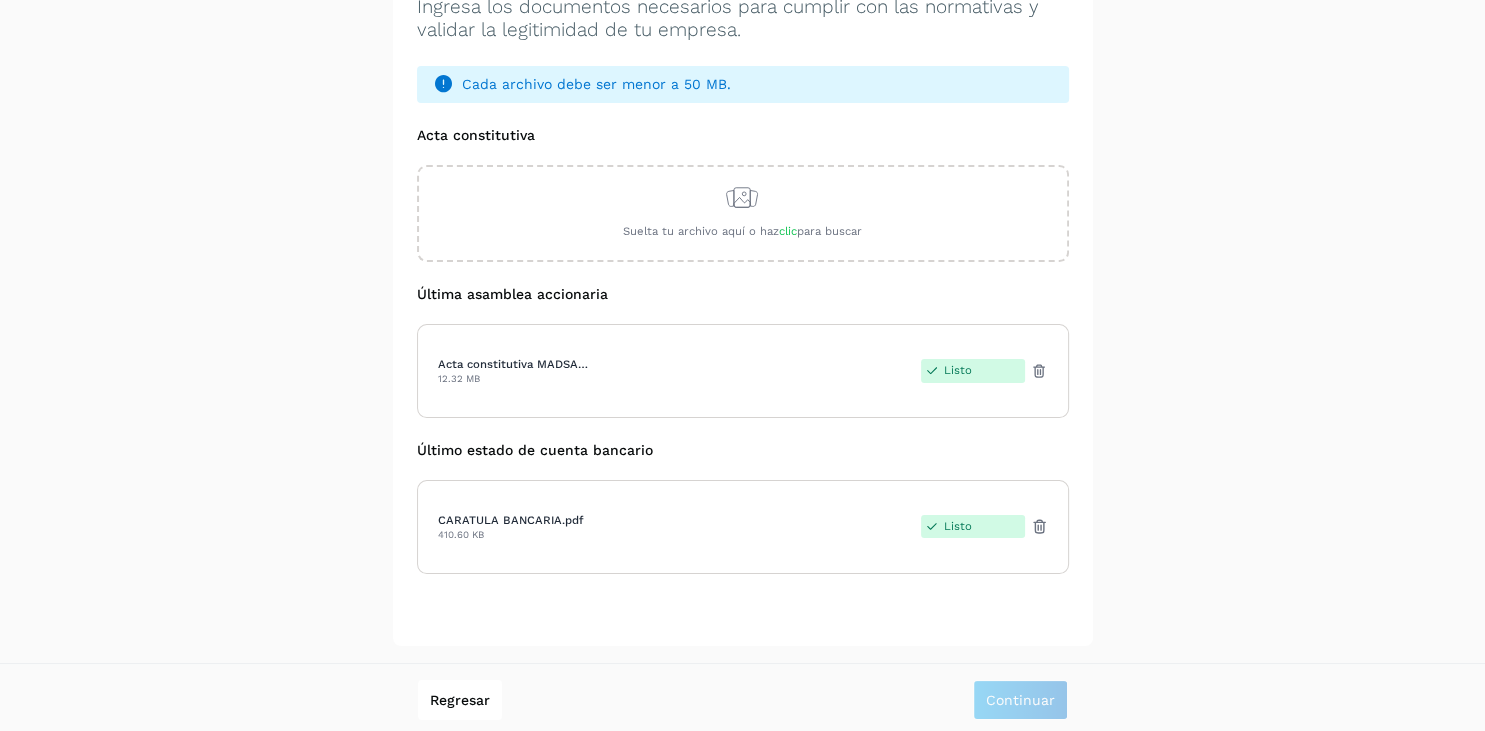 scroll, scrollTop: 0, scrollLeft: 0, axis: both 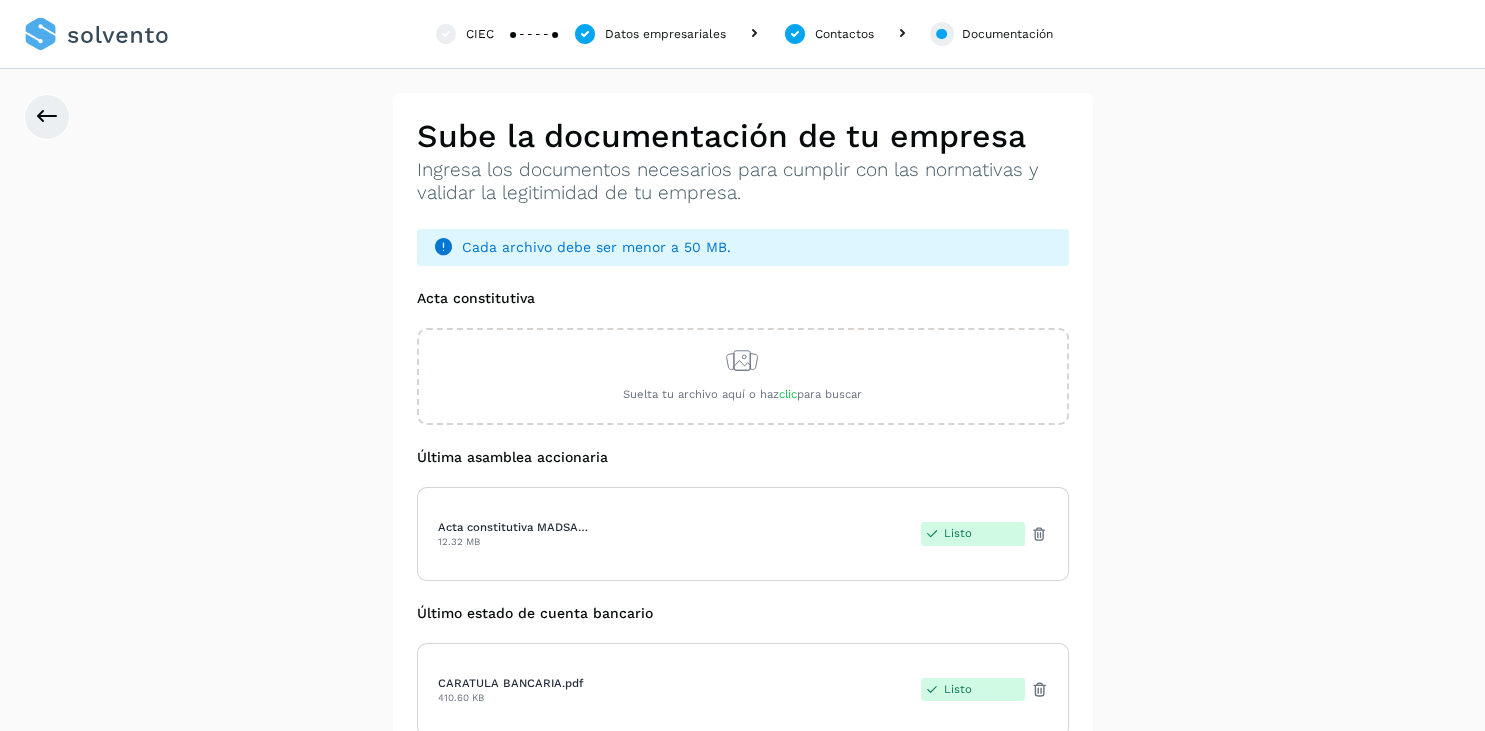 click on "Contactos" 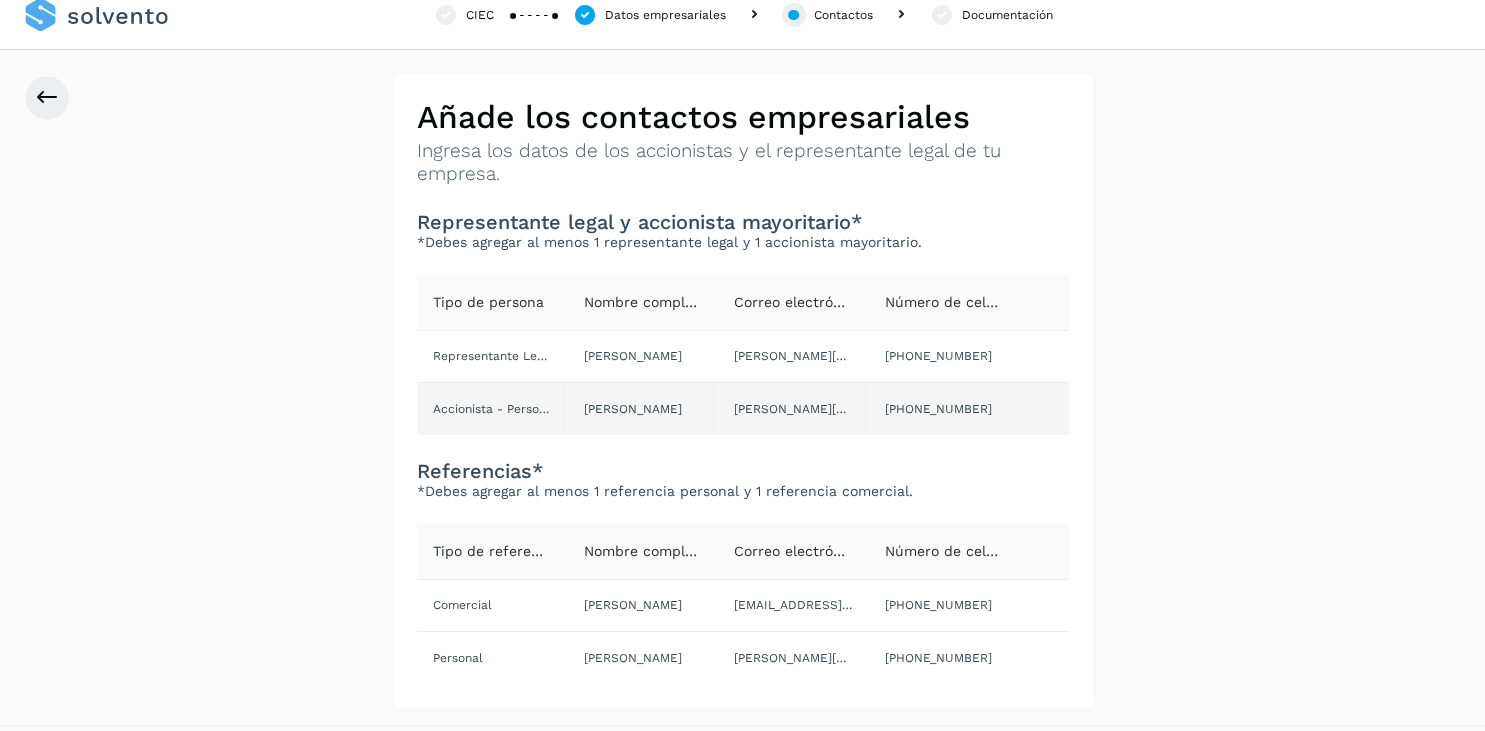 scroll, scrollTop: 0, scrollLeft: 0, axis: both 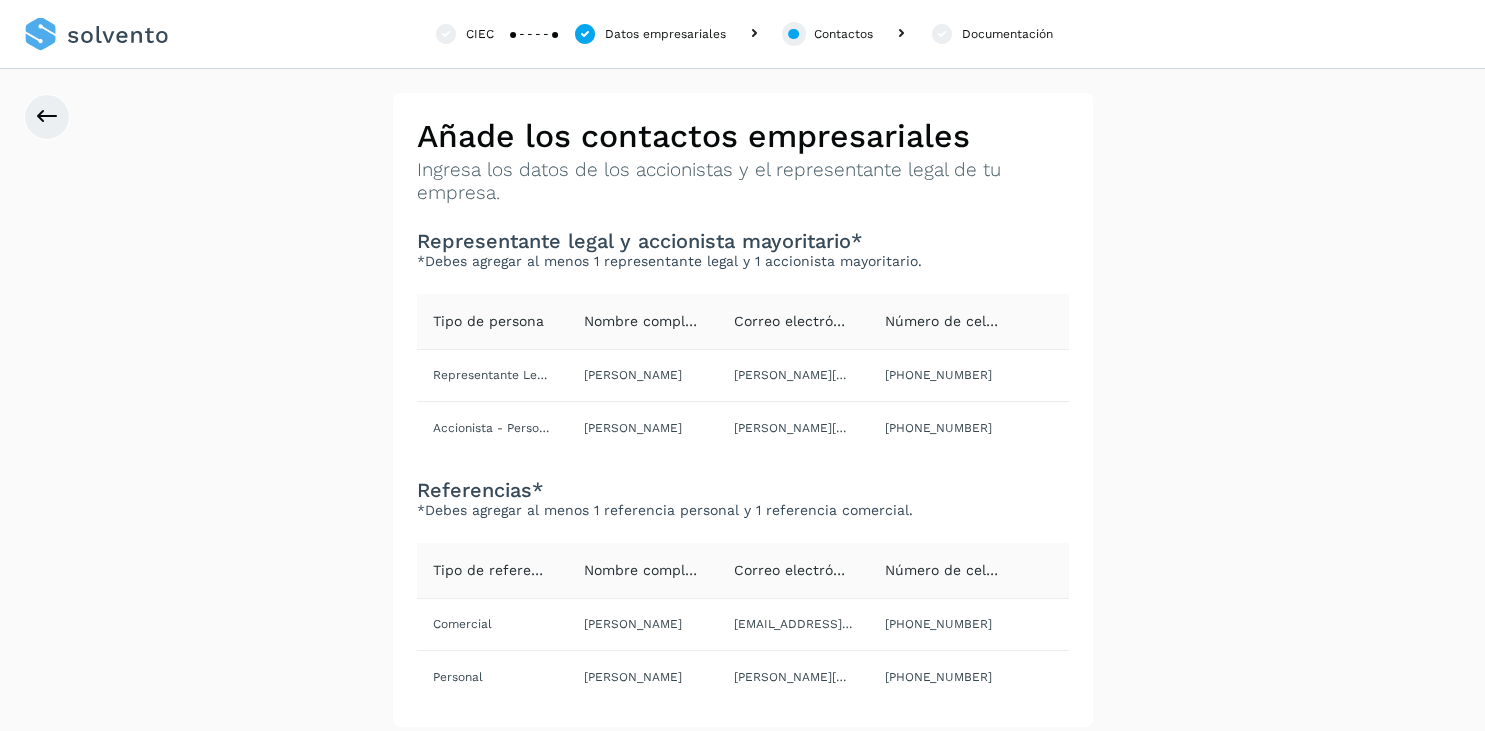 click on "Datos empresariales" 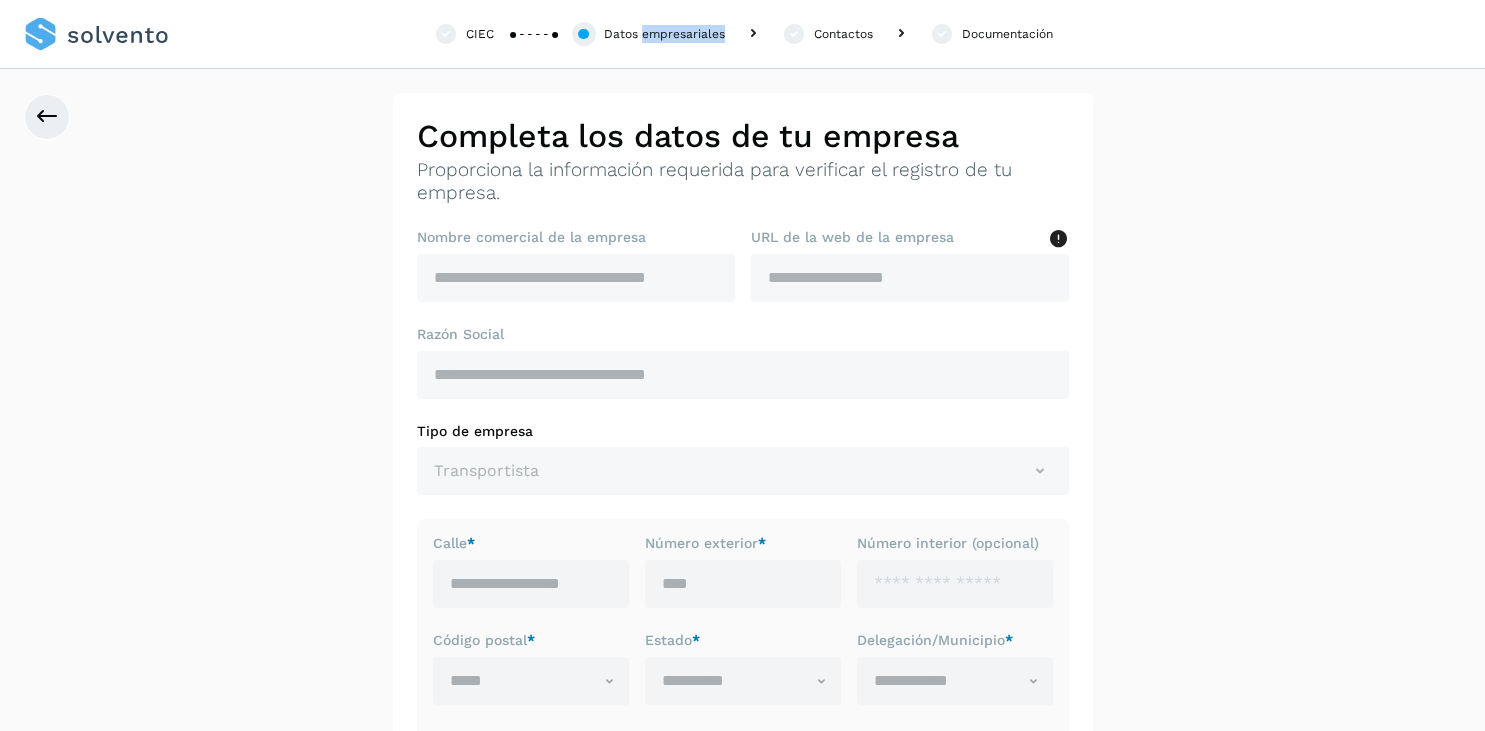 click on "Datos empresariales" 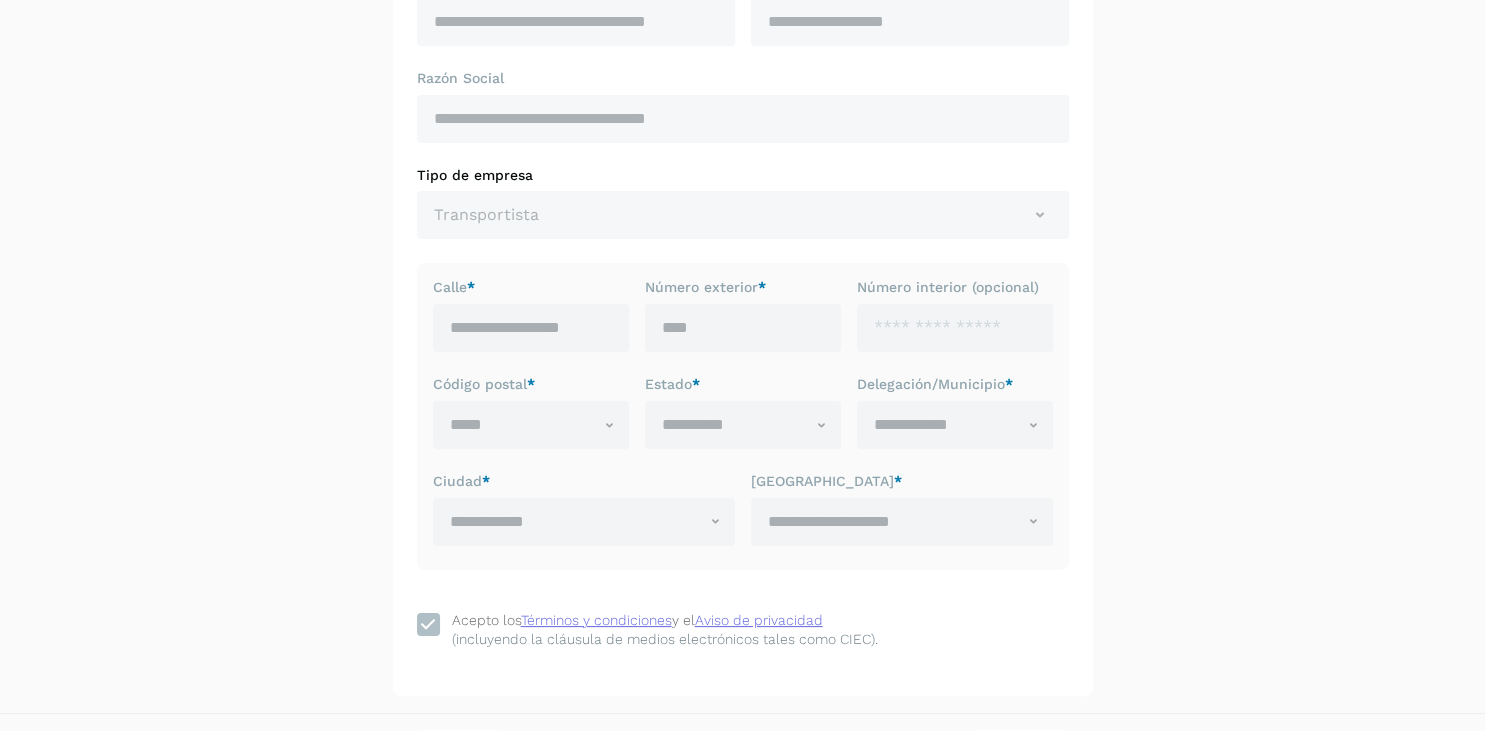 scroll, scrollTop: 308, scrollLeft: 0, axis: vertical 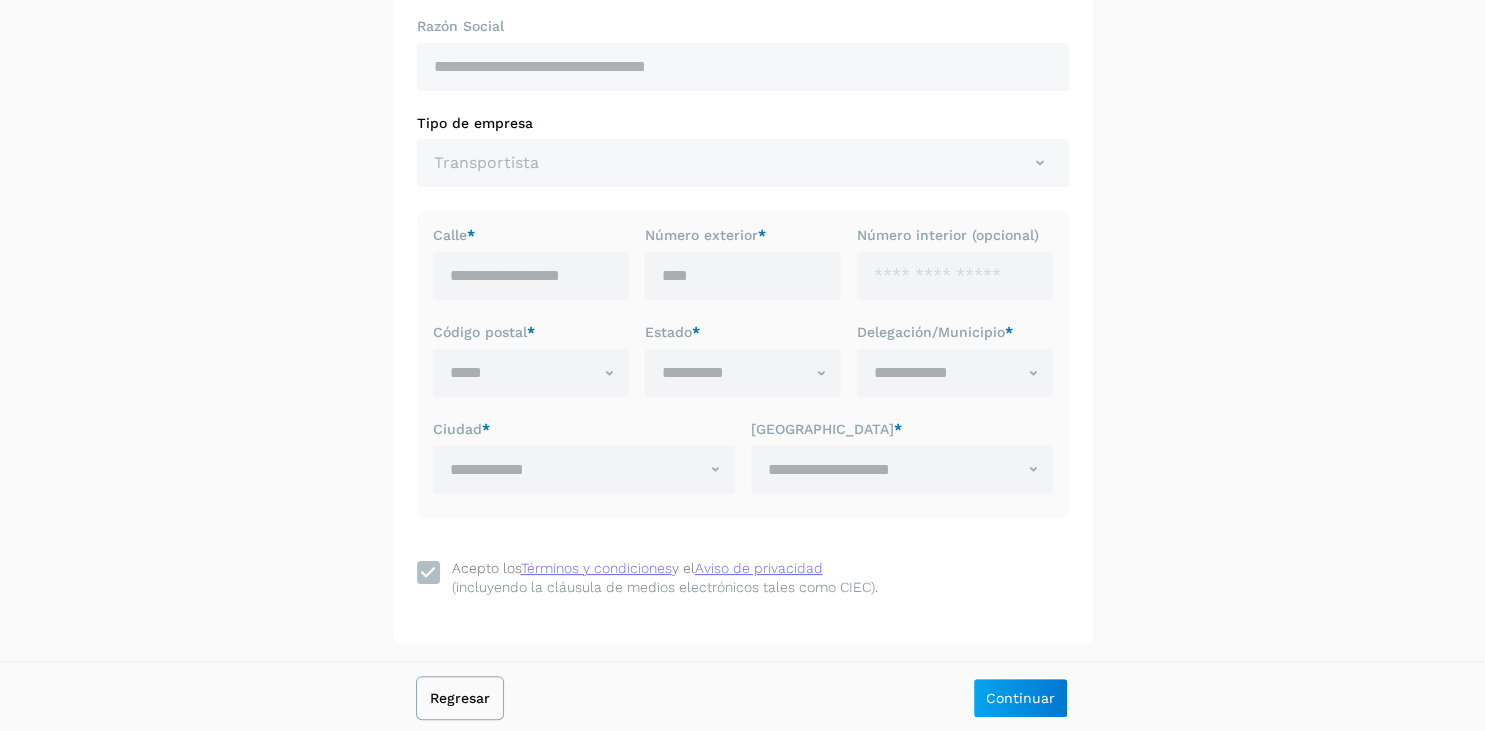 click on "Regresar" at bounding box center [460, 698] 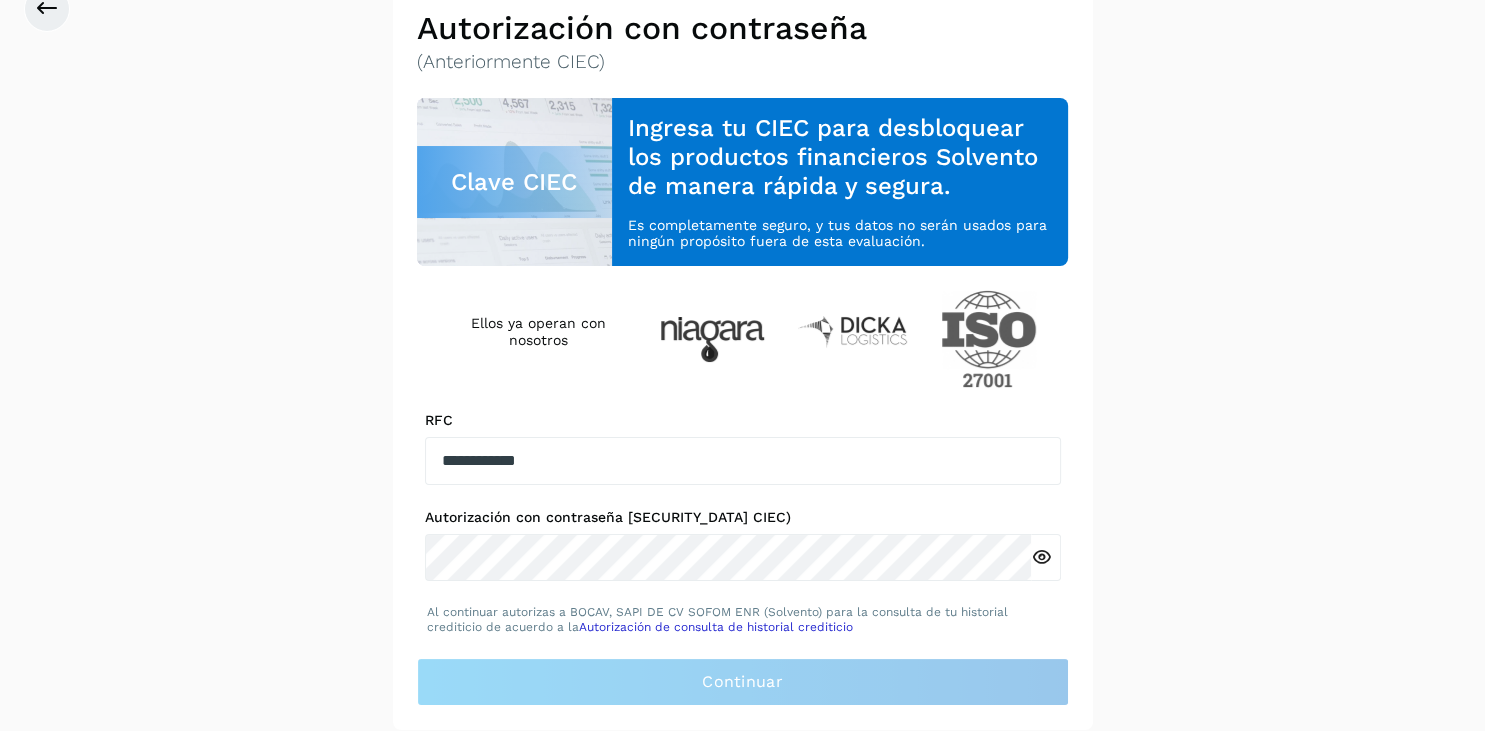 scroll, scrollTop: 20, scrollLeft: 0, axis: vertical 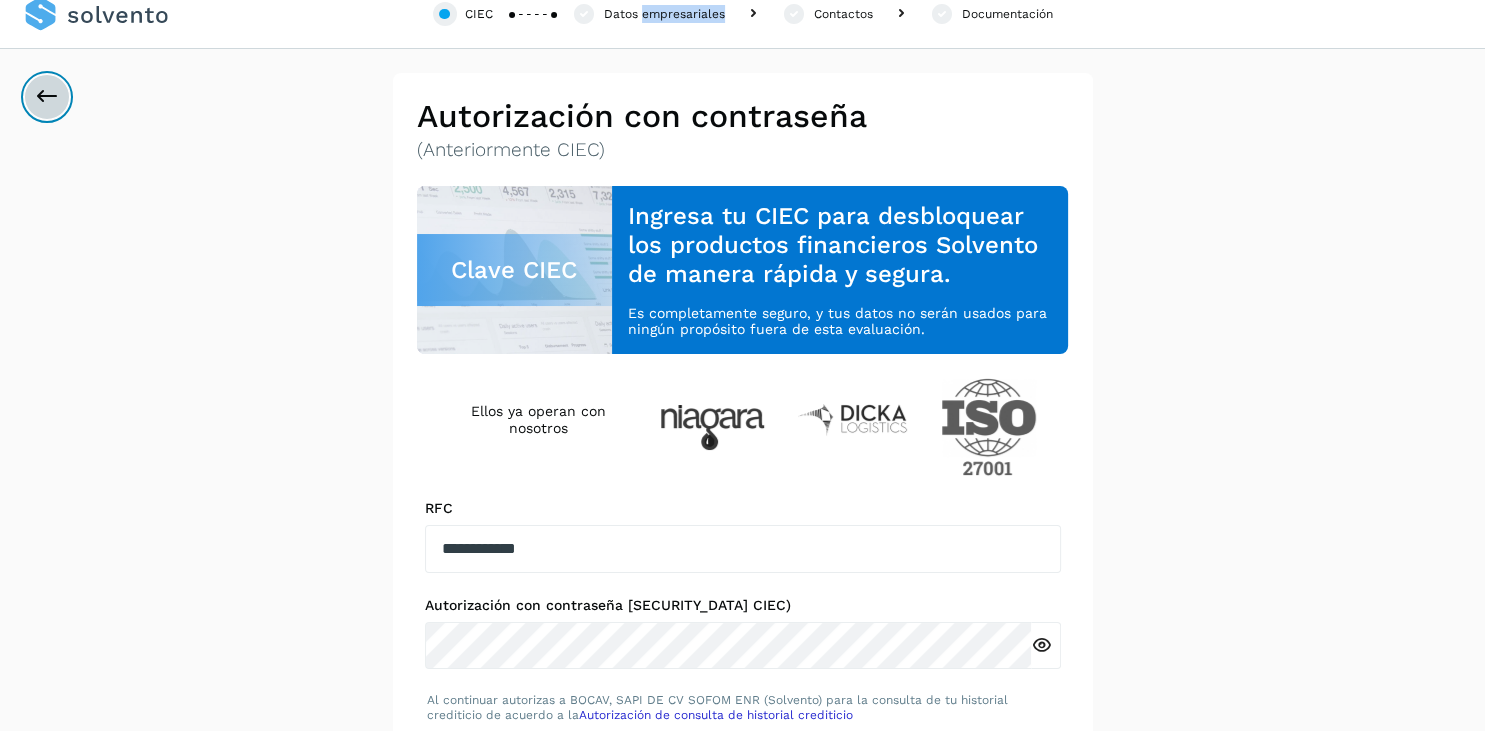 click at bounding box center [47, 97] 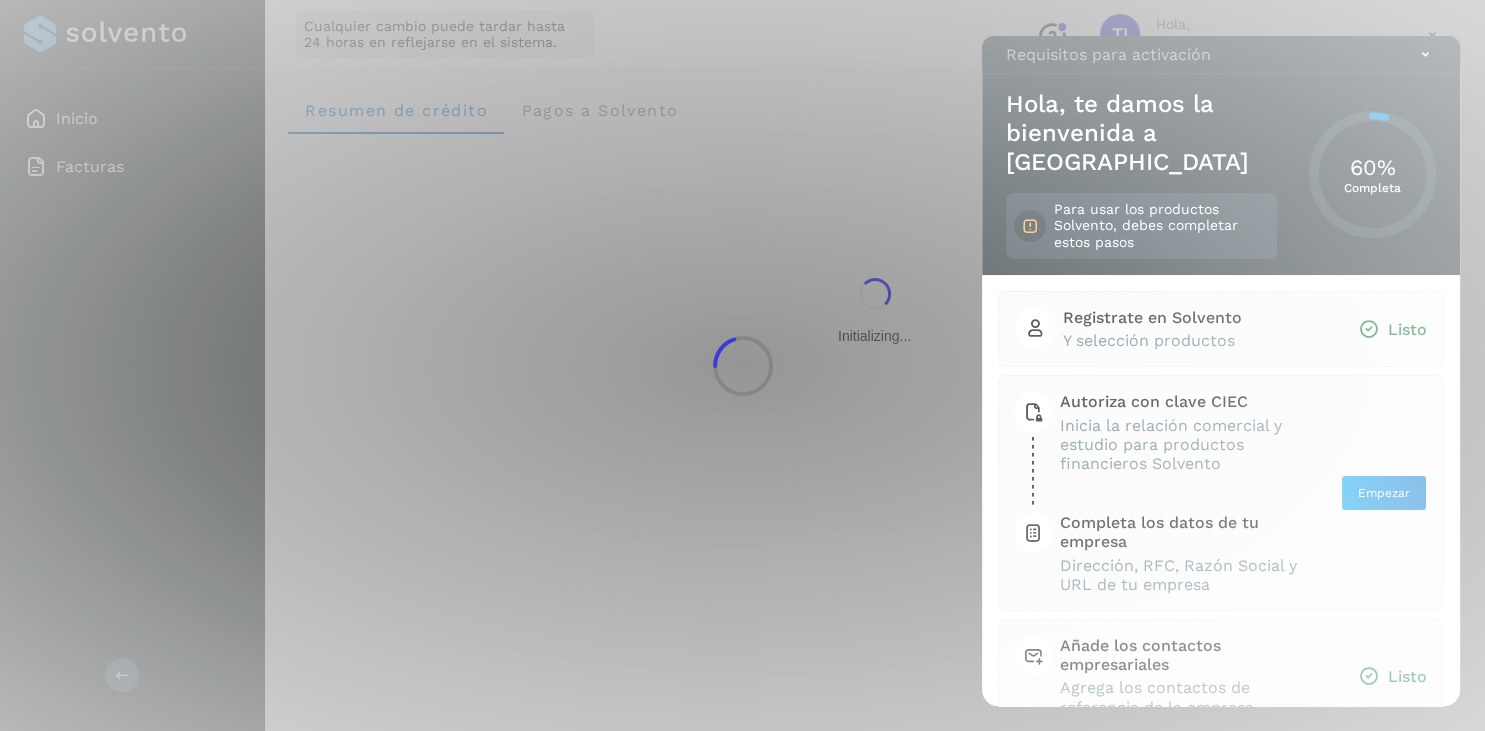 scroll, scrollTop: 0, scrollLeft: 0, axis: both 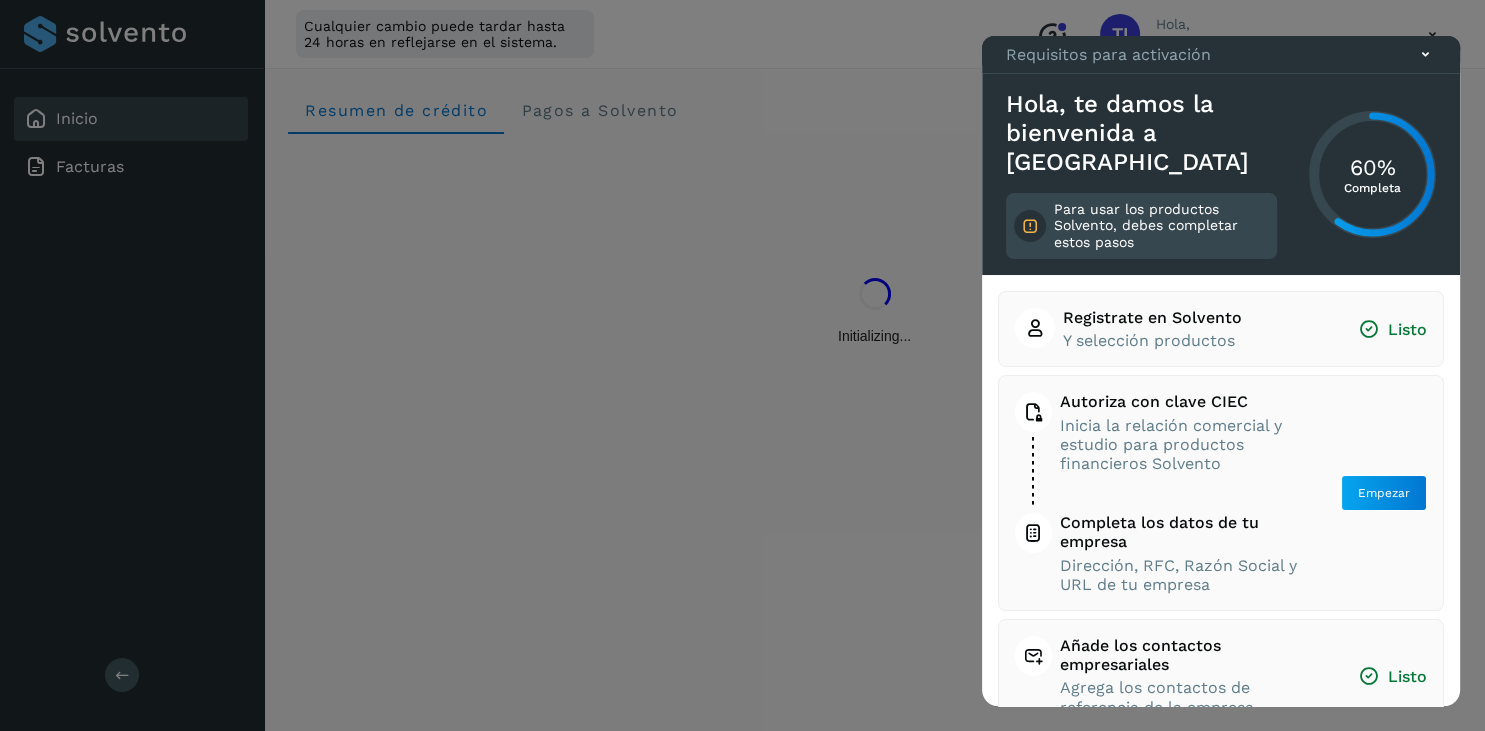 click 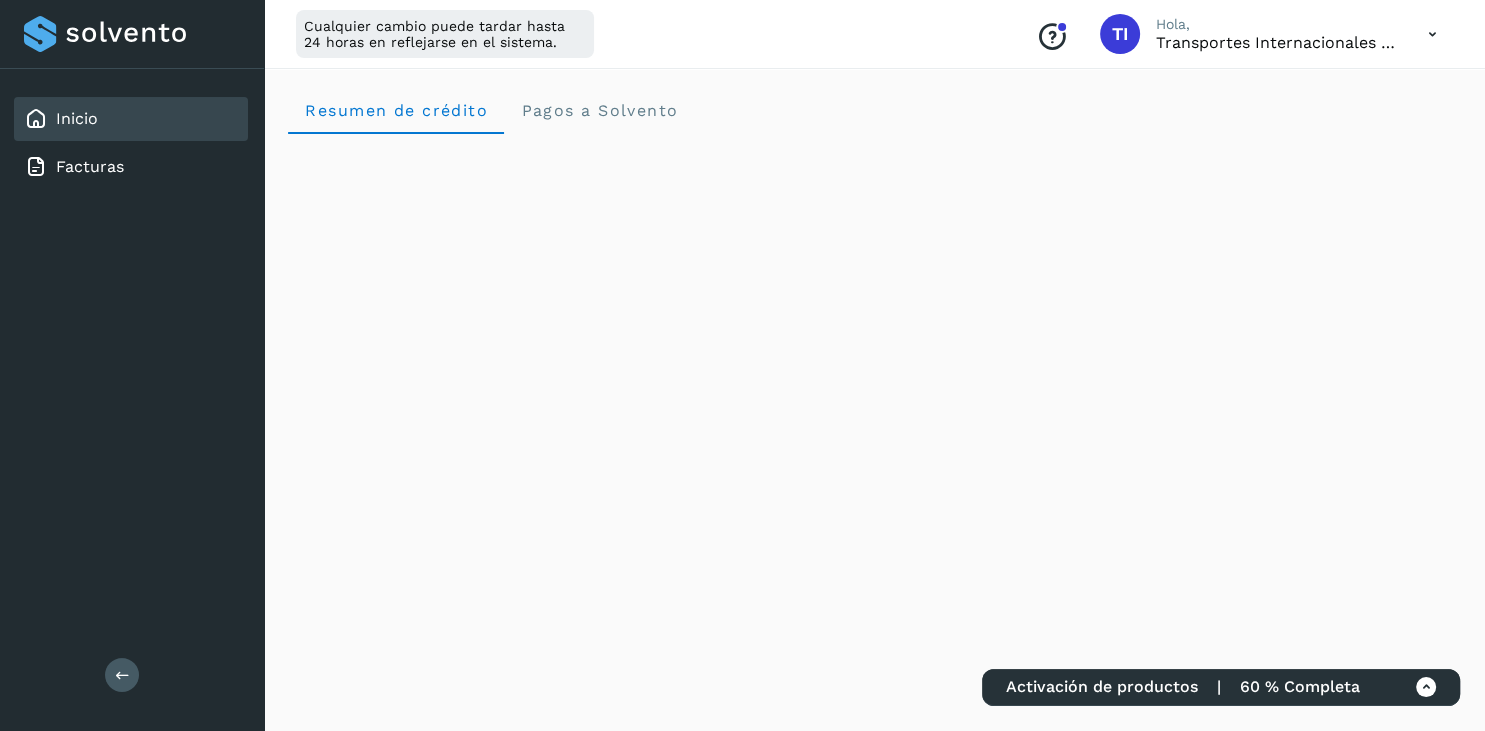 click at bounding box center (1432, 34) 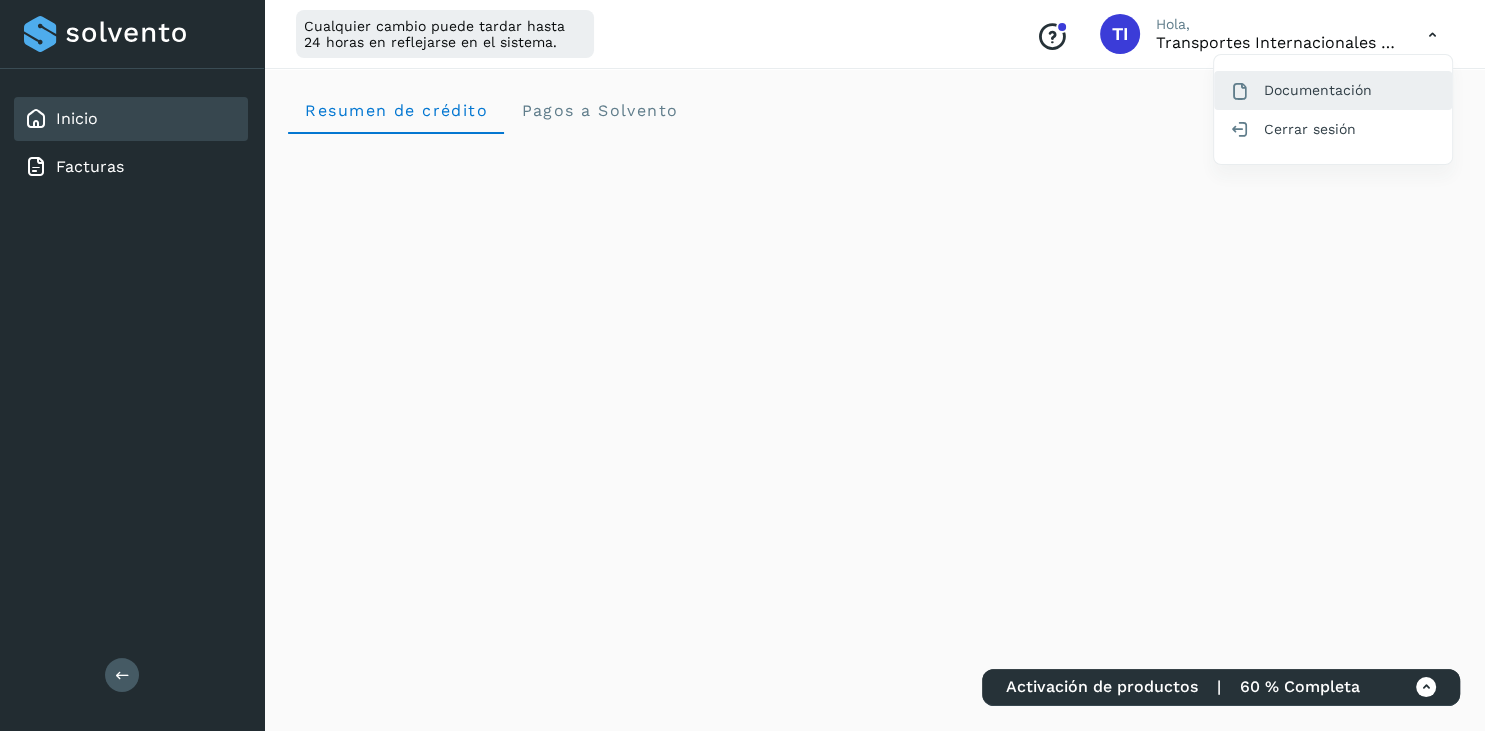 click on "Documentación" 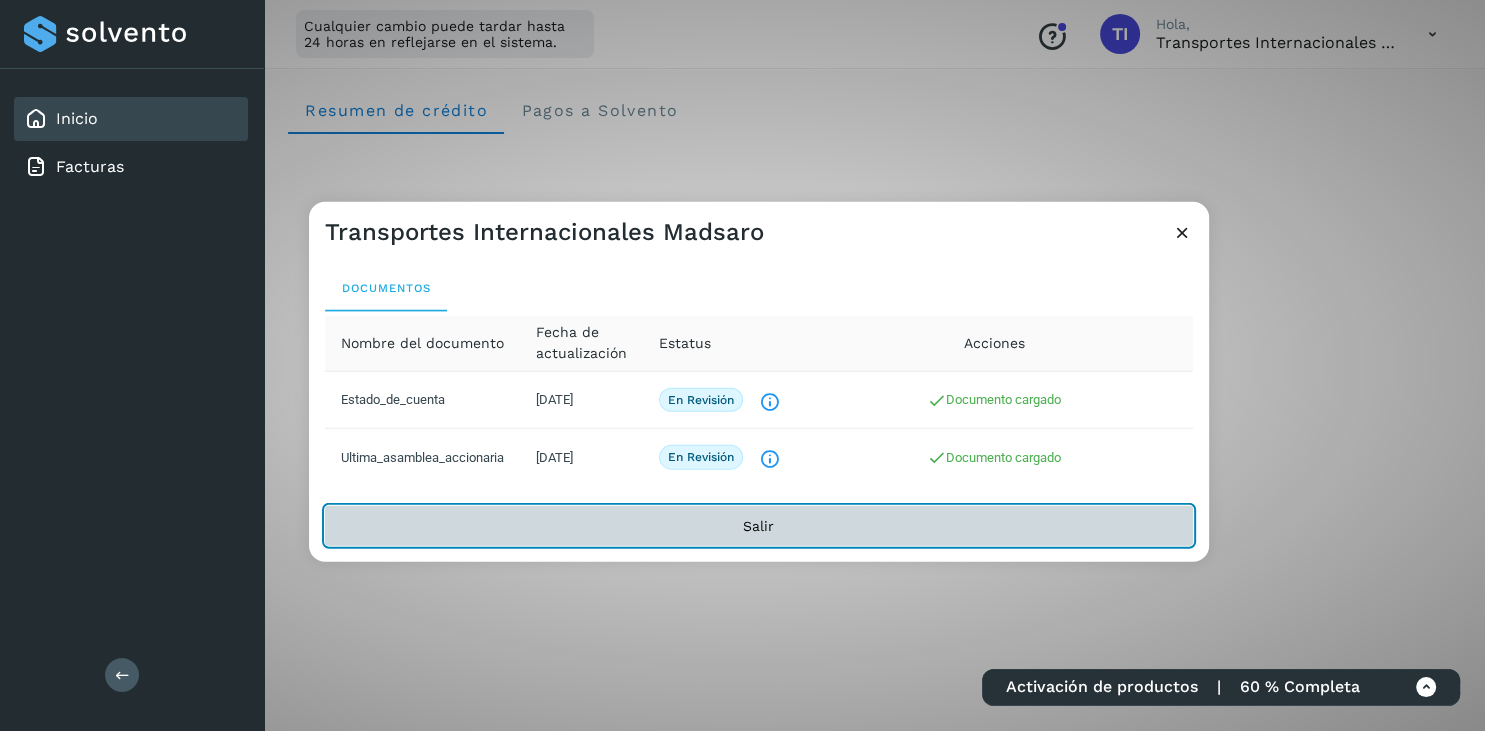 click on "Salir" 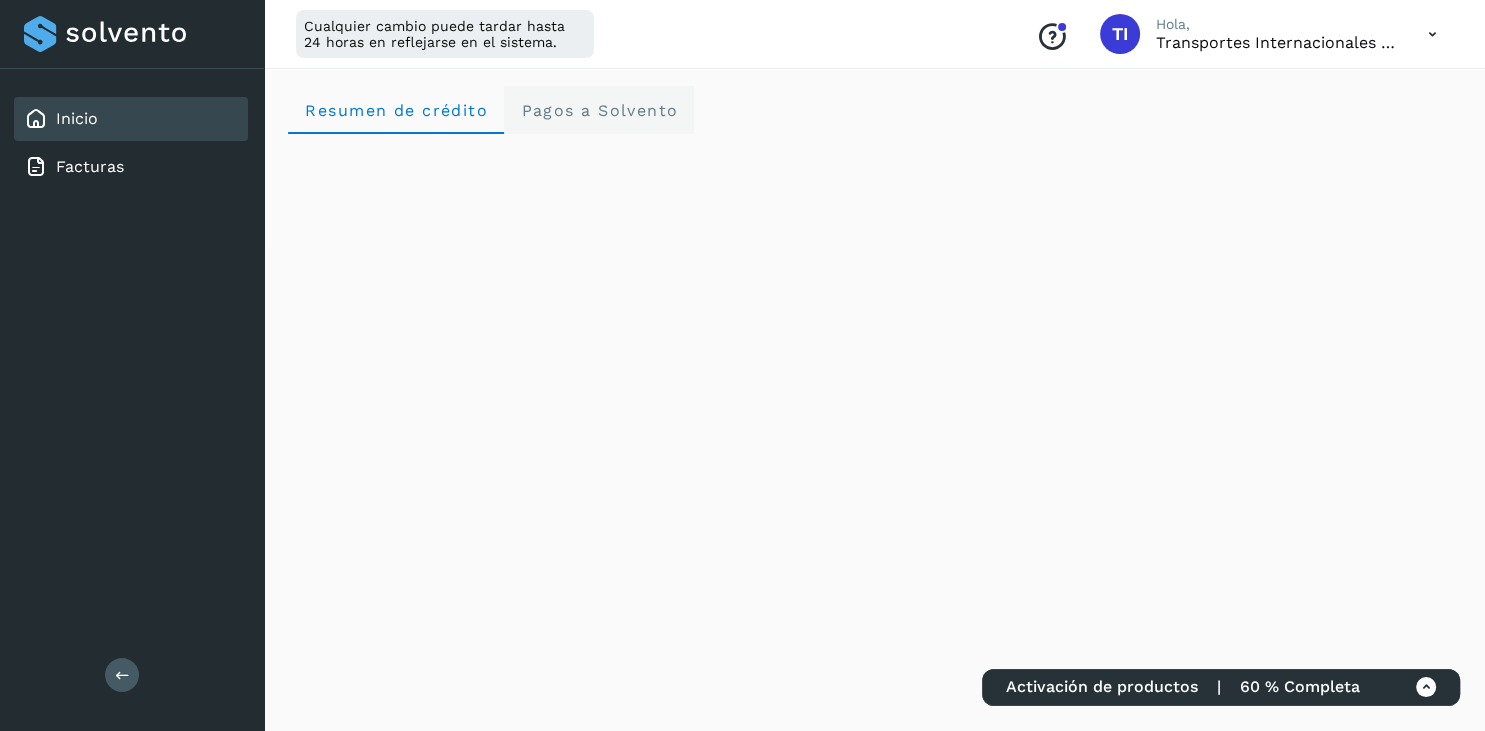 click on "Pagos a Solvento" 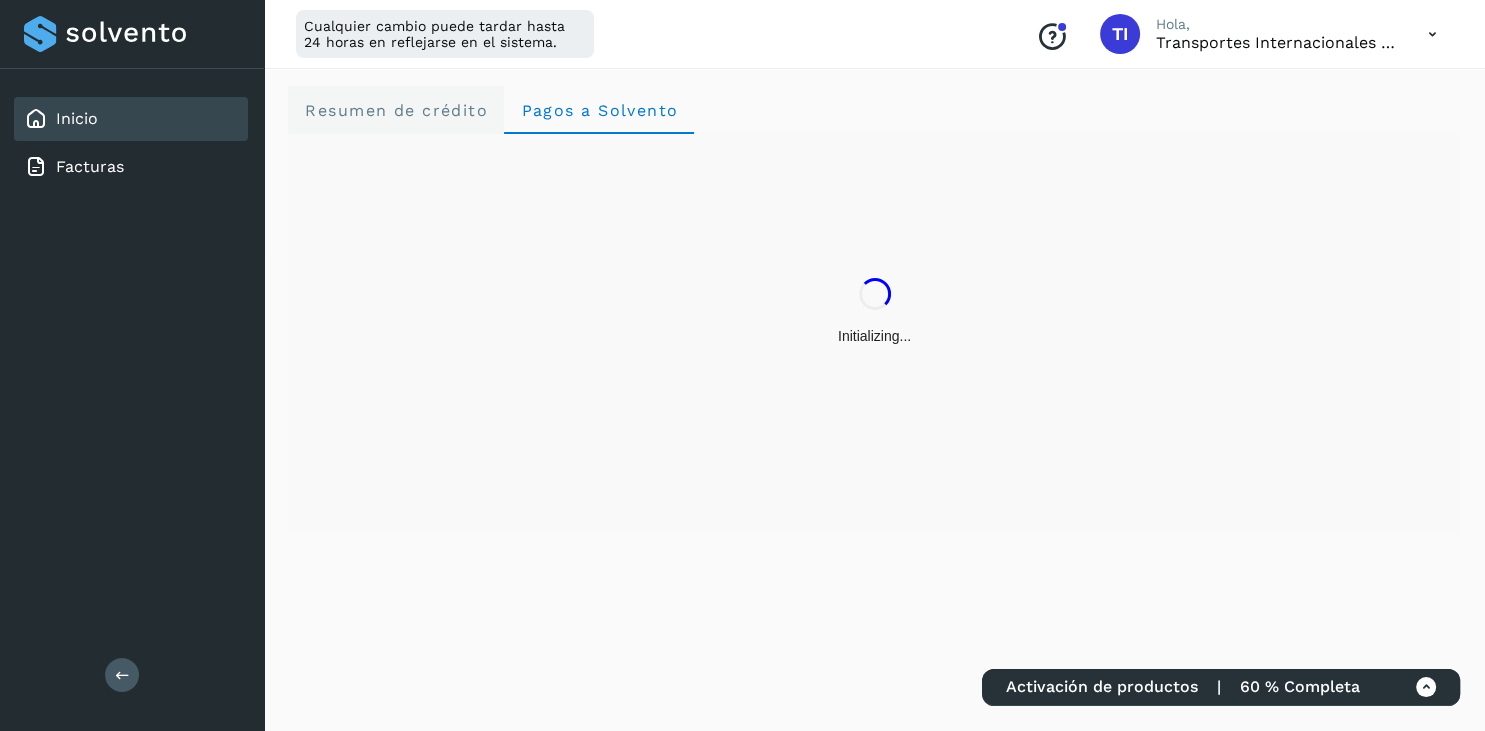 click on "Resumen de crédito" 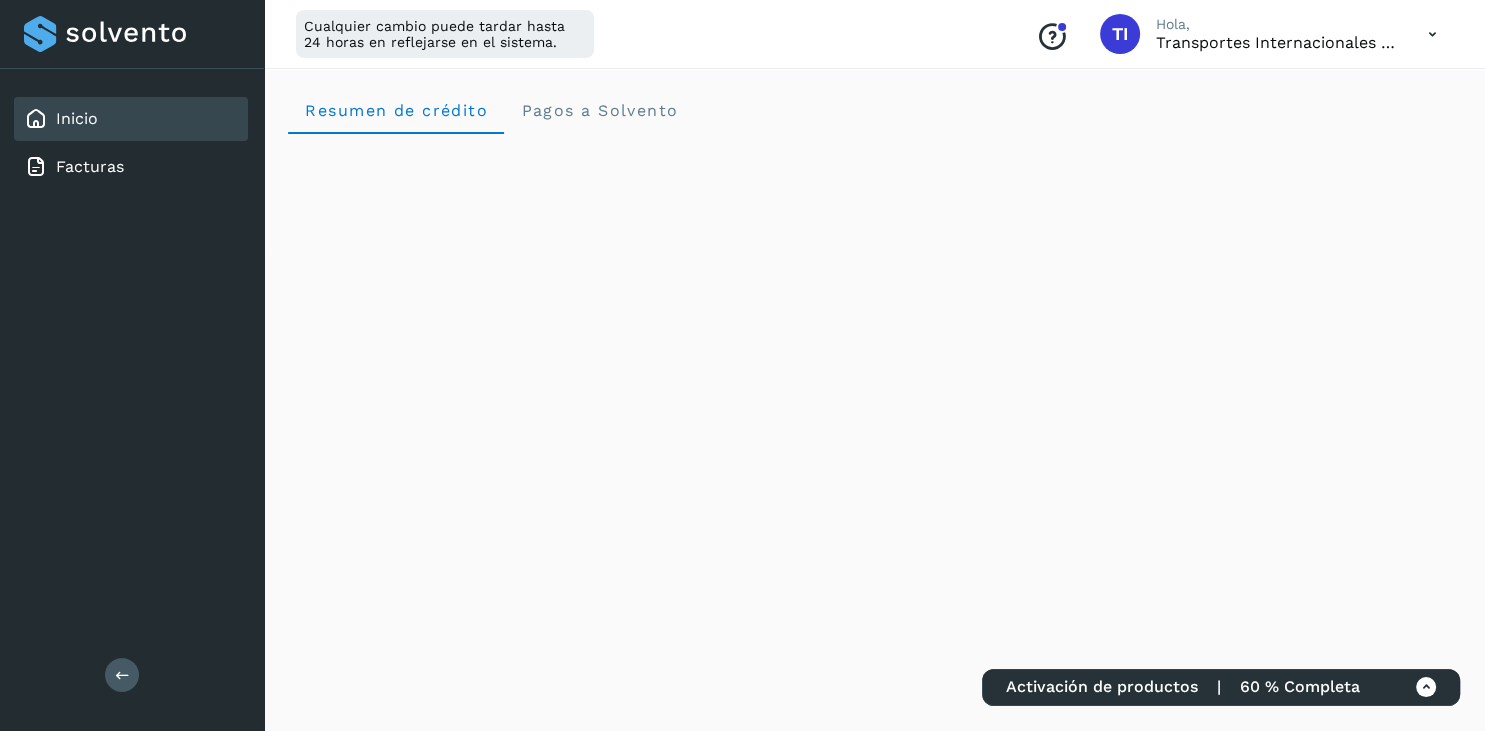 click at bounding box center [1432, 34] 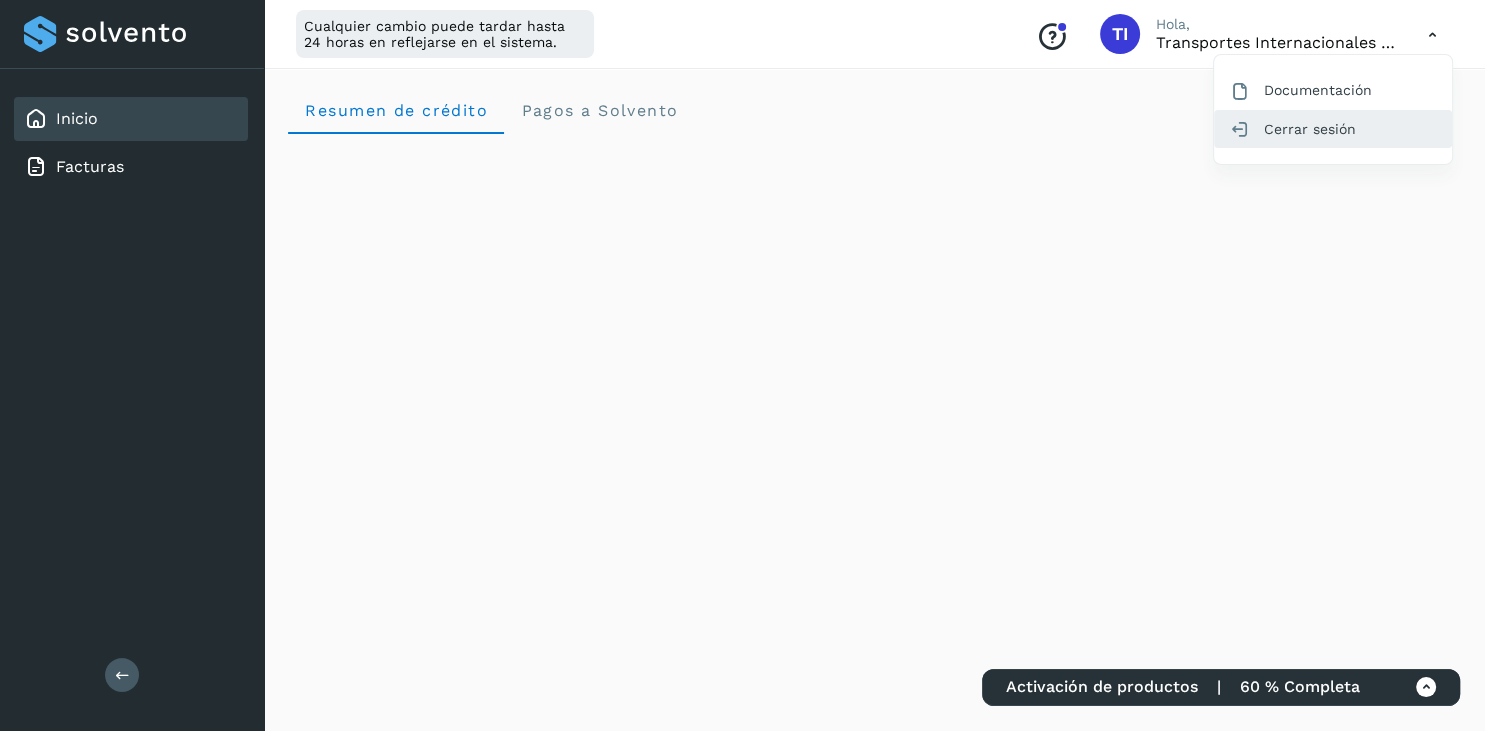 click on "Cerrar sesión" 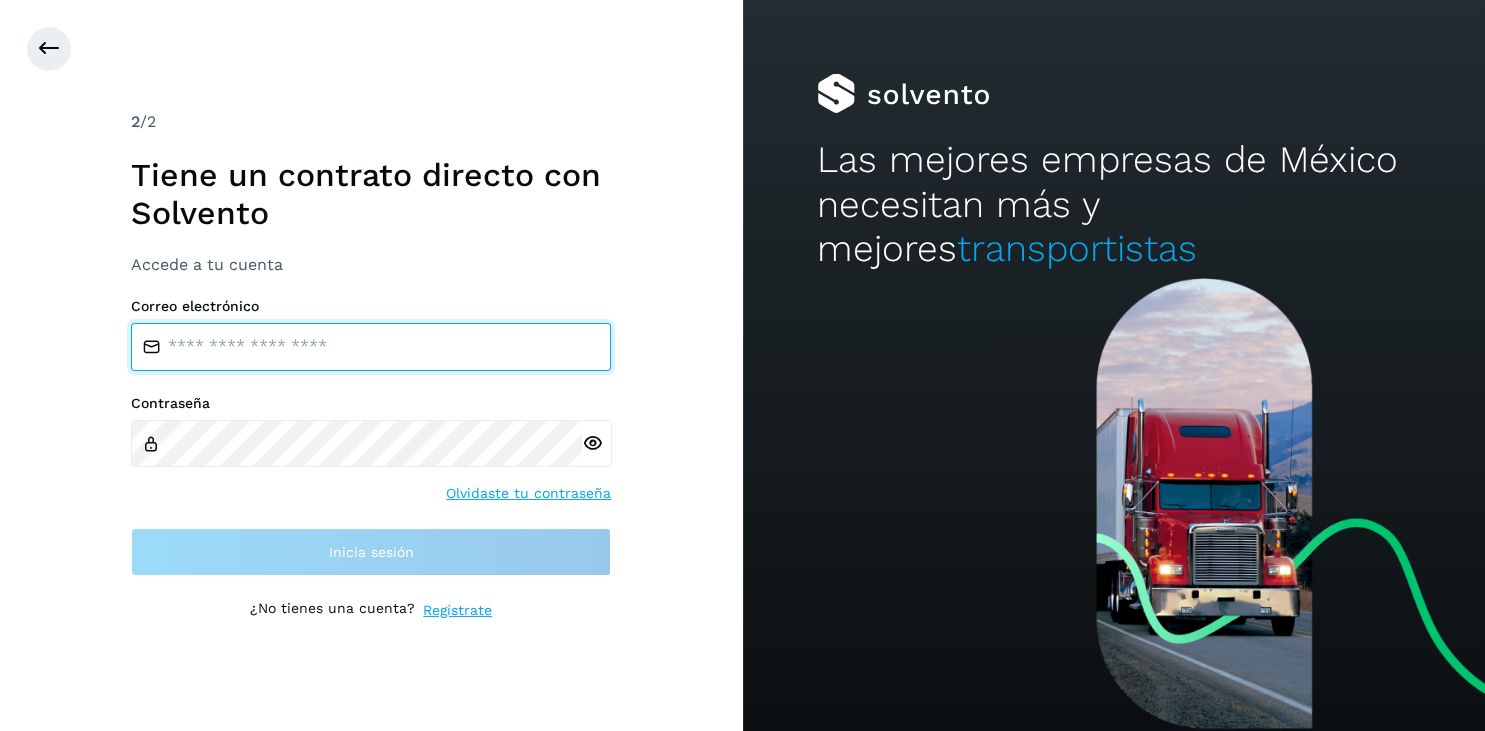 click at bounding box center (371, 347) 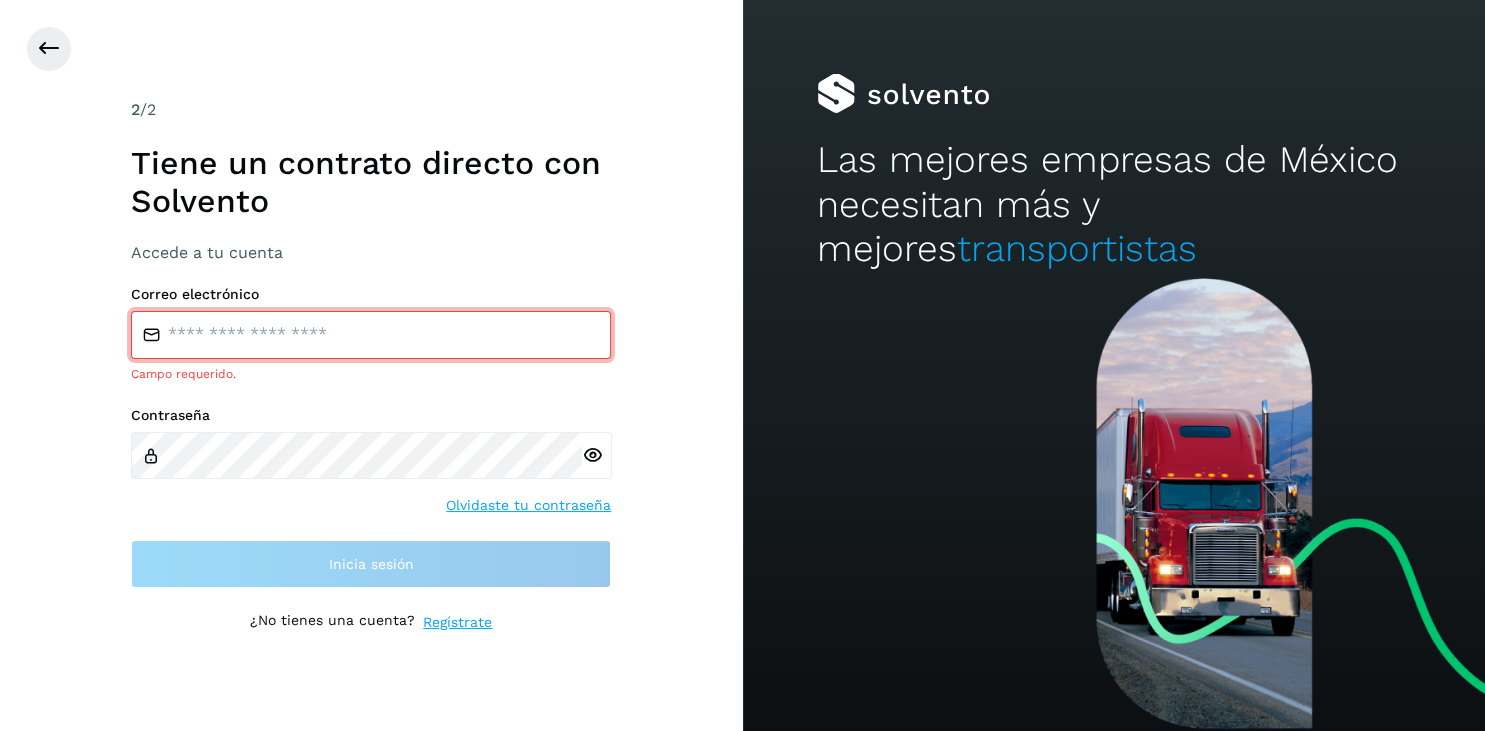 click at bounding box center (371, 335) 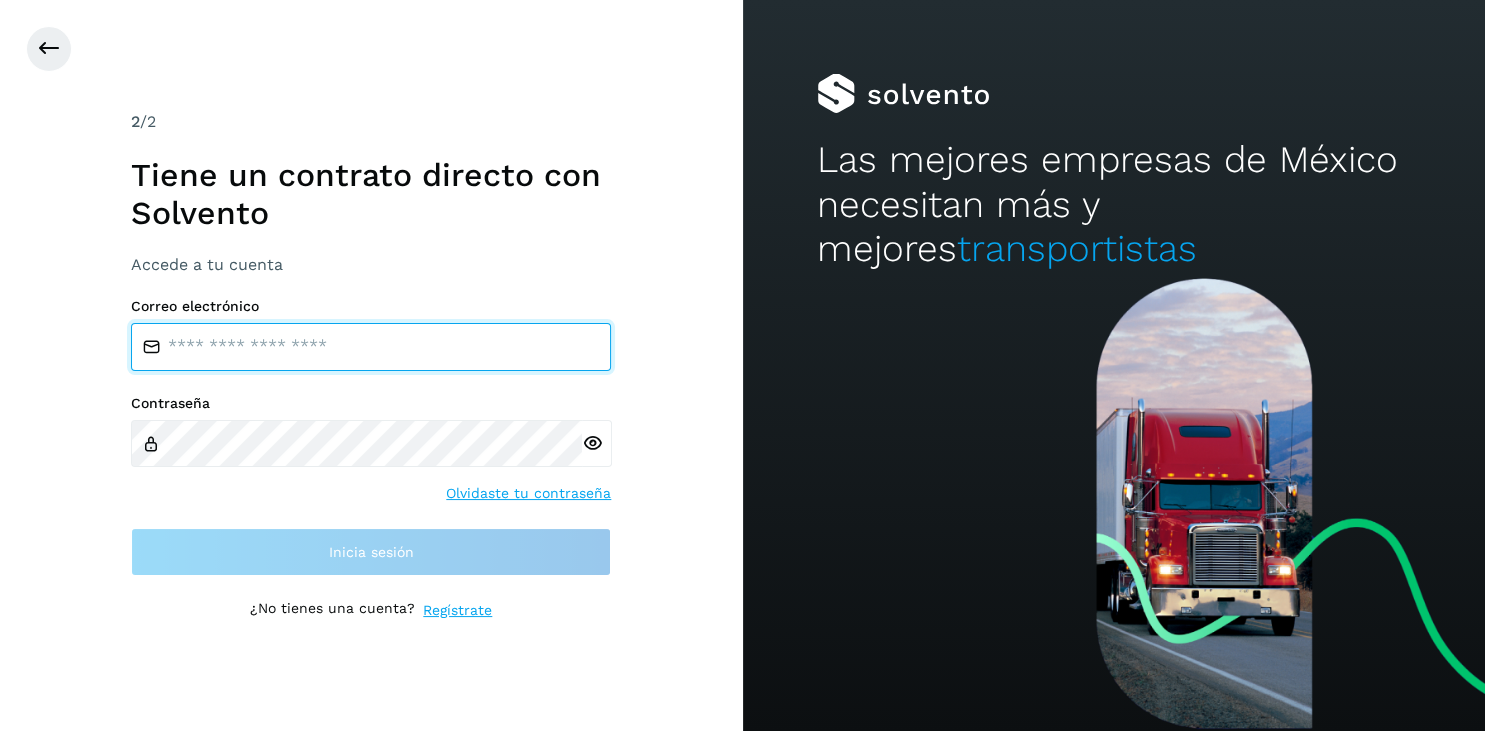 click at bounding box center [371, 347] 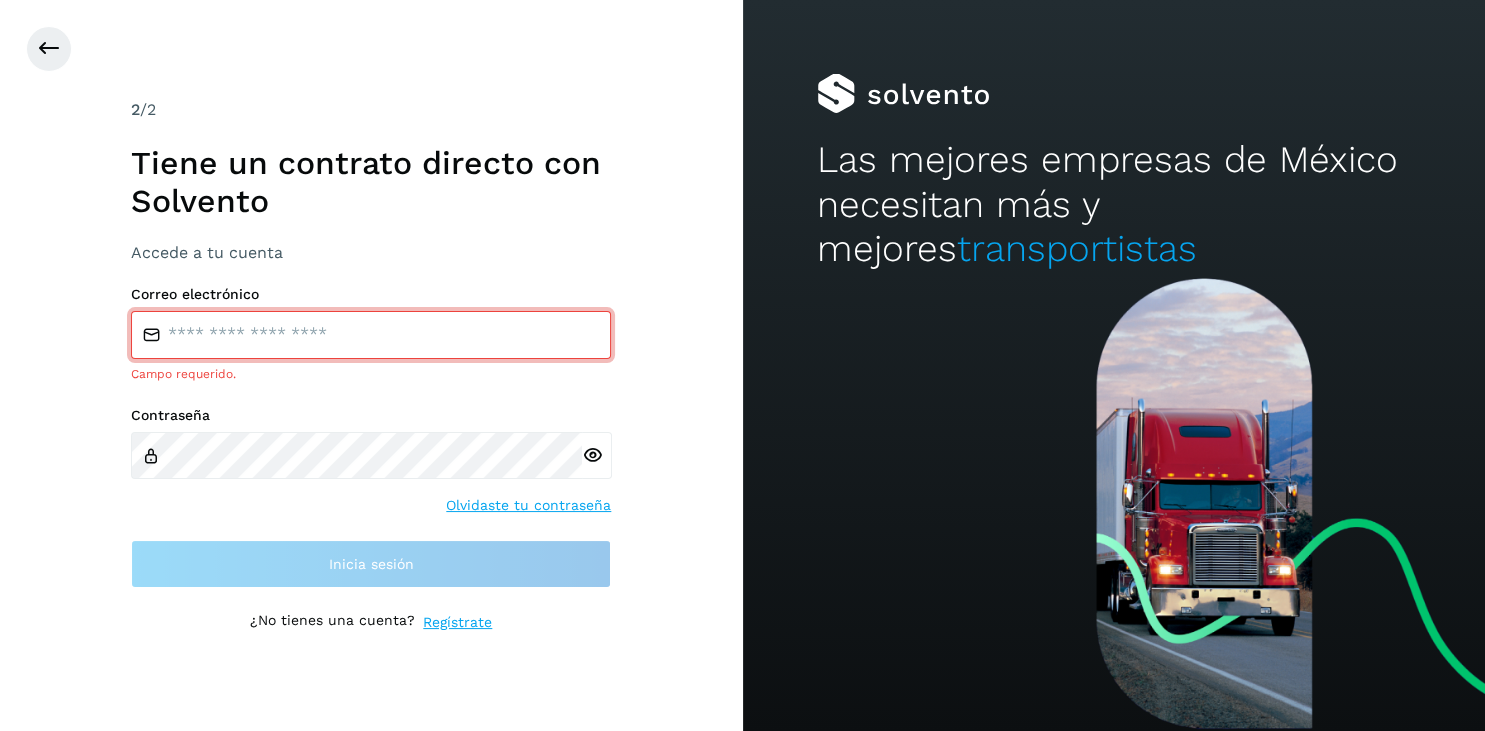 click at bounding box center [371, 335] 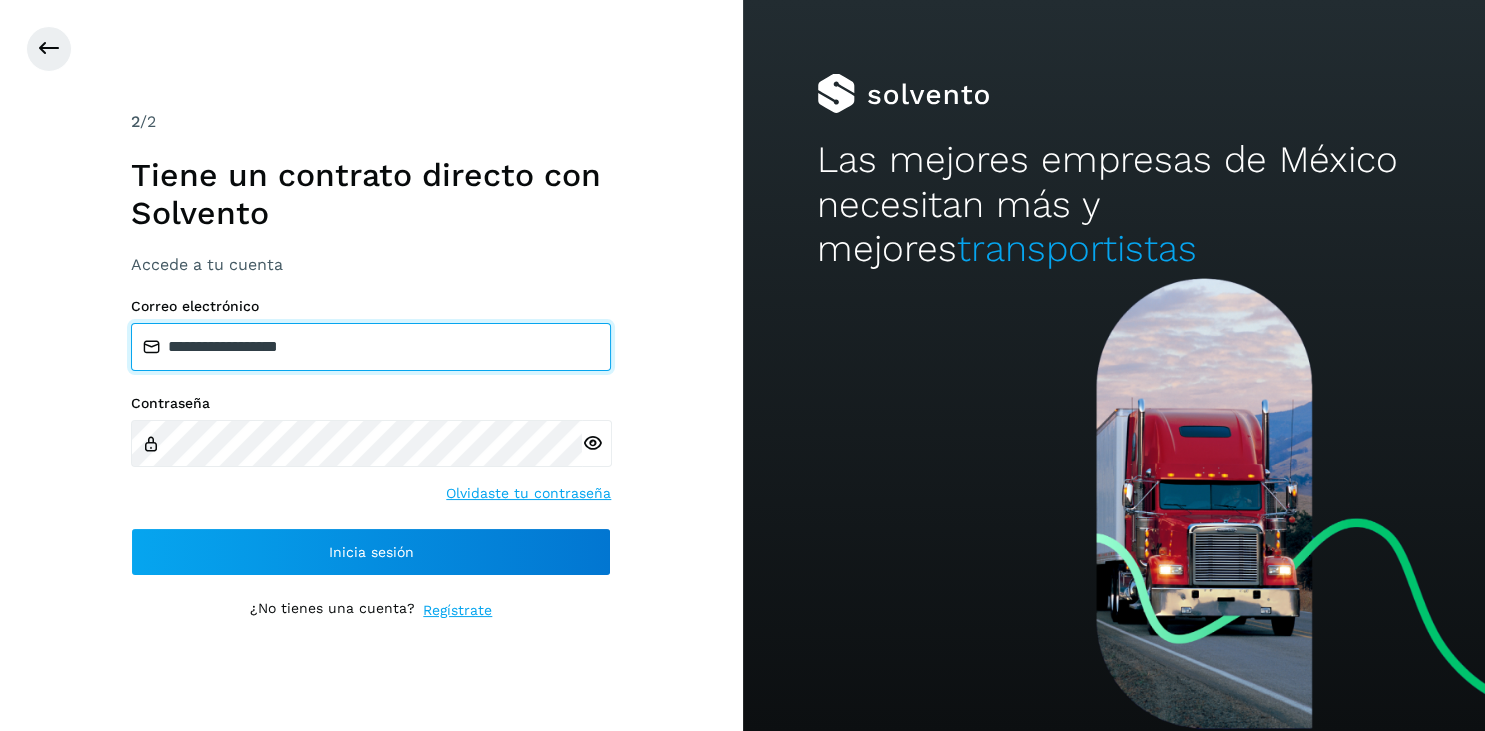 type on "**********" 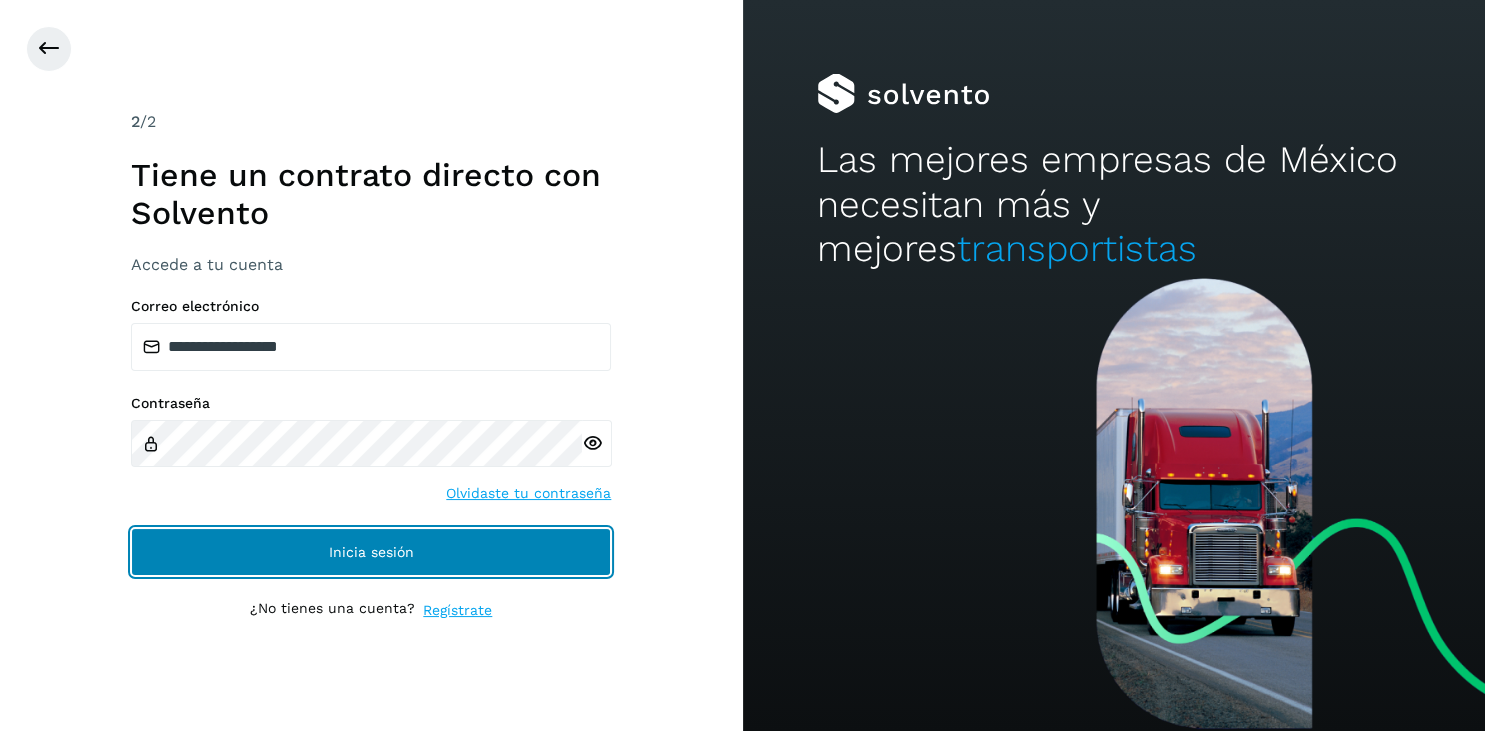 click on "Inicia sesión" 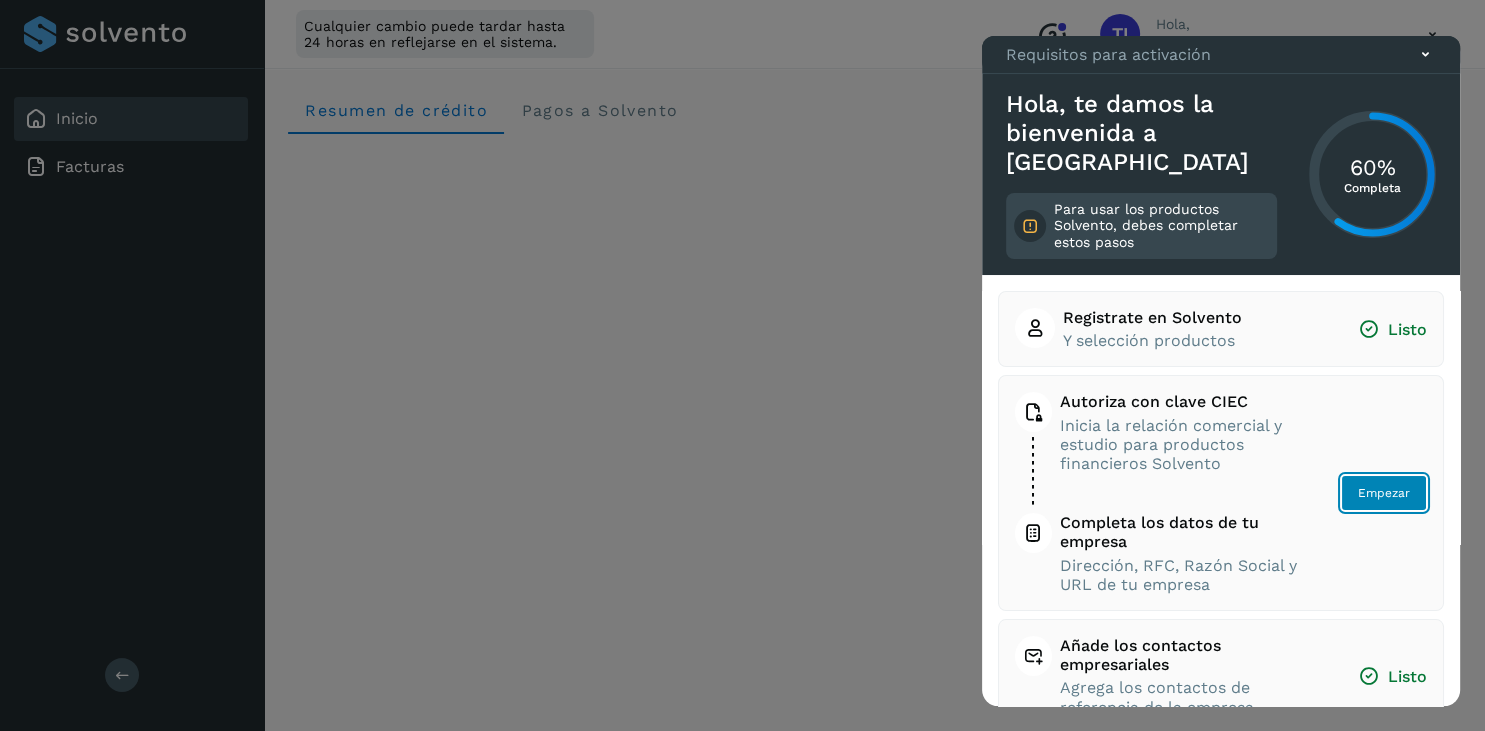 click on "Empezar" 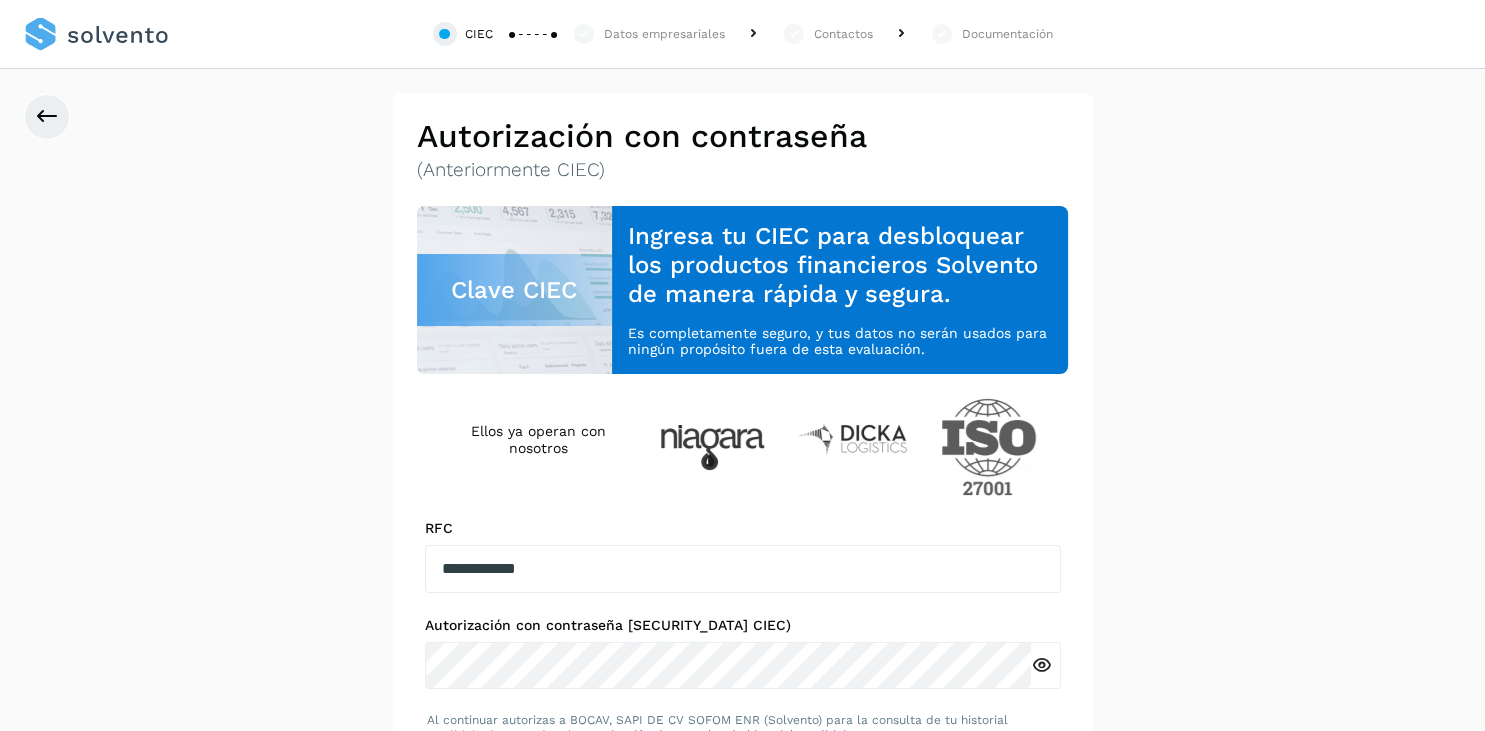 click at bounding box center [1041, 665] 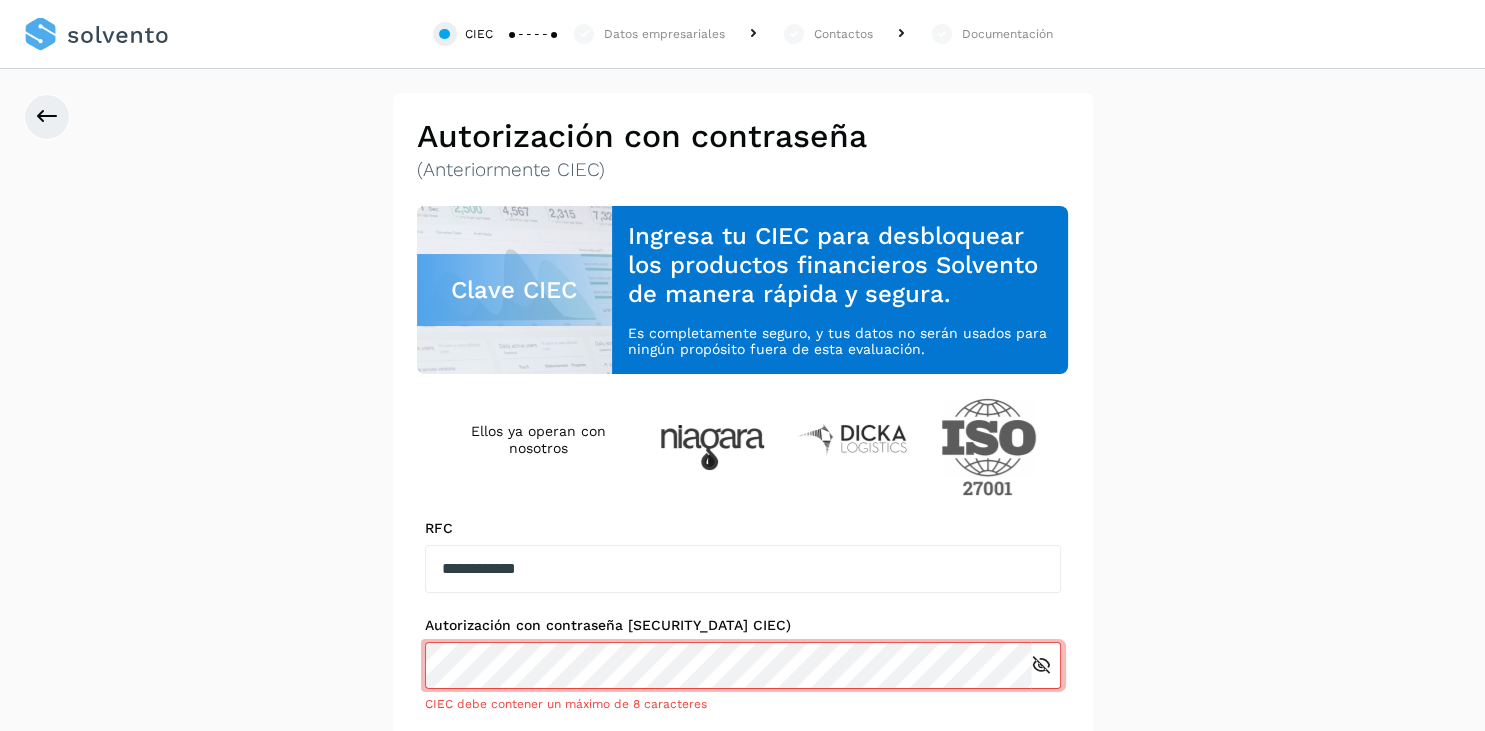 click at bounding box center [1041, 665] 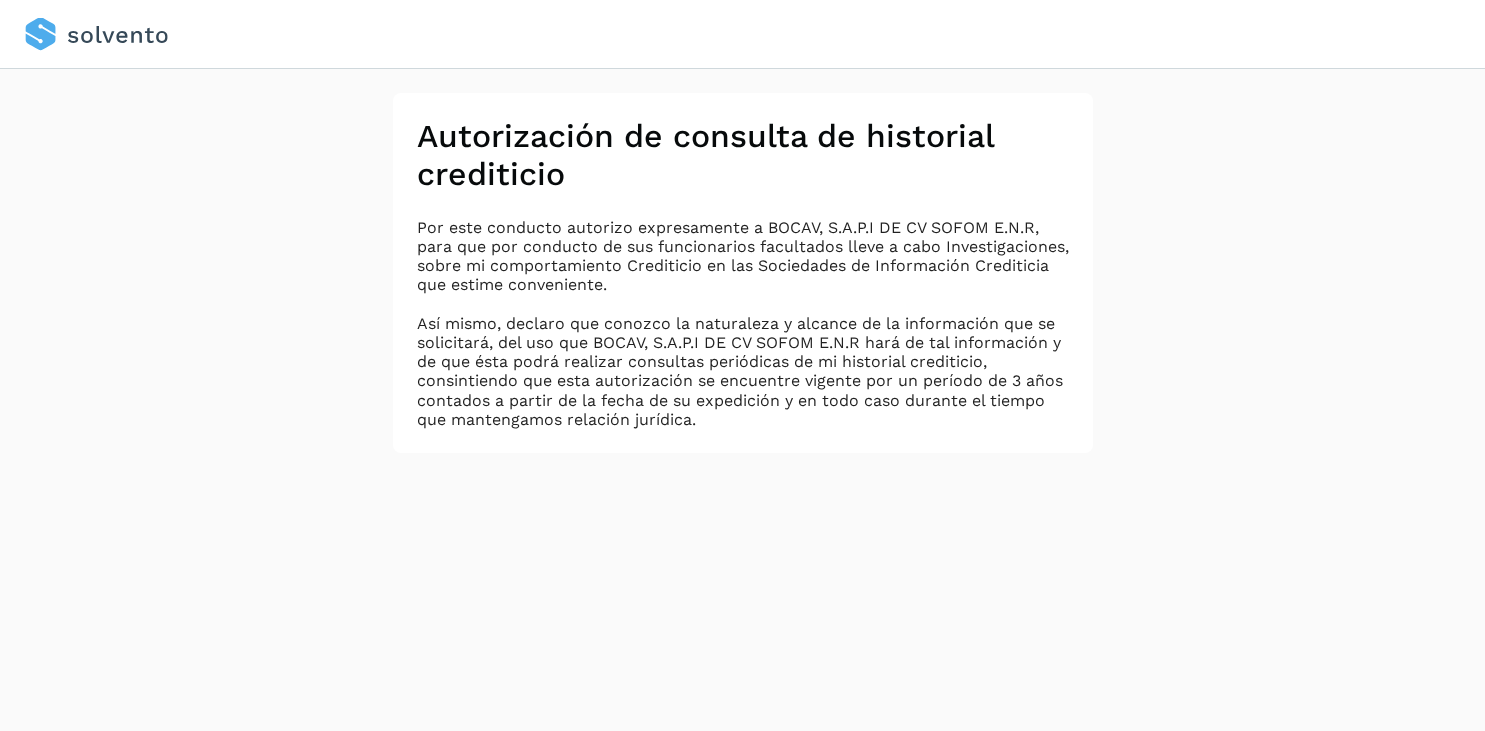 scroll, scrollTop: 0, scrollLeft: 0, axis: both 